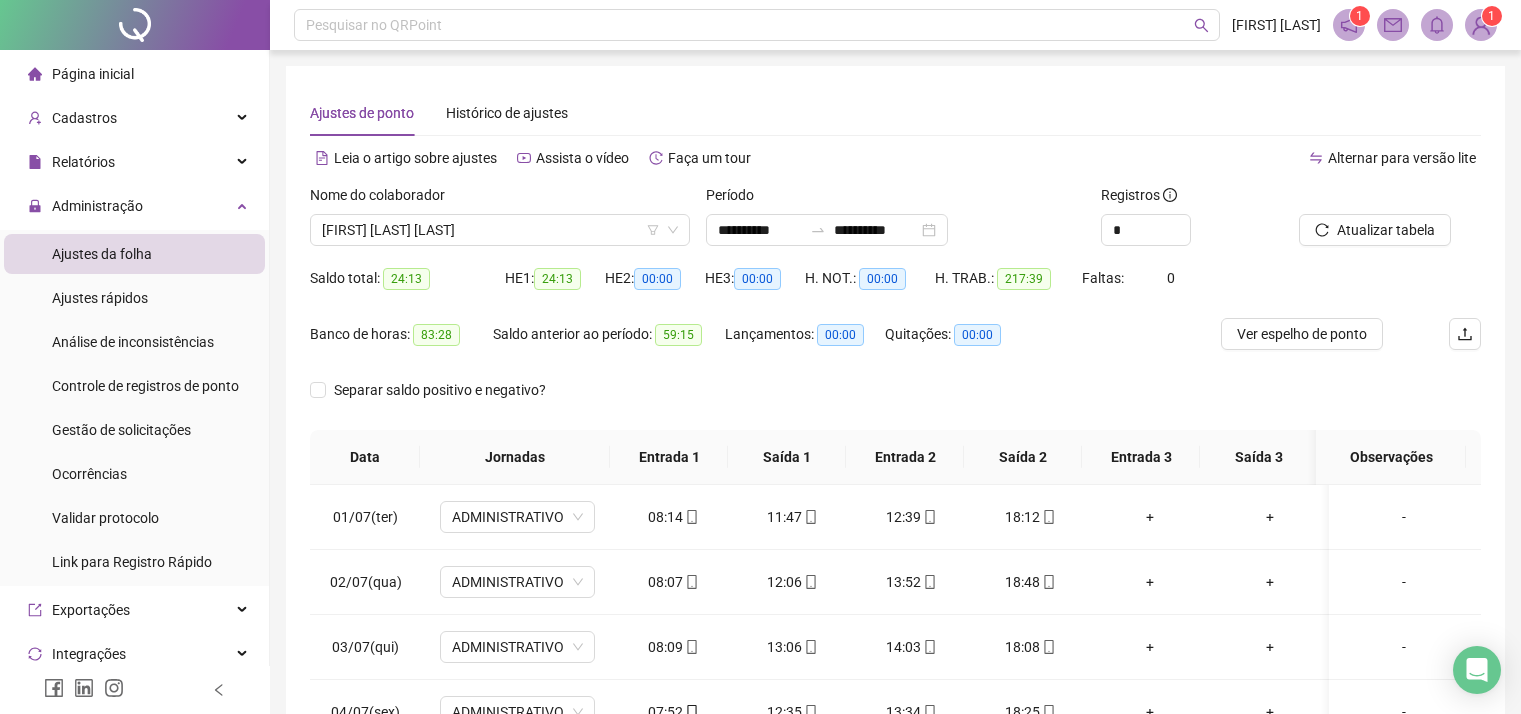 scroll, scrollTop: 0, scrollLeft: 0, axis: both 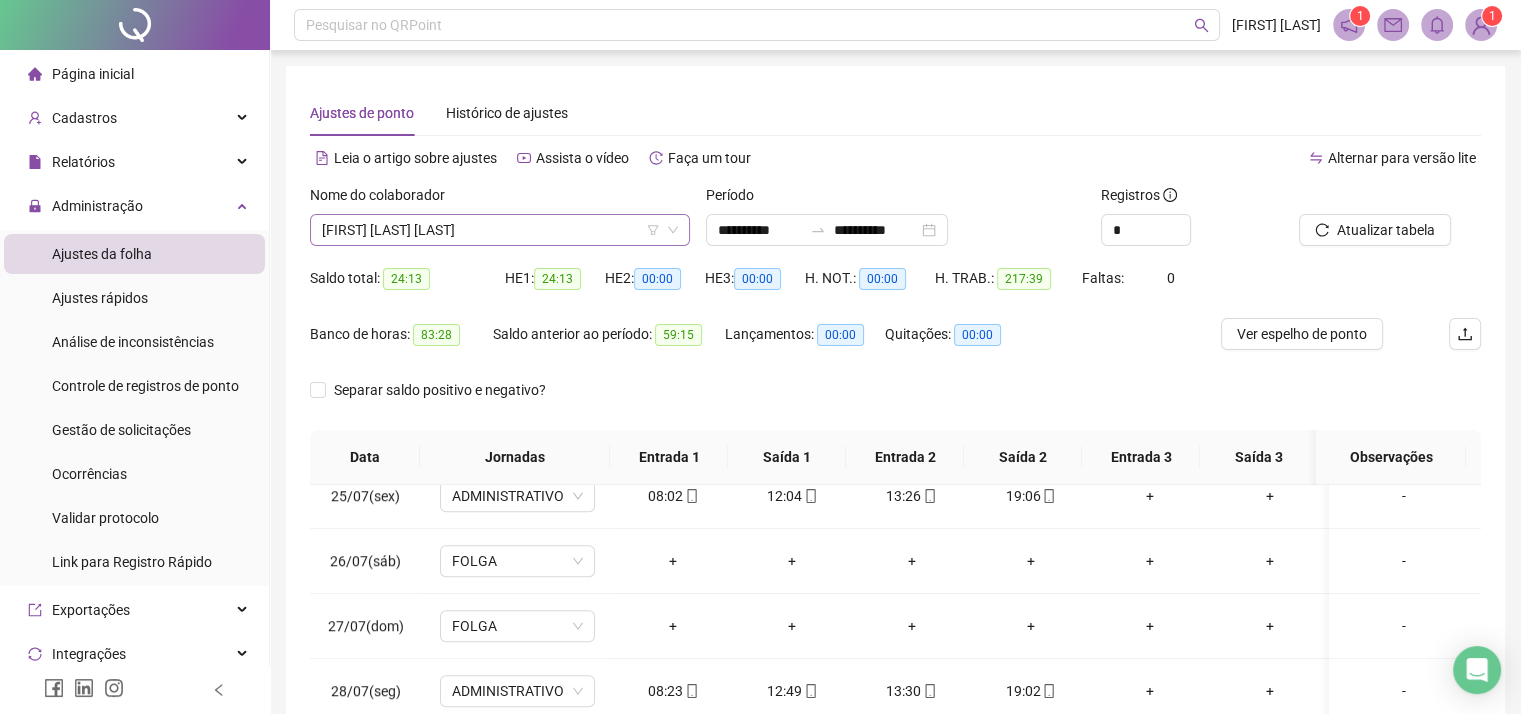 click on "[FIRST] [LAST] [LAST]" at bounding box center (500, 230) 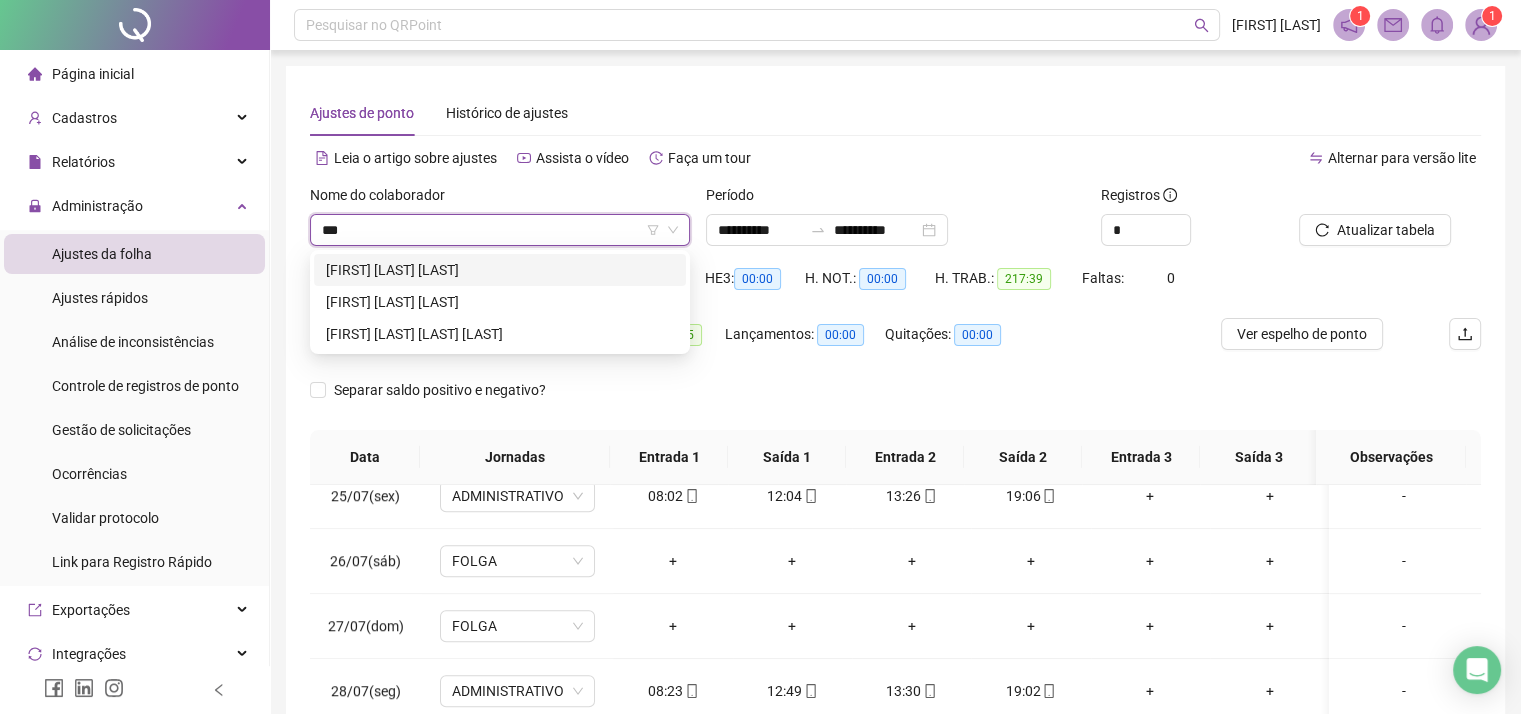 scroll, scrollTop: 0, scrollLeft: 0, axis: both 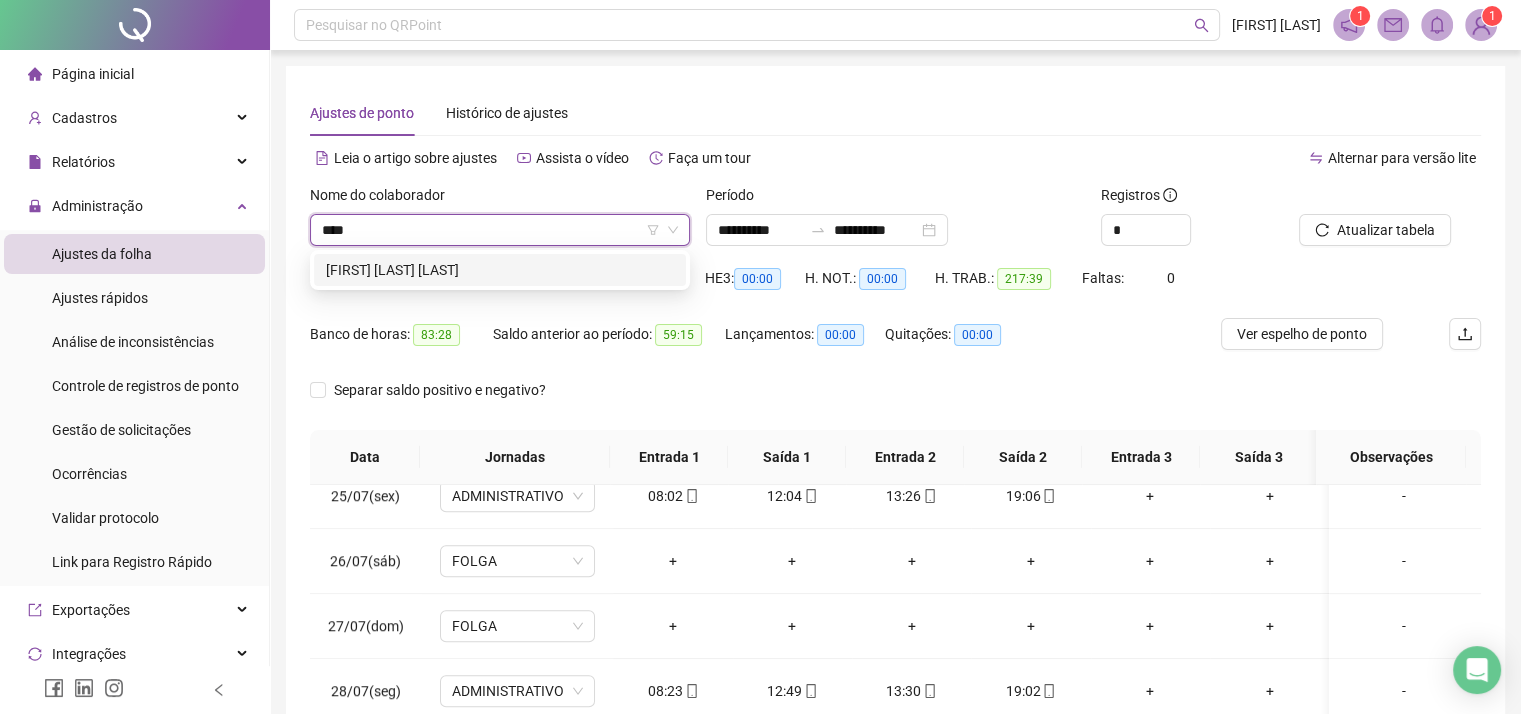 click on "[FIRST] [LAST] [LAST]" at bounding box center [500, 270] 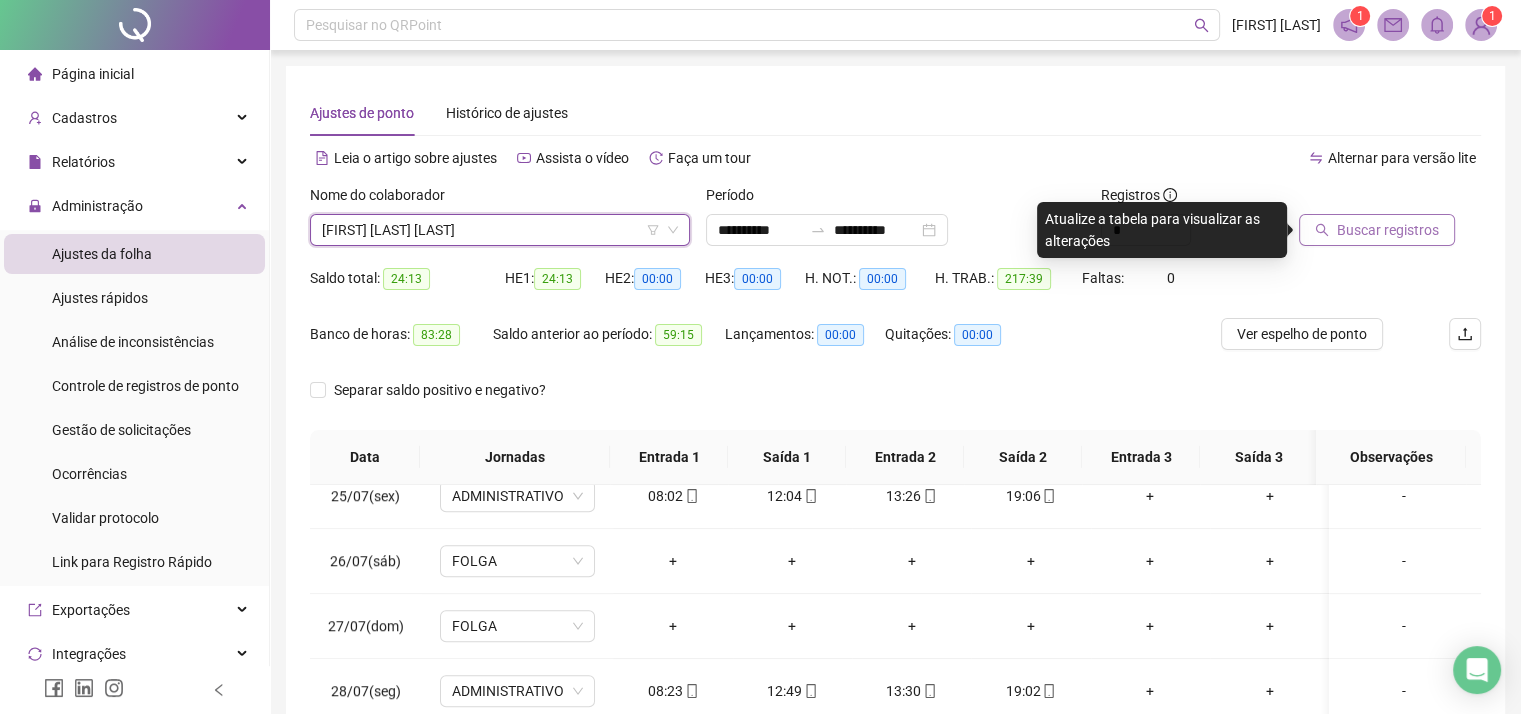 click on "Buscar registros" at bounding box center [1388, 230] 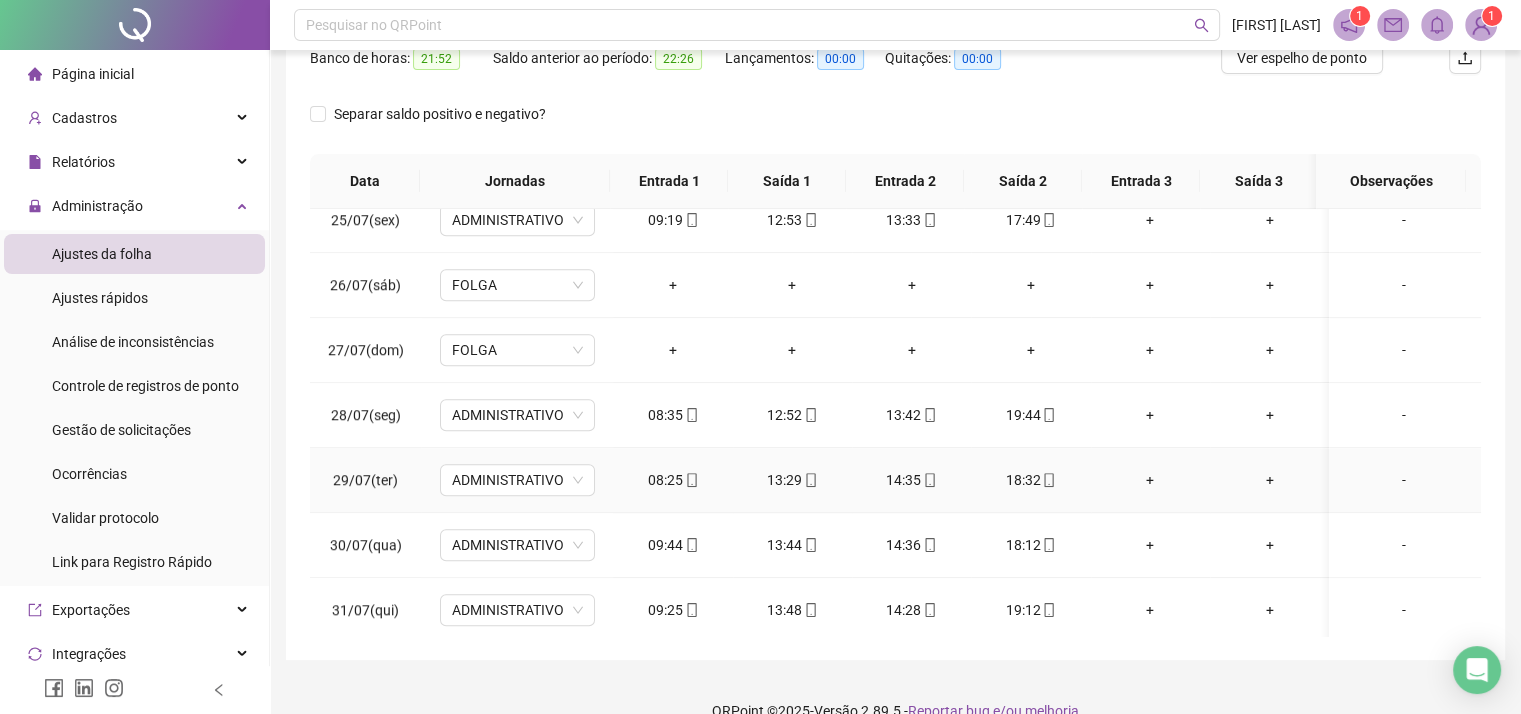 scroll, scrollTop: 300, scrollLeft: 0, axis: vertical 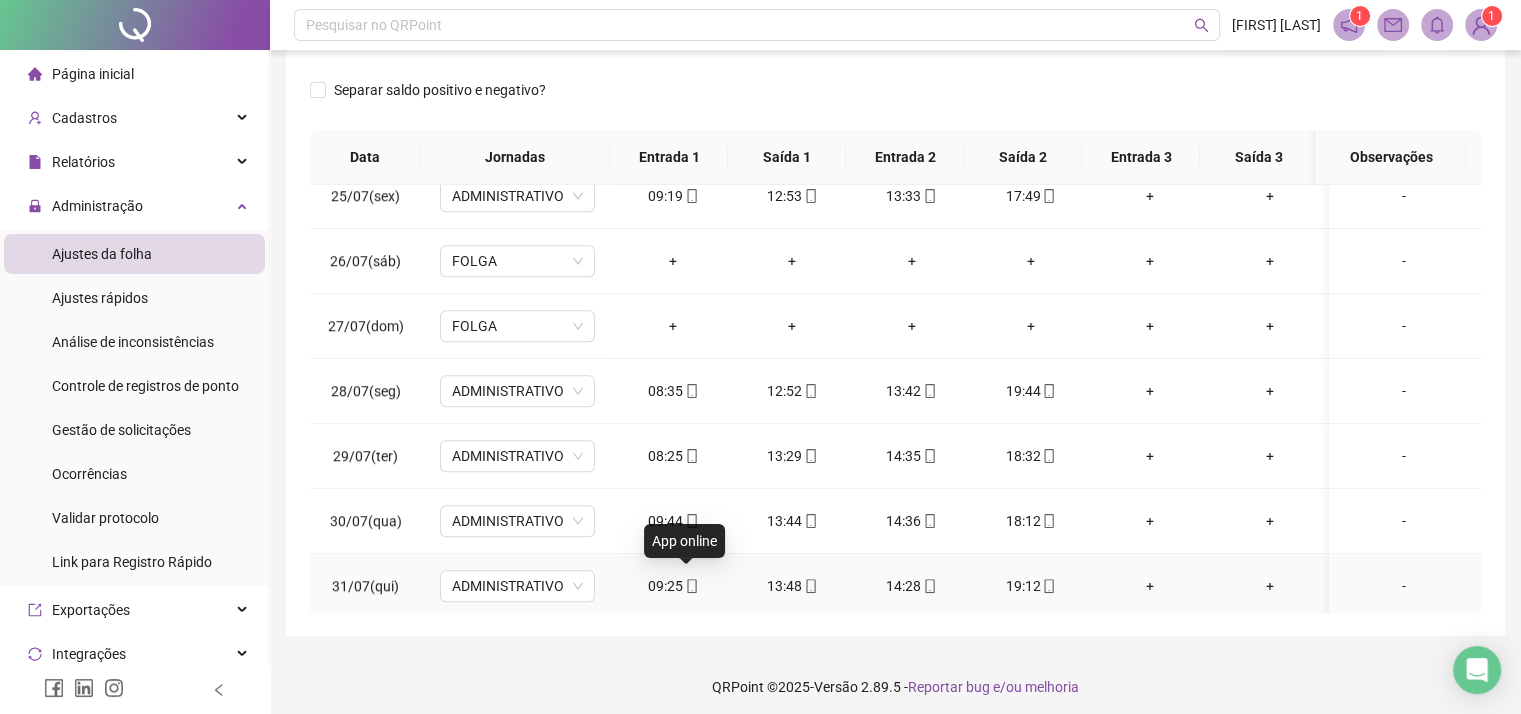 click 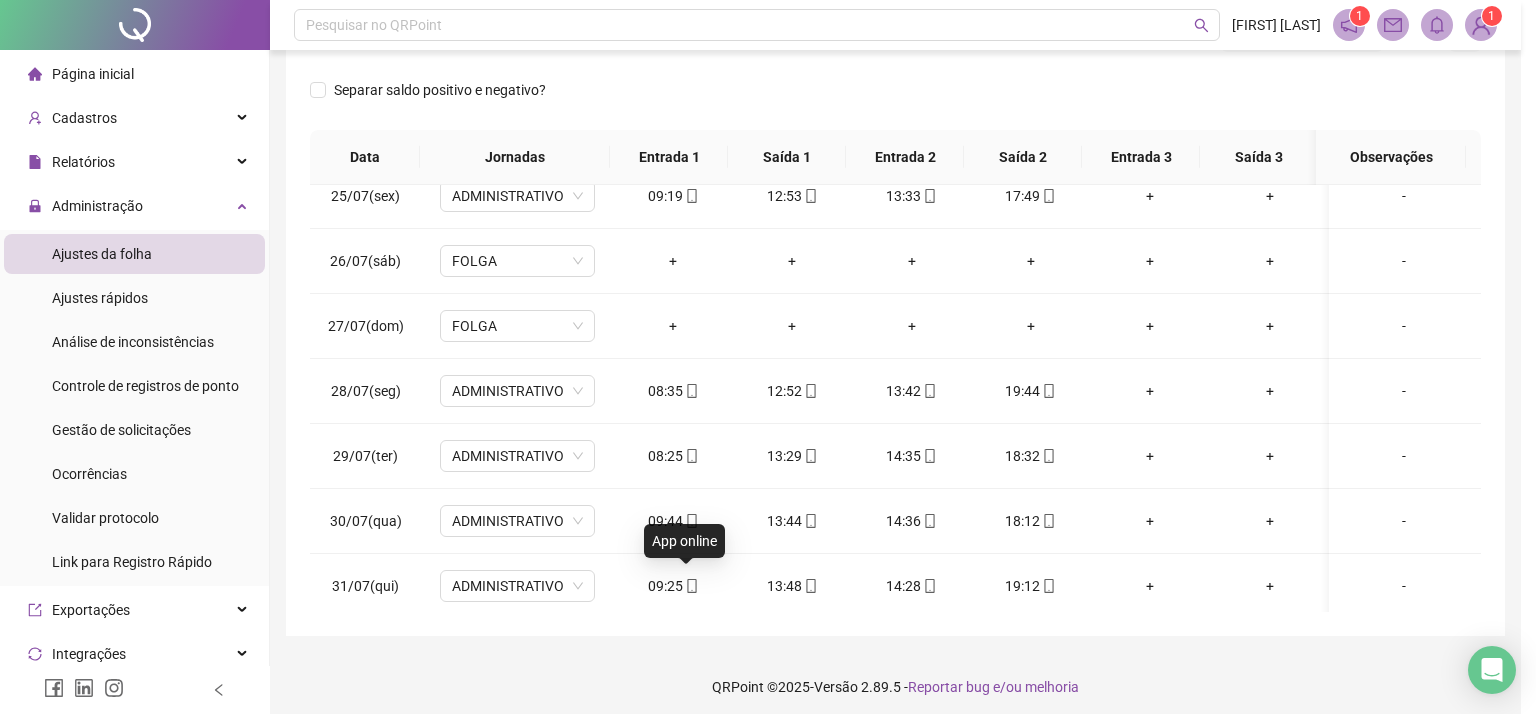 type on "**********" 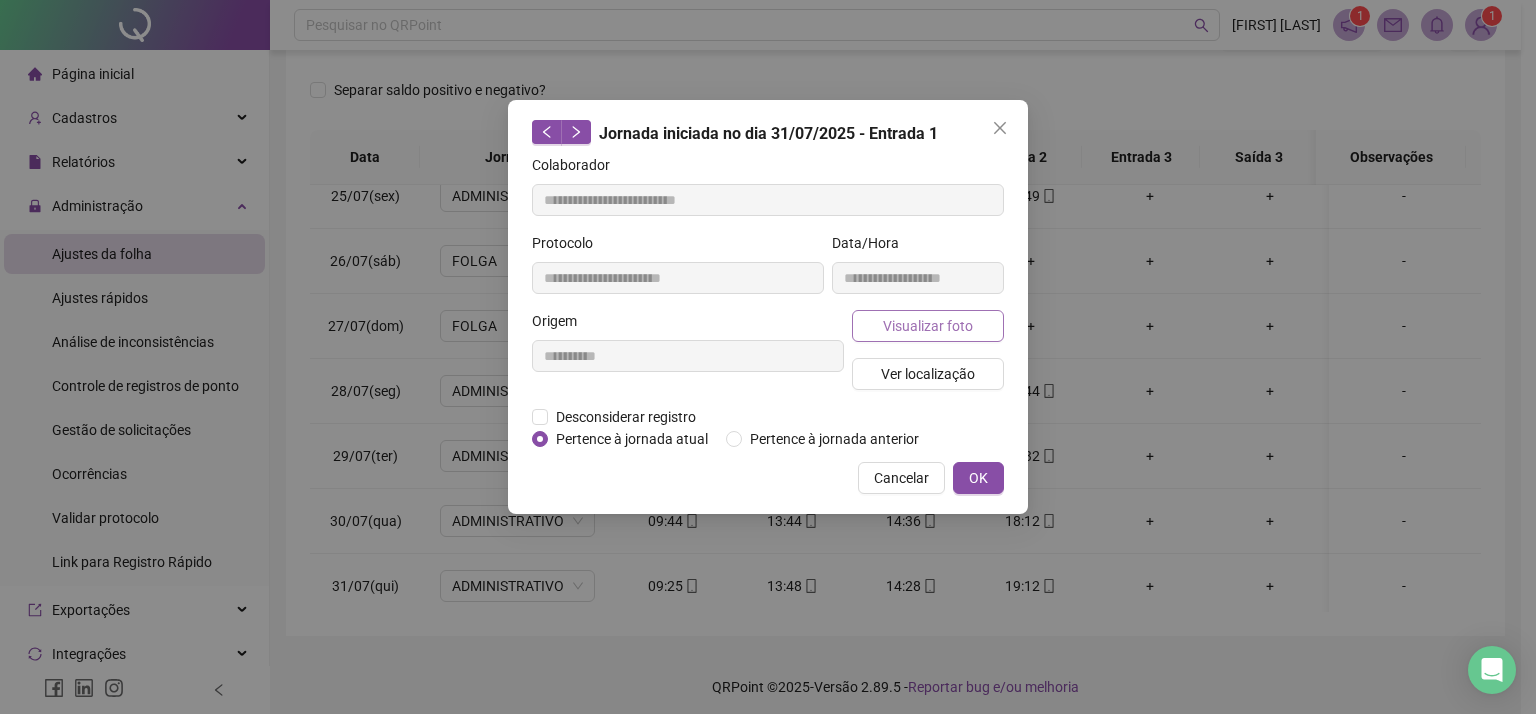 click on "Visualizar foto" at bounding box center (928, 326) 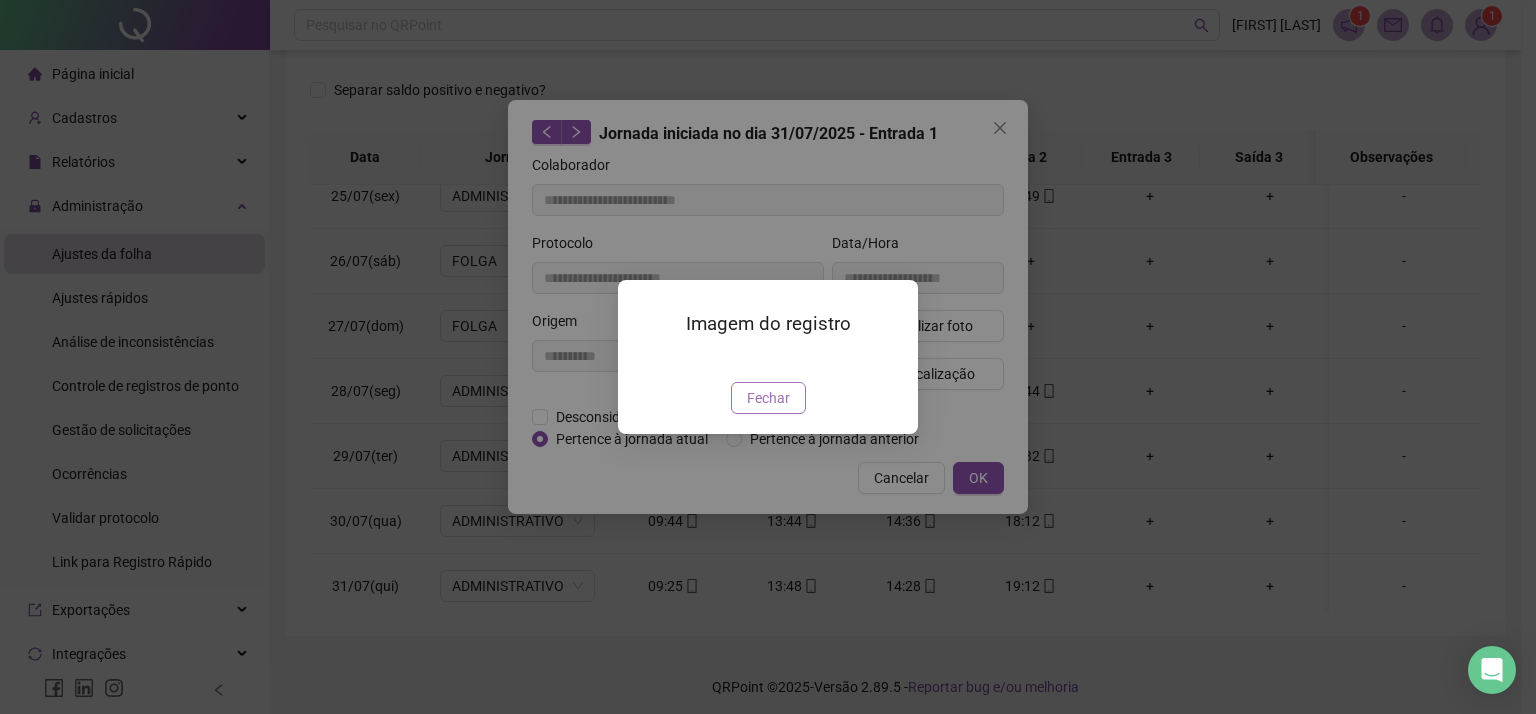 click on "Fechar" at bounding box center (768, 398) 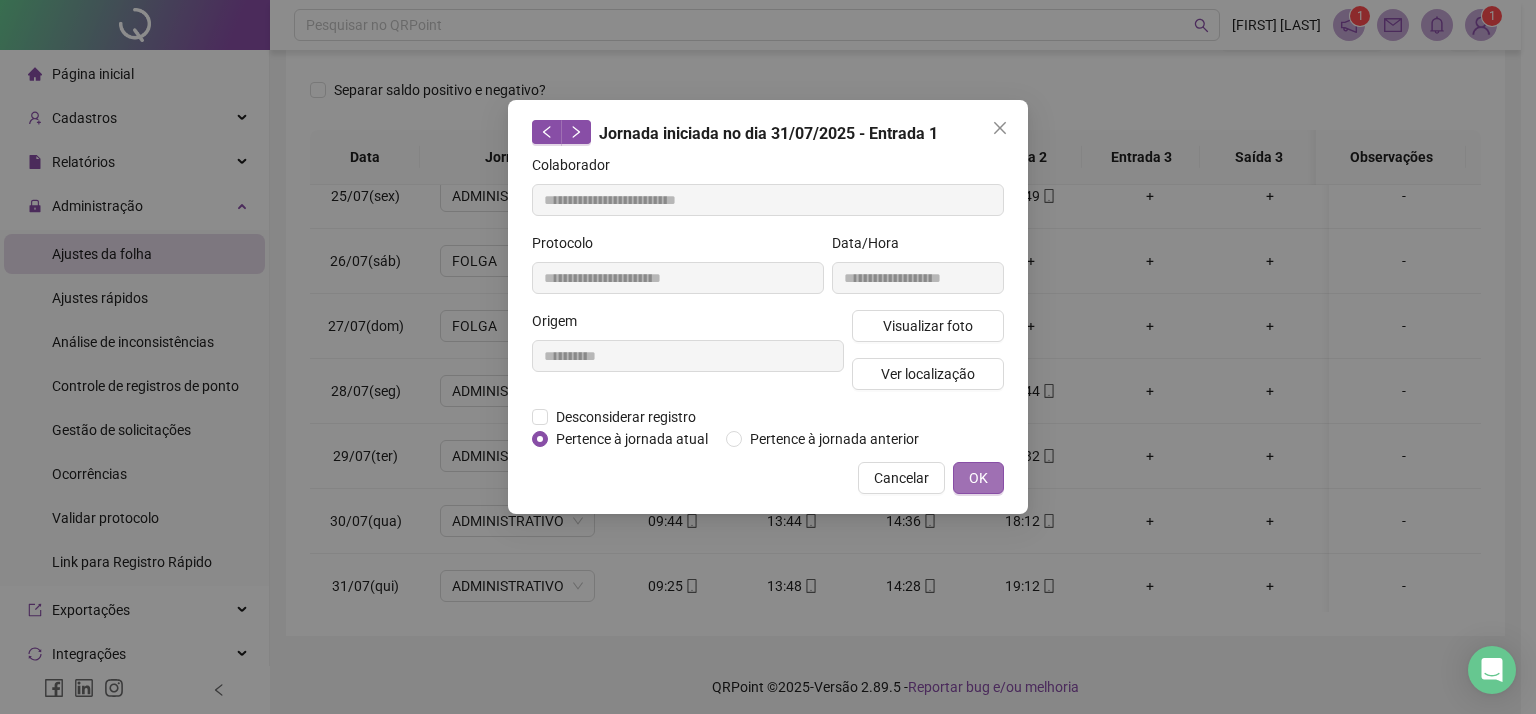 click on "OK" at bounding box center (978, 478) 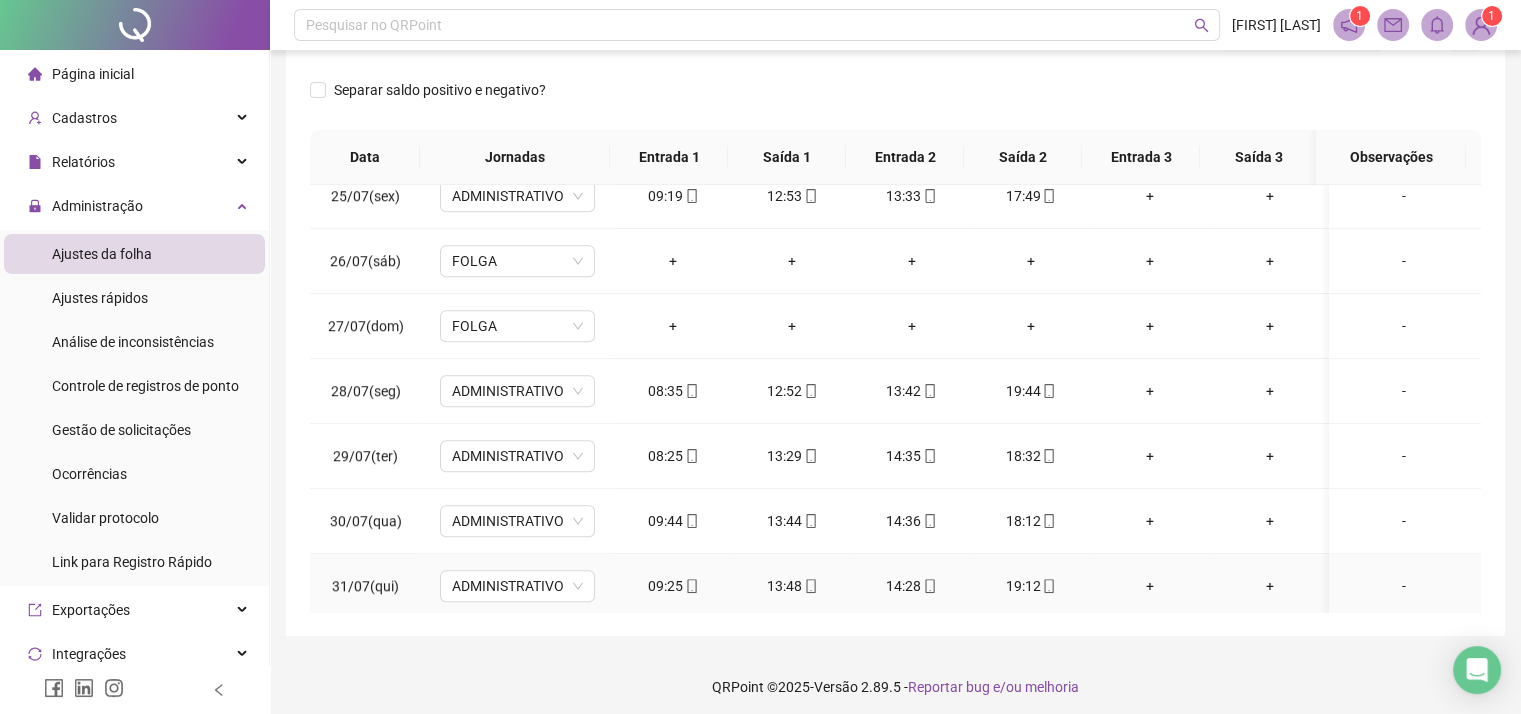 click 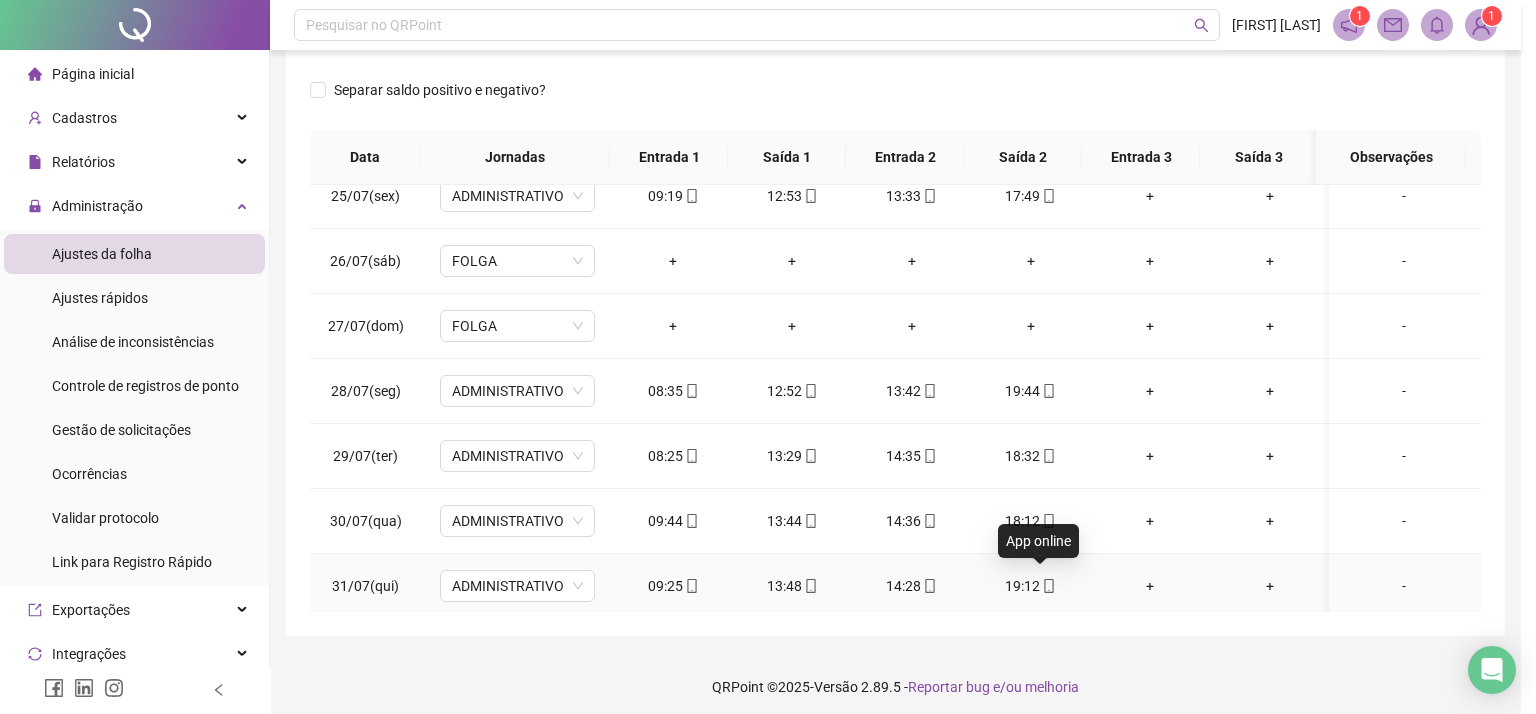 type on "**********" 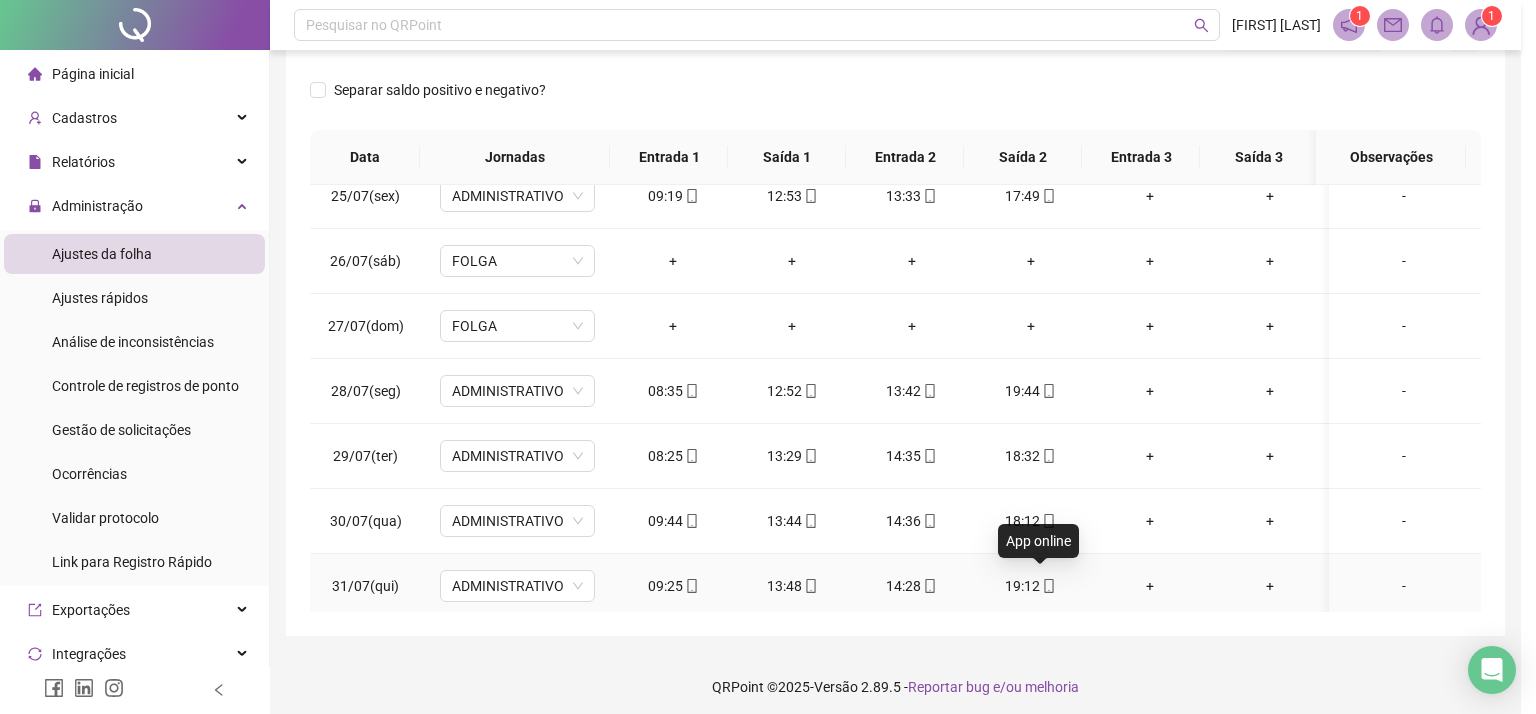type on "**********" 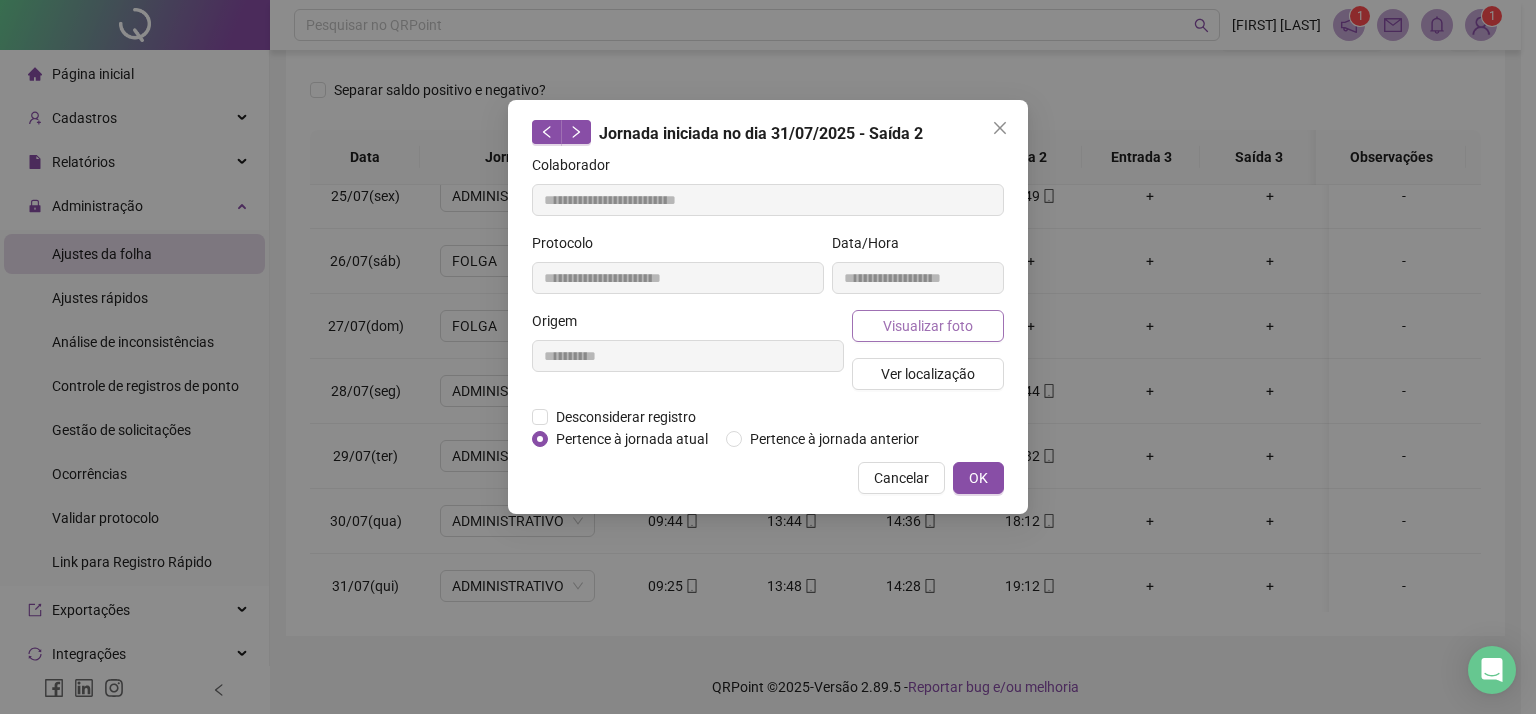 click on "Visualizar foto" at bounding box center [928, 326] 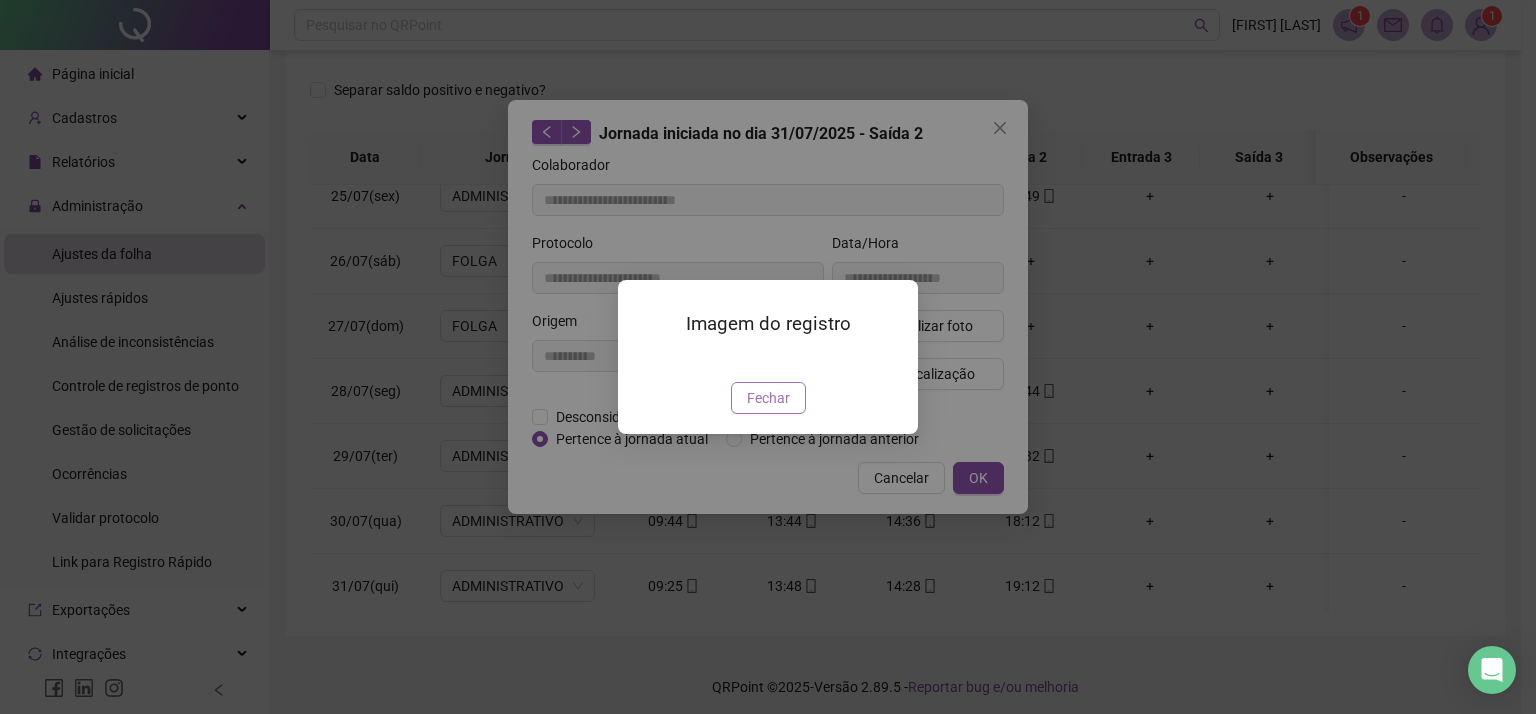 click on "Fechar" at bounding box center [768, 398] 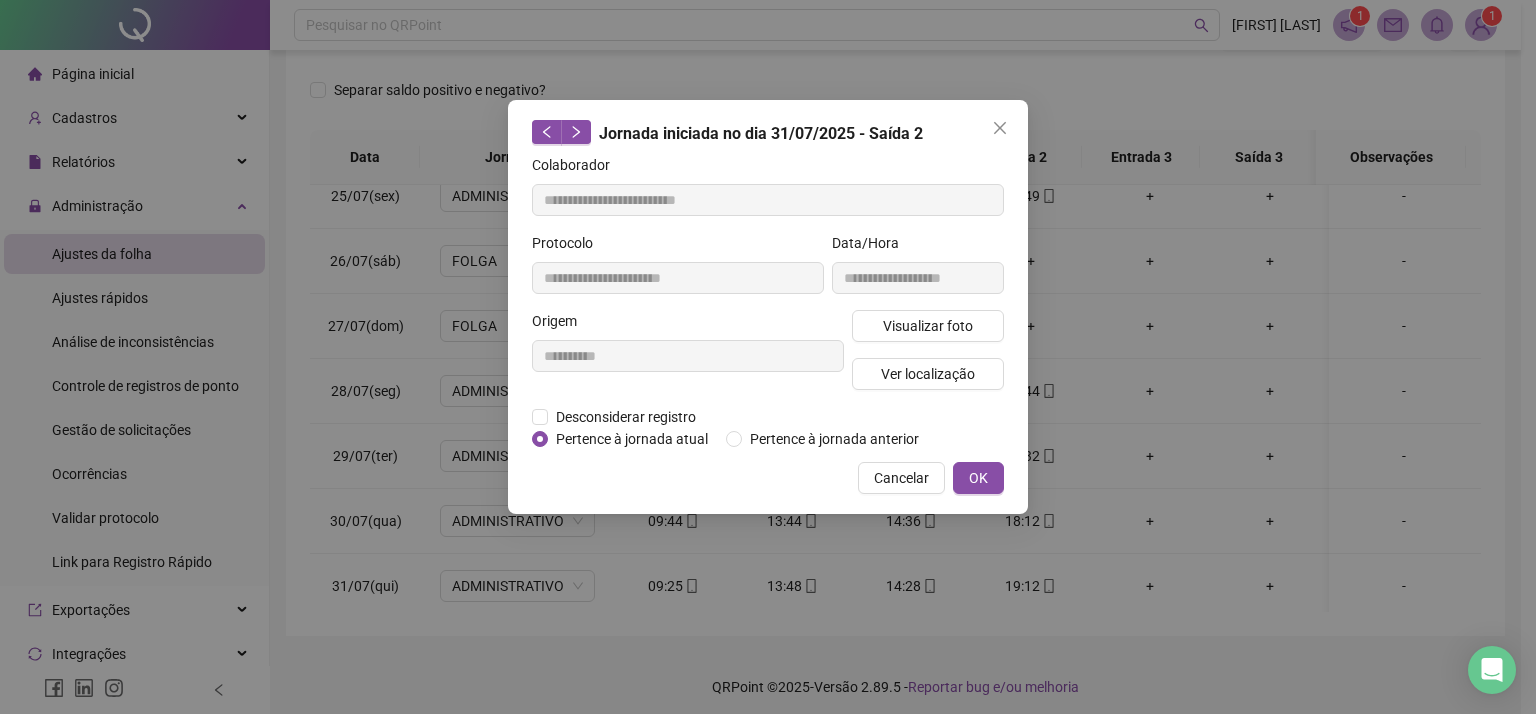 click on "OK" at bounding box center [978, 478] 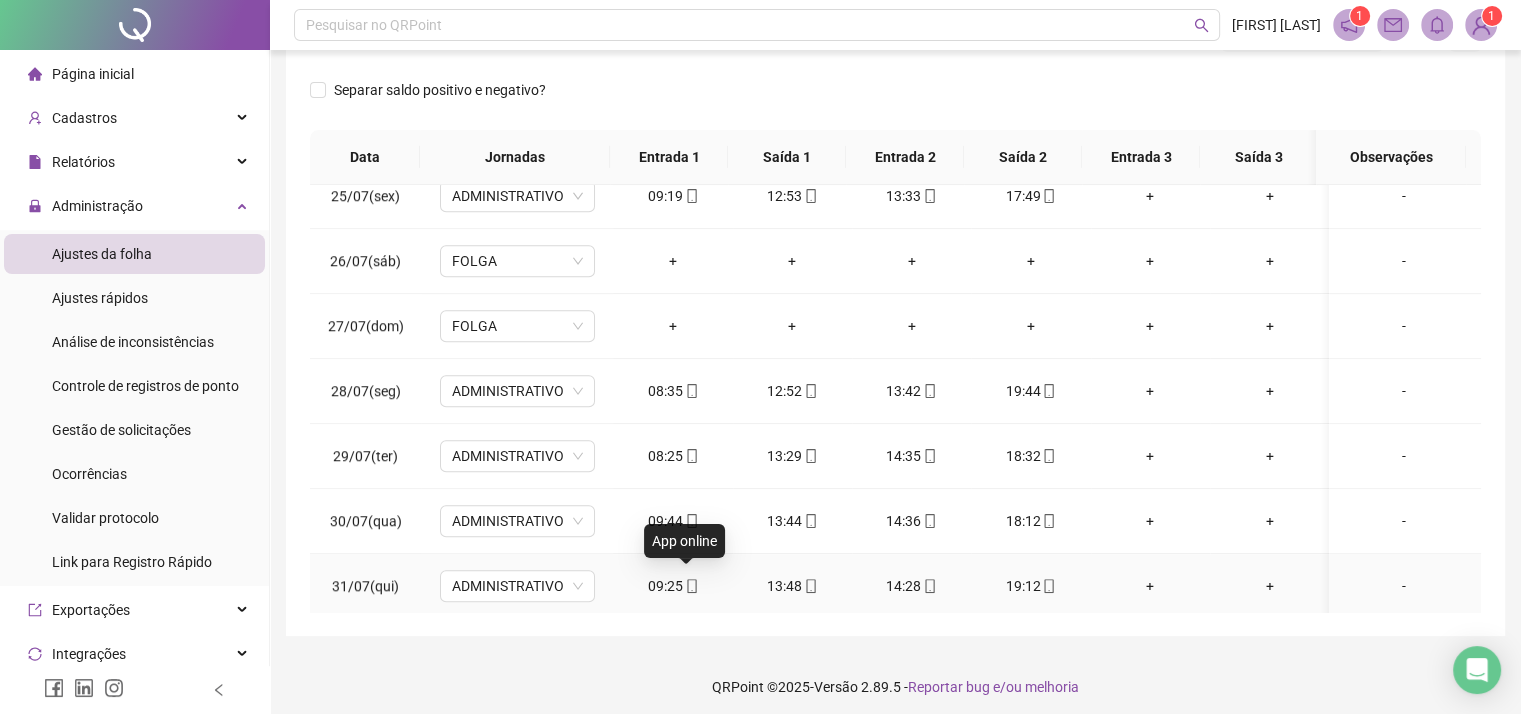 click 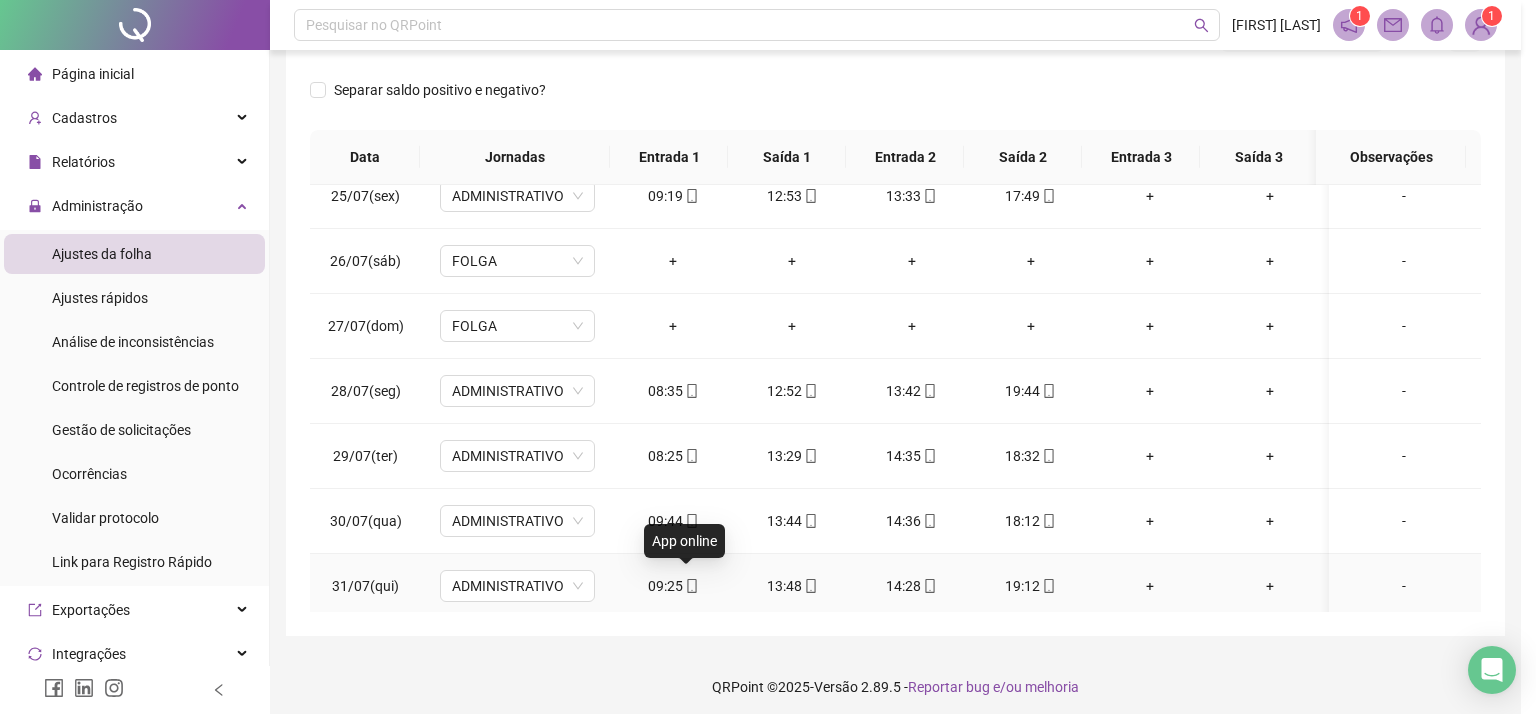 type on "**********" 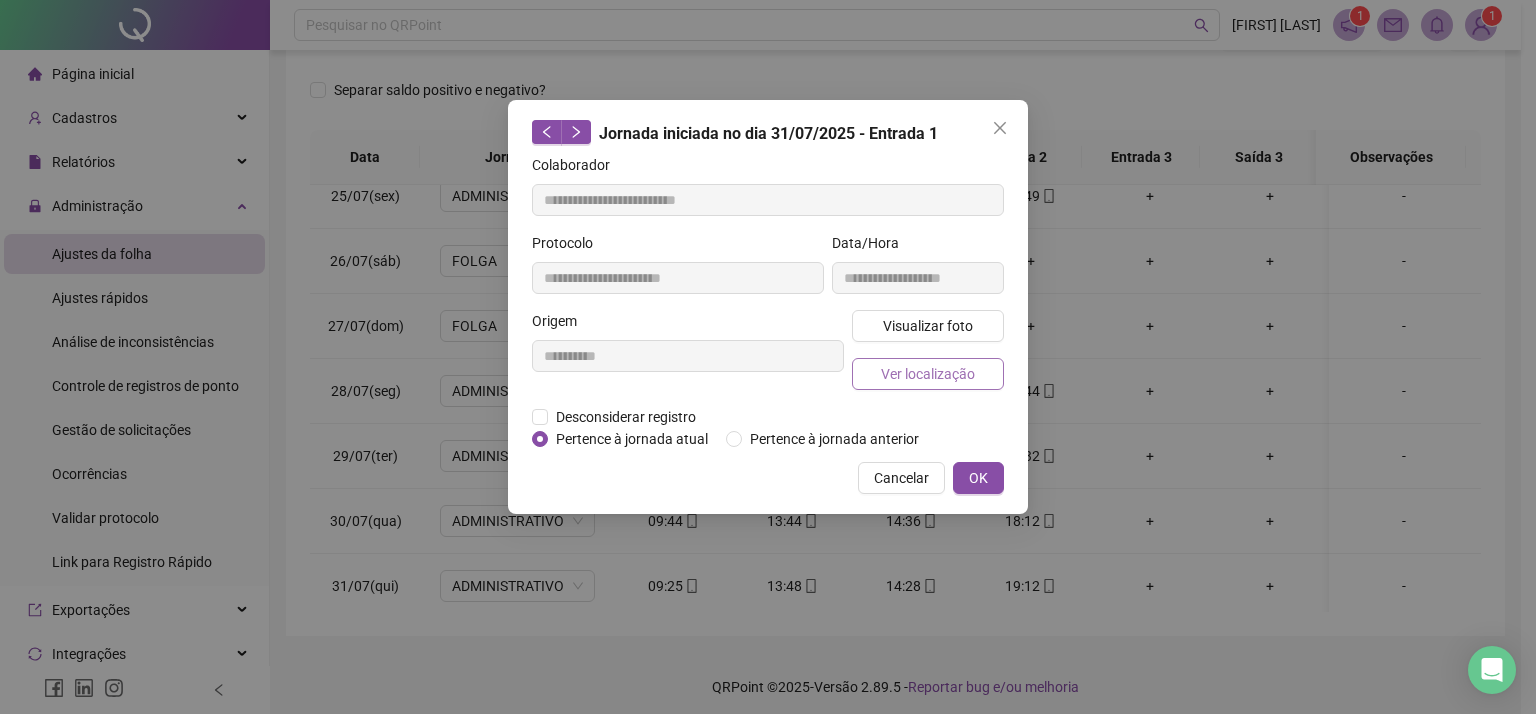 click on "Ver localização" at bounding box center (928, 374) 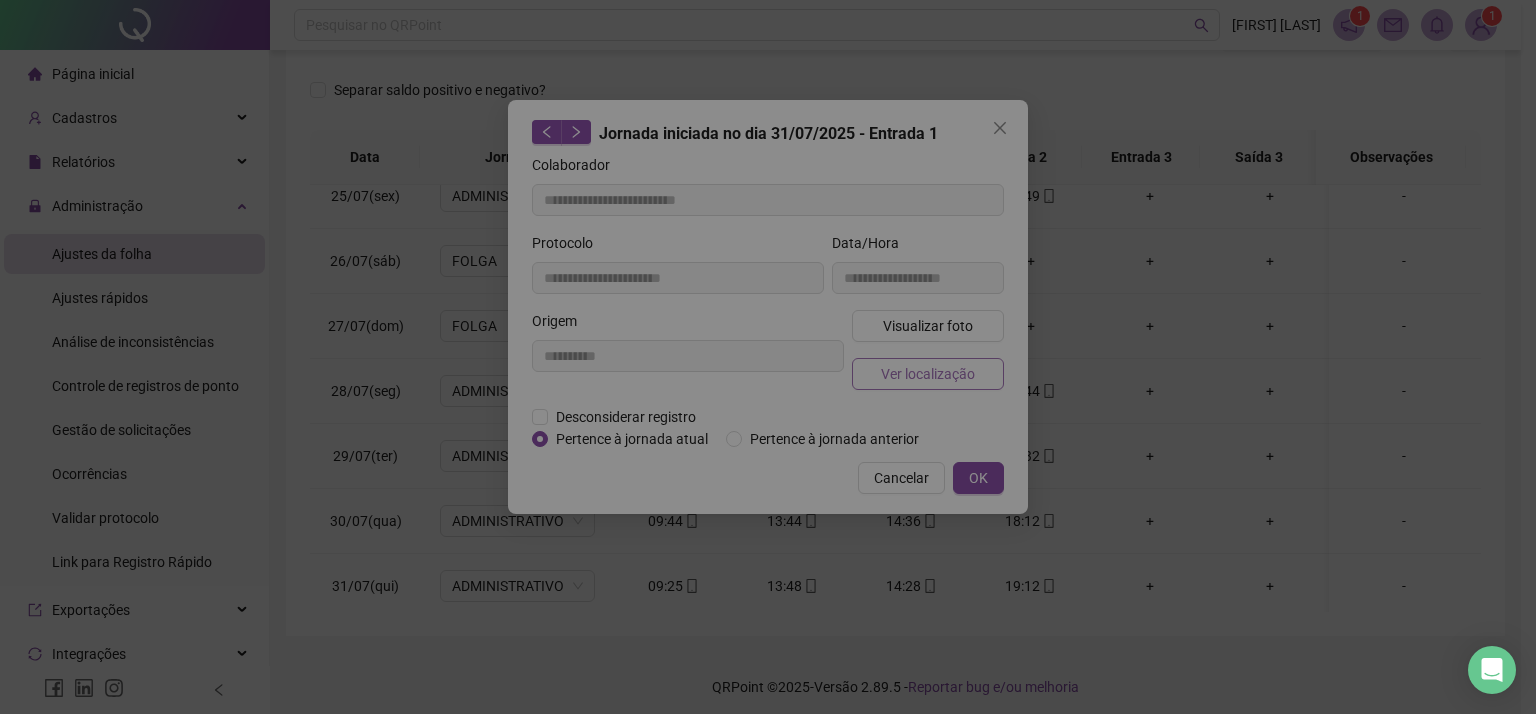 click on "+ – ⇧ › ©  OpenStreetMap  contributors." at bounding box center [768, 279] 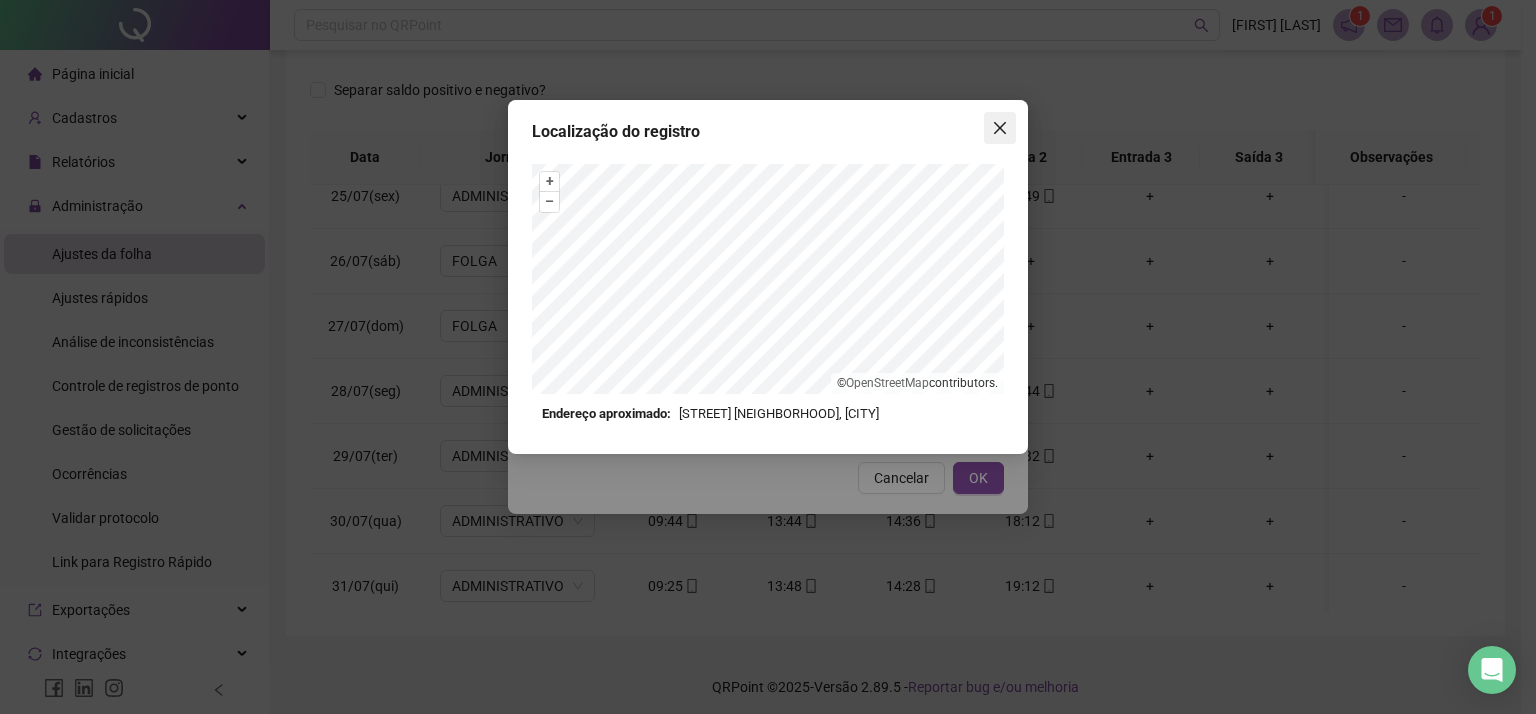 click 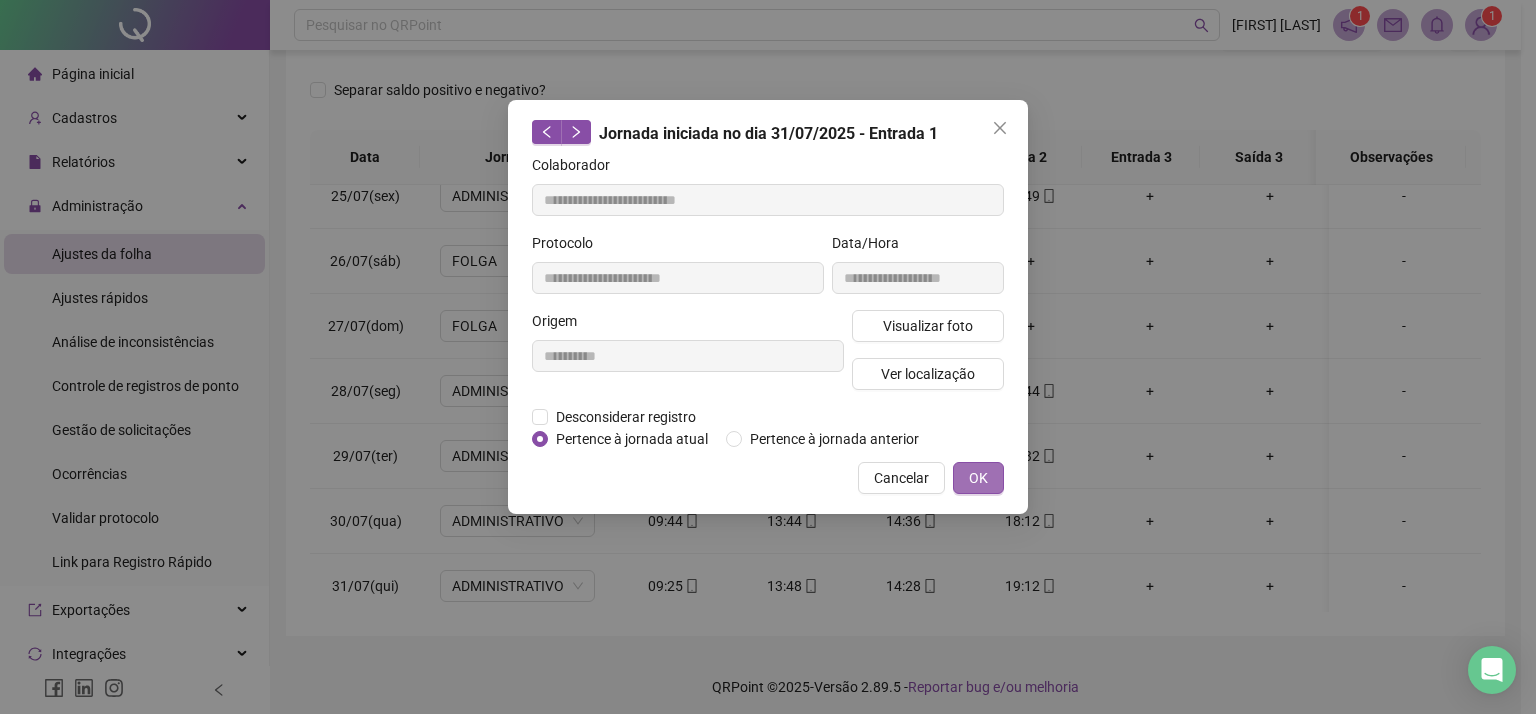 click on "OK" at bounding box center [978, 478] 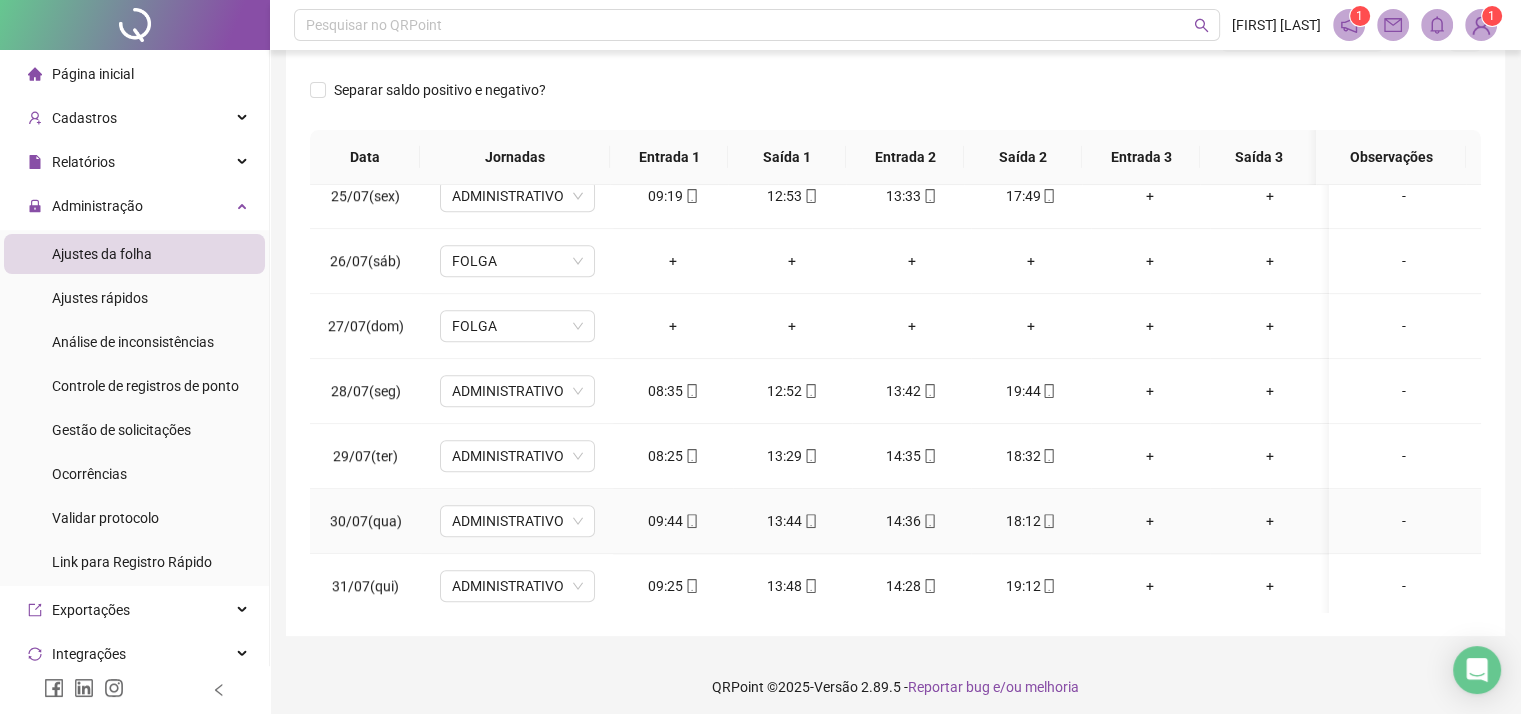 click 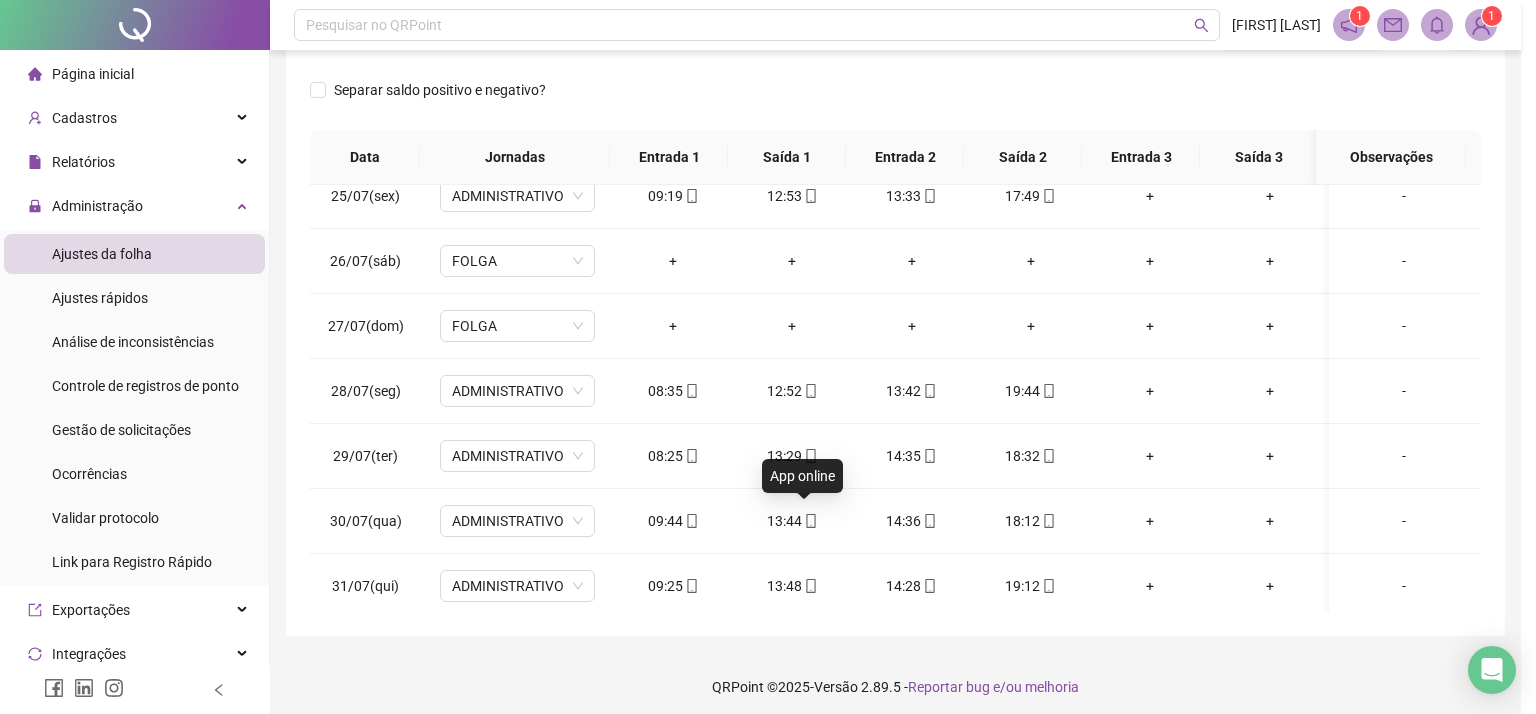 type on "**********" 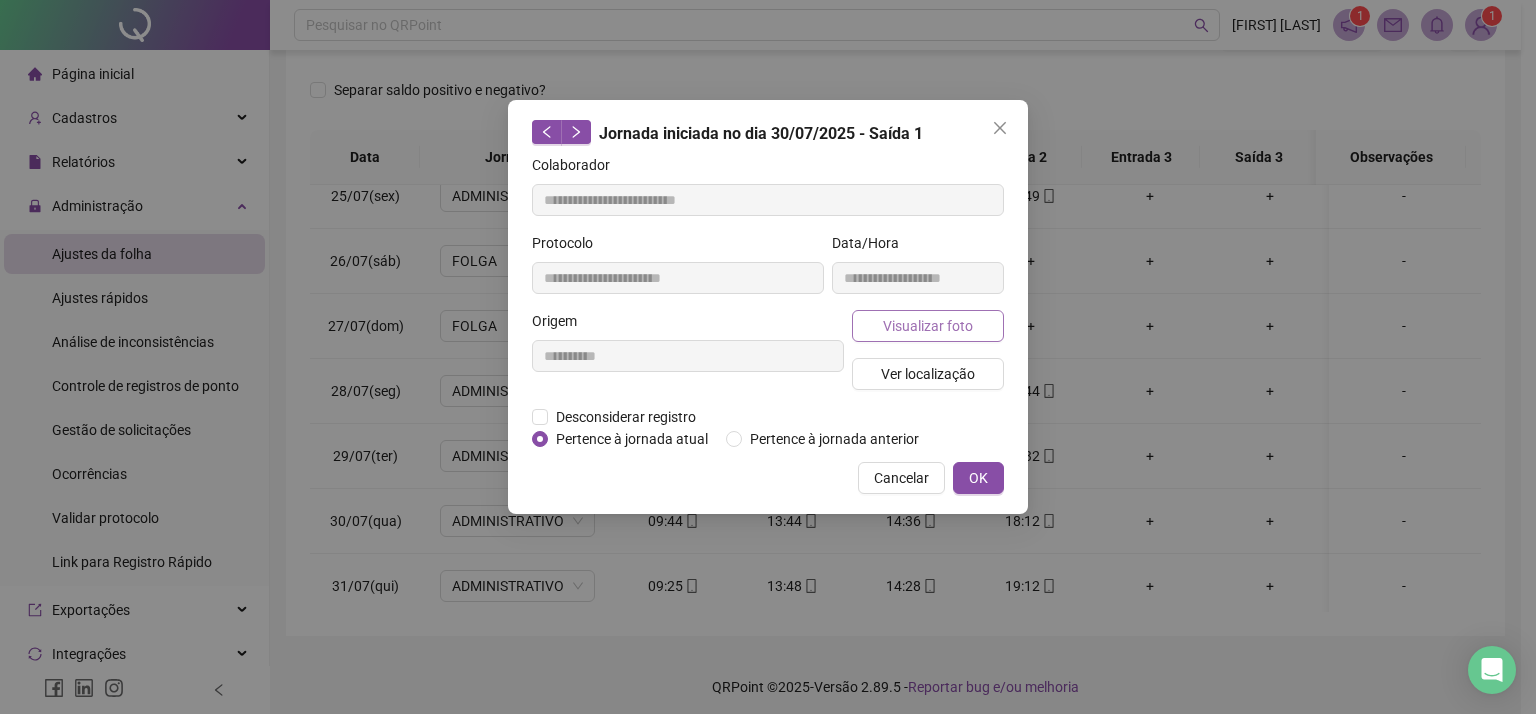 click on "Visualizar foto" at bounding box center (928, 326) 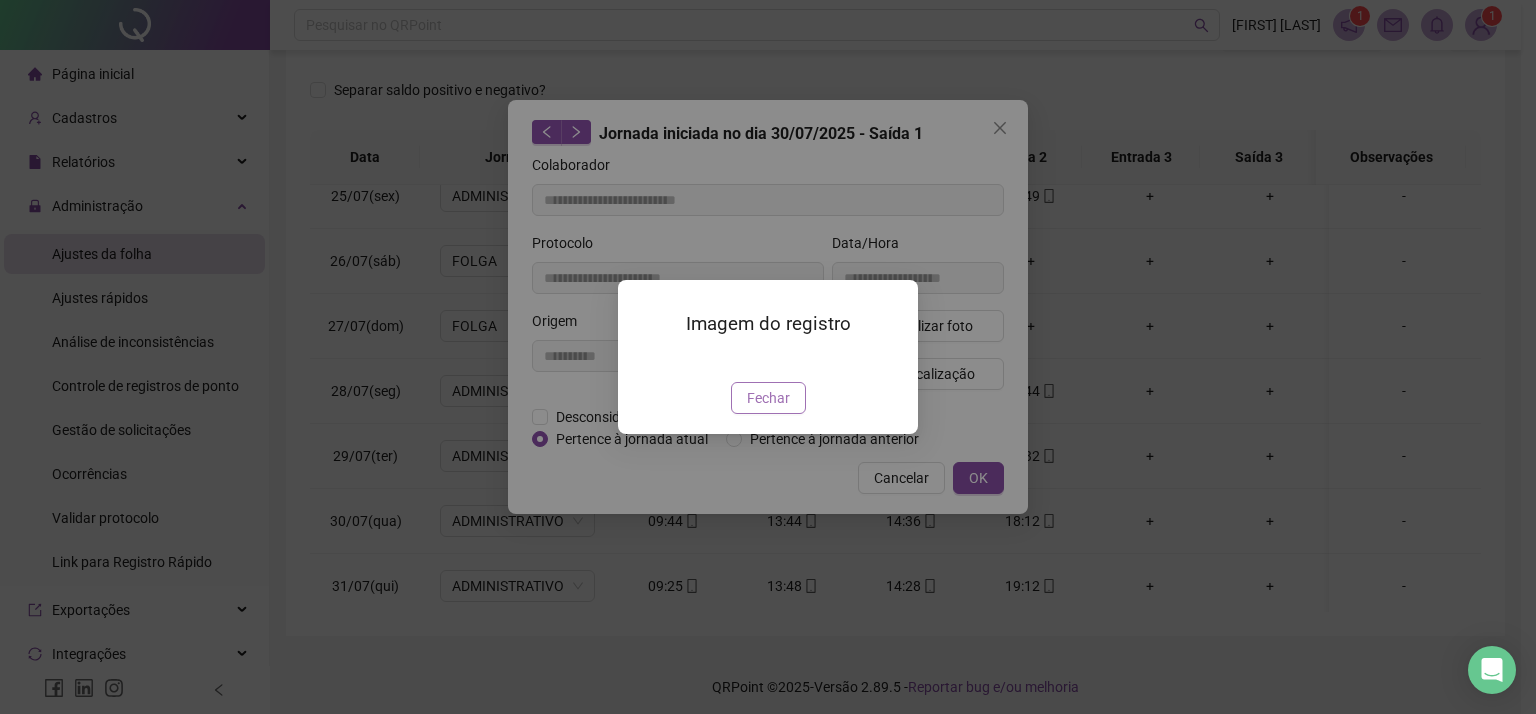 click on "Fechar" at bounding box center [768, 398] 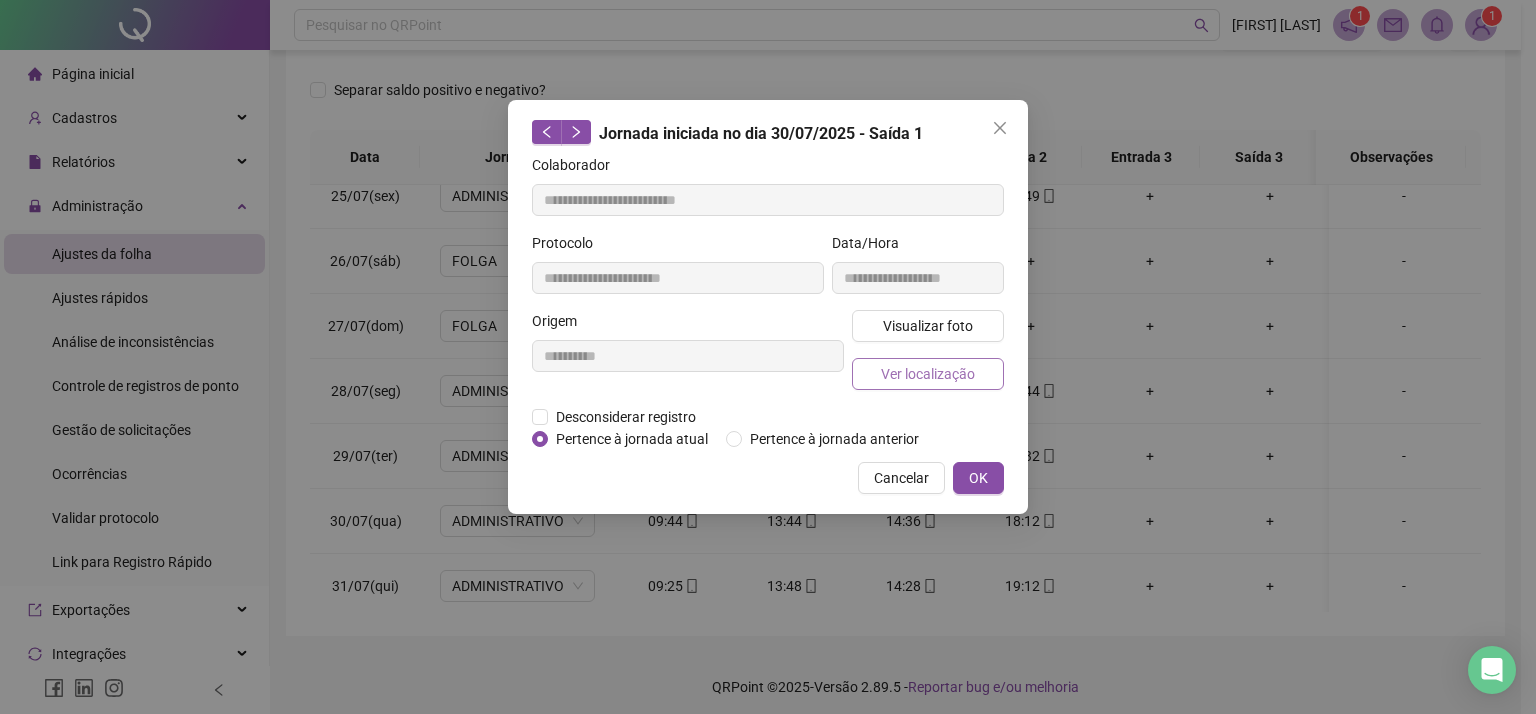 click on "Ver localização" at bounding box center (928, 374) 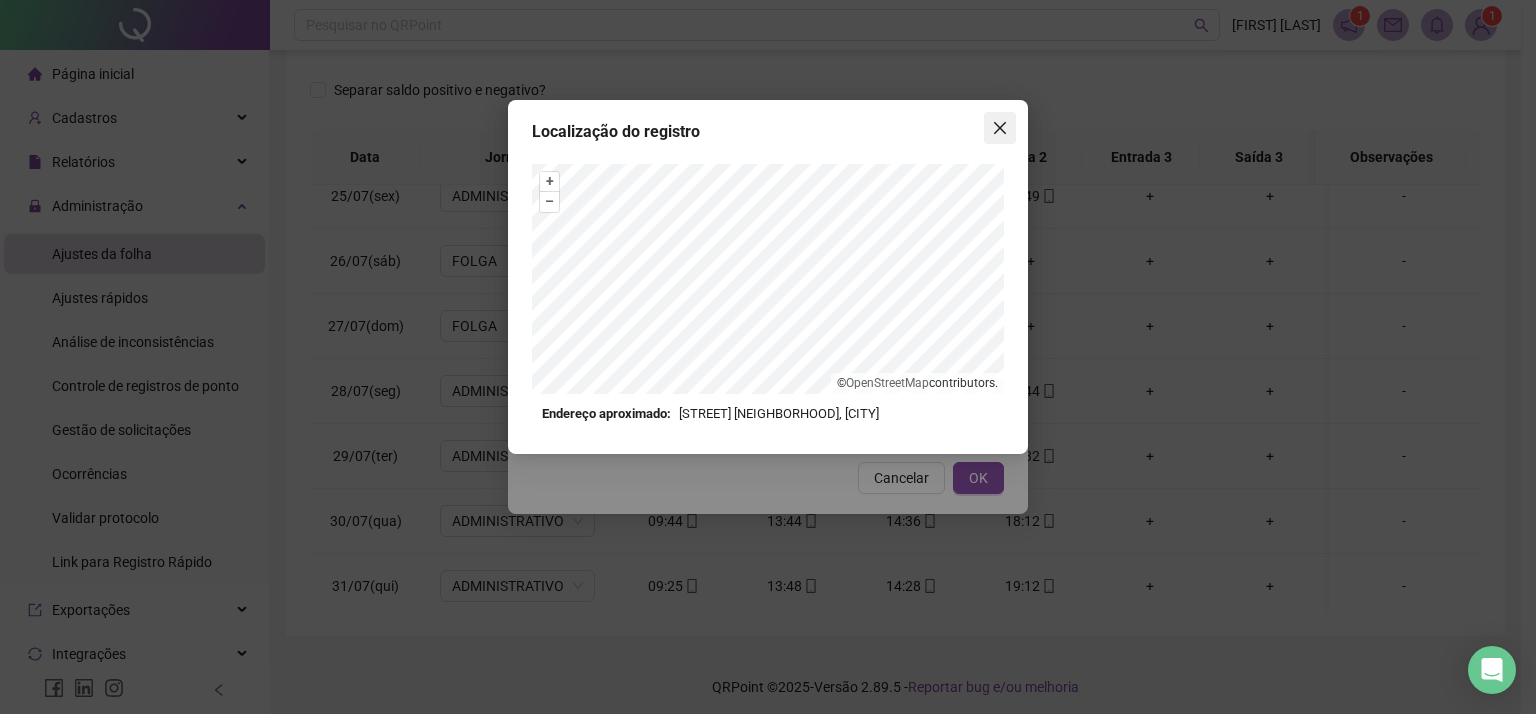 click at bounding box center (1000, 128) 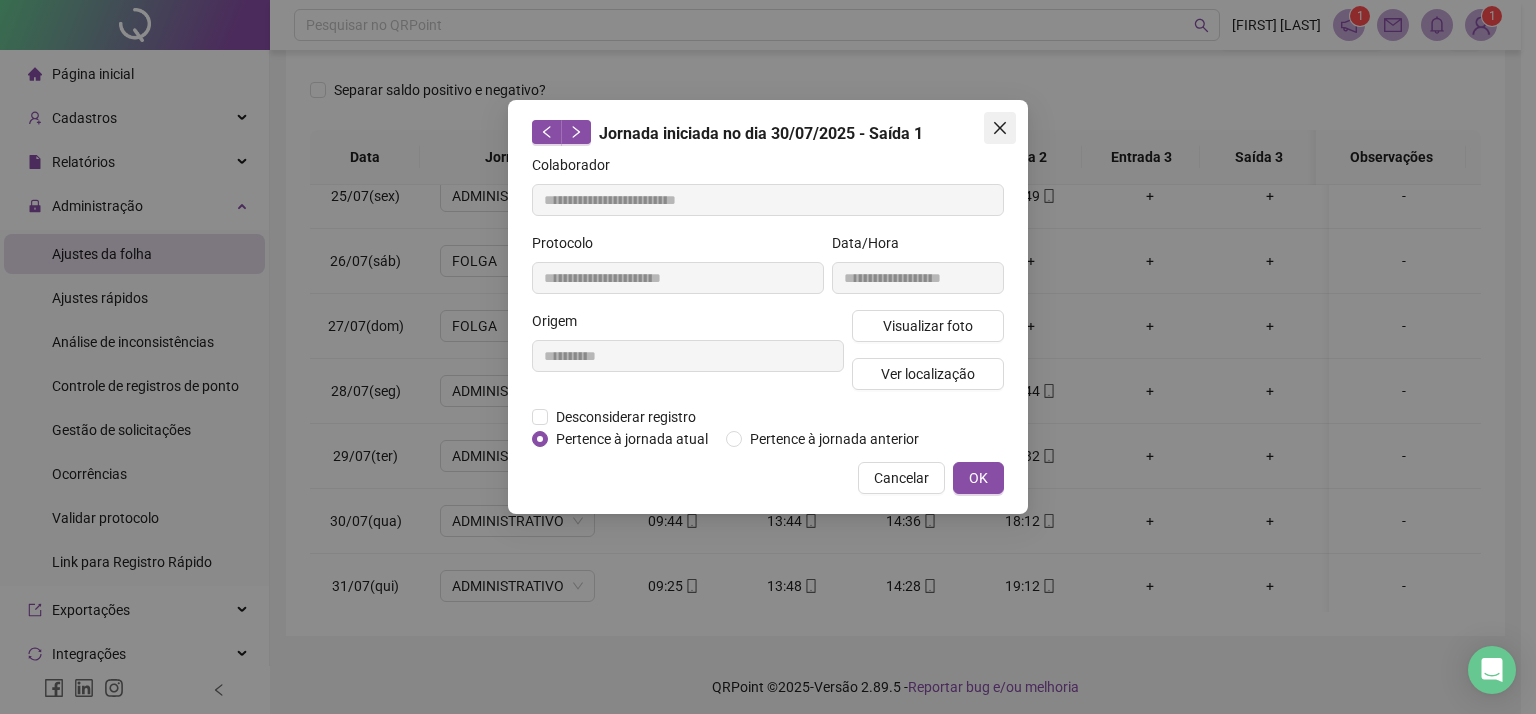 click 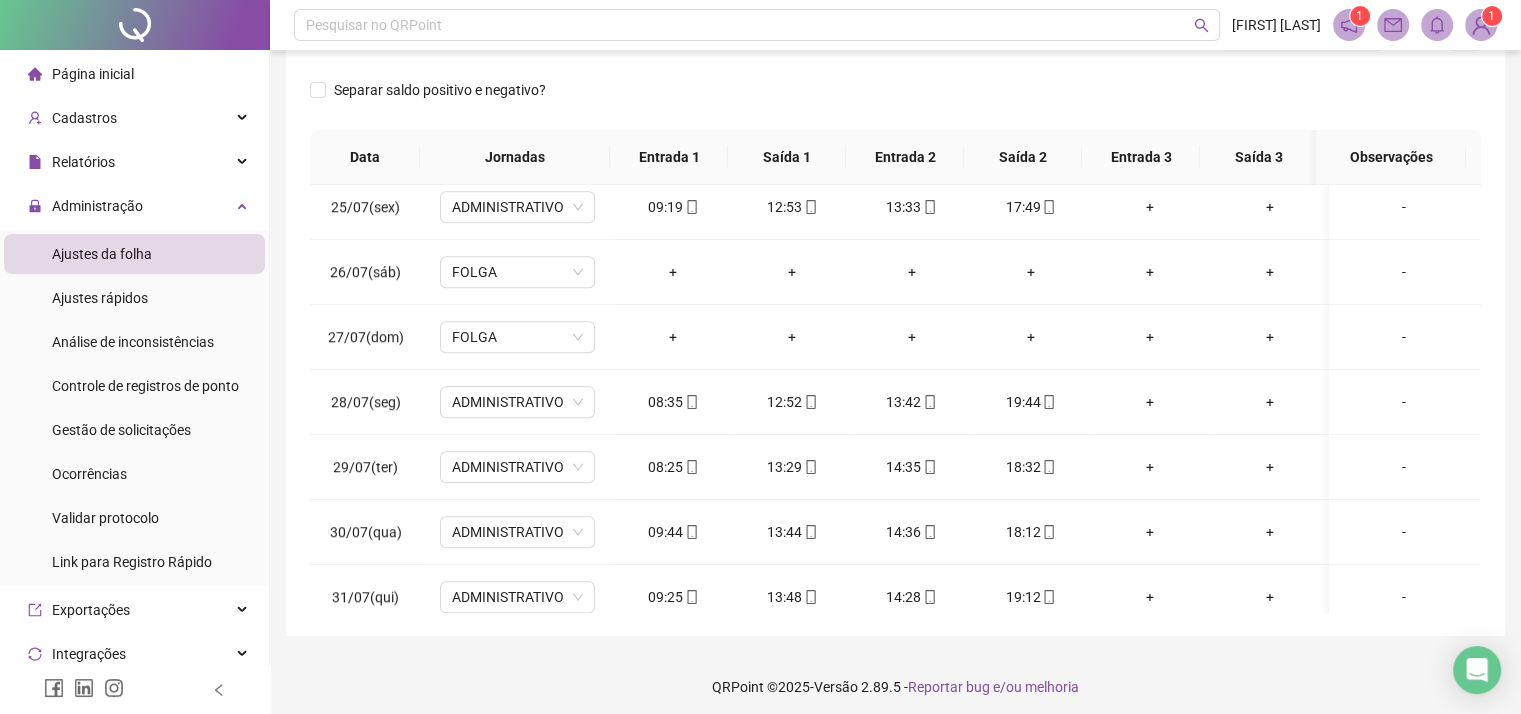scroll, scrollTop: 1581, scrollLeft: 0, axis: vertical 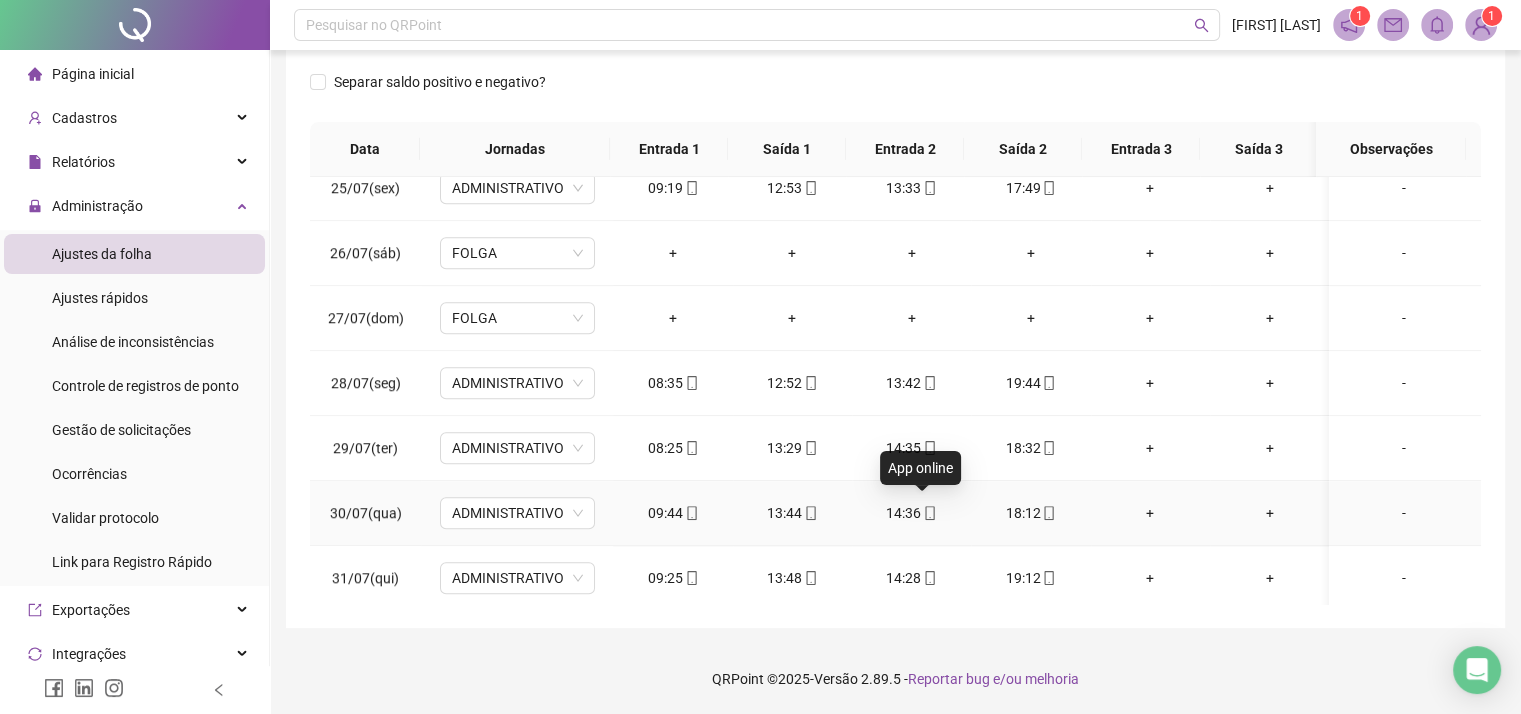 click 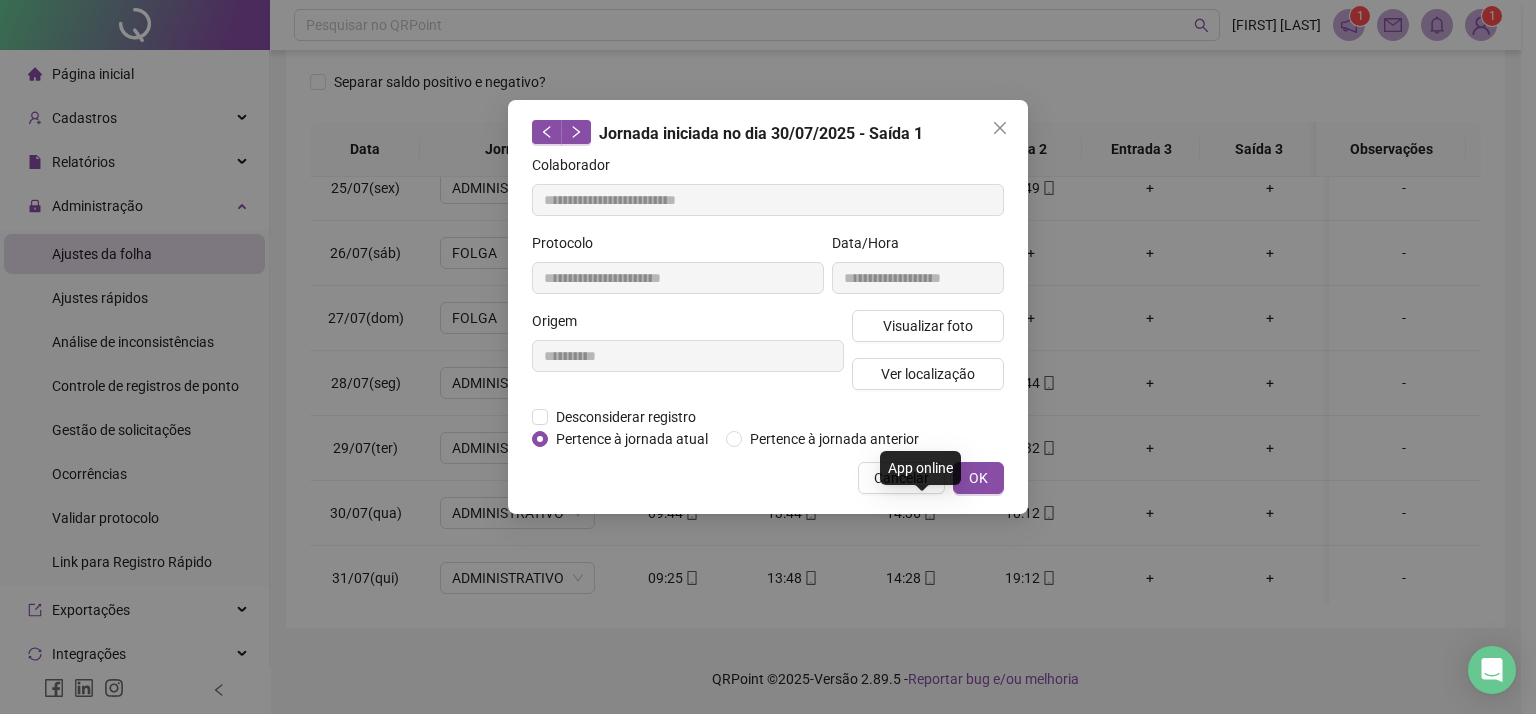 type on "**********" 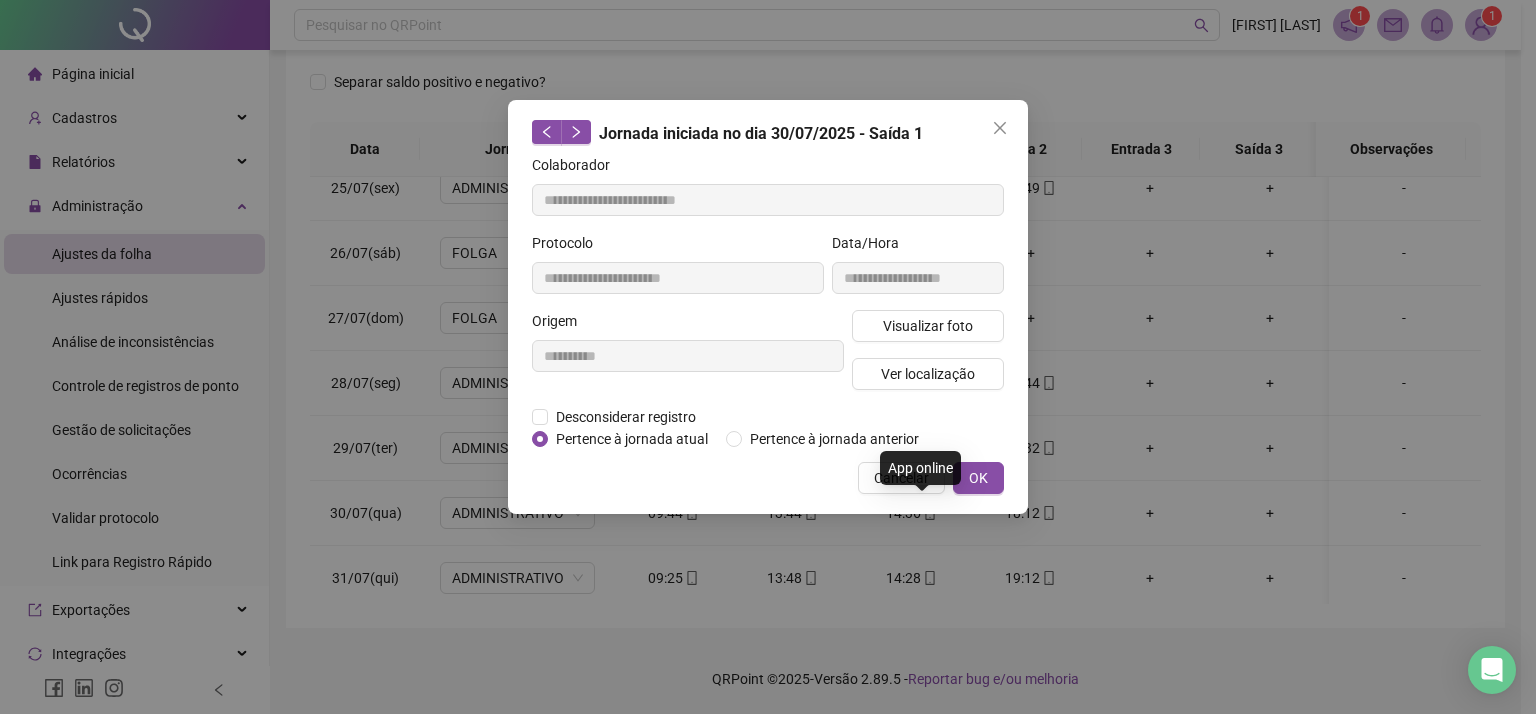 type on "**********" 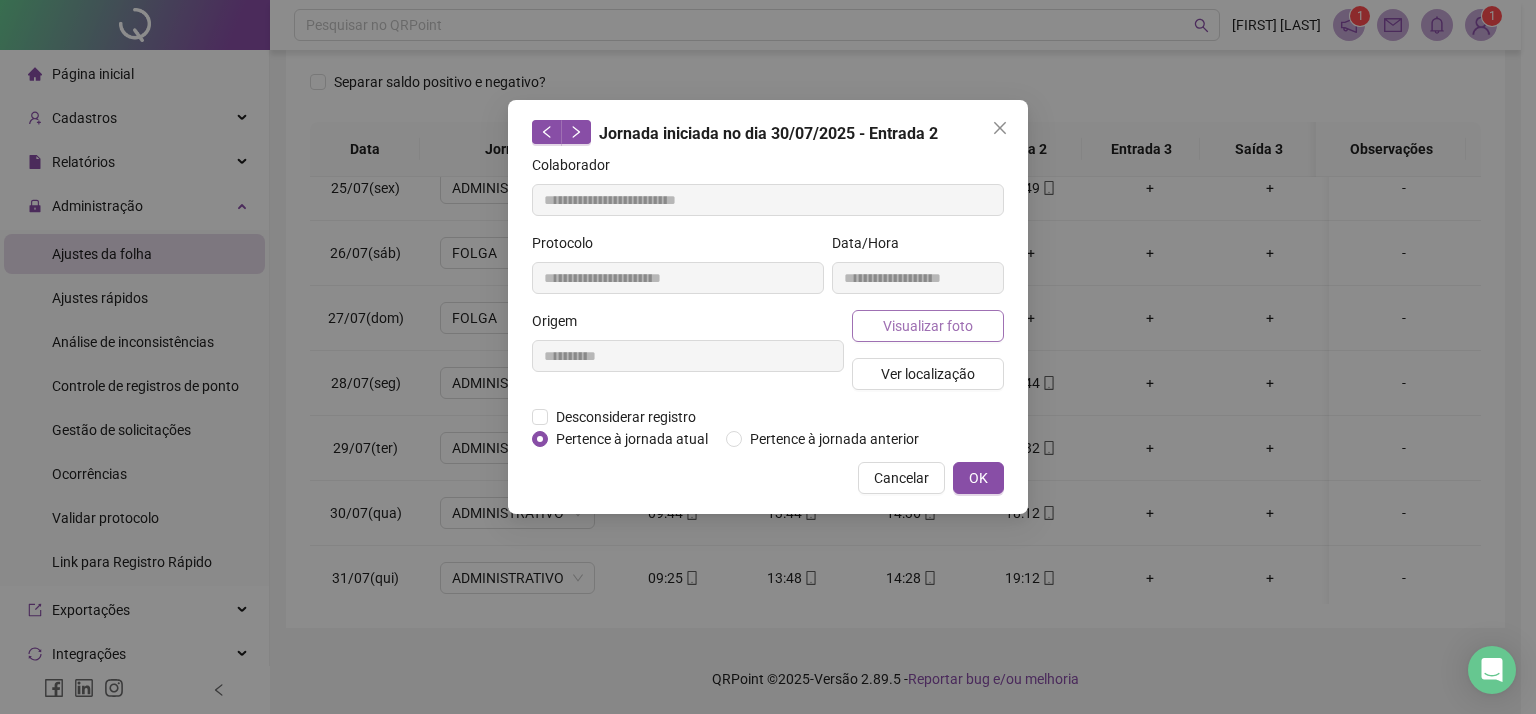click on "Visualizar foto" at bounding box center [928, 326] 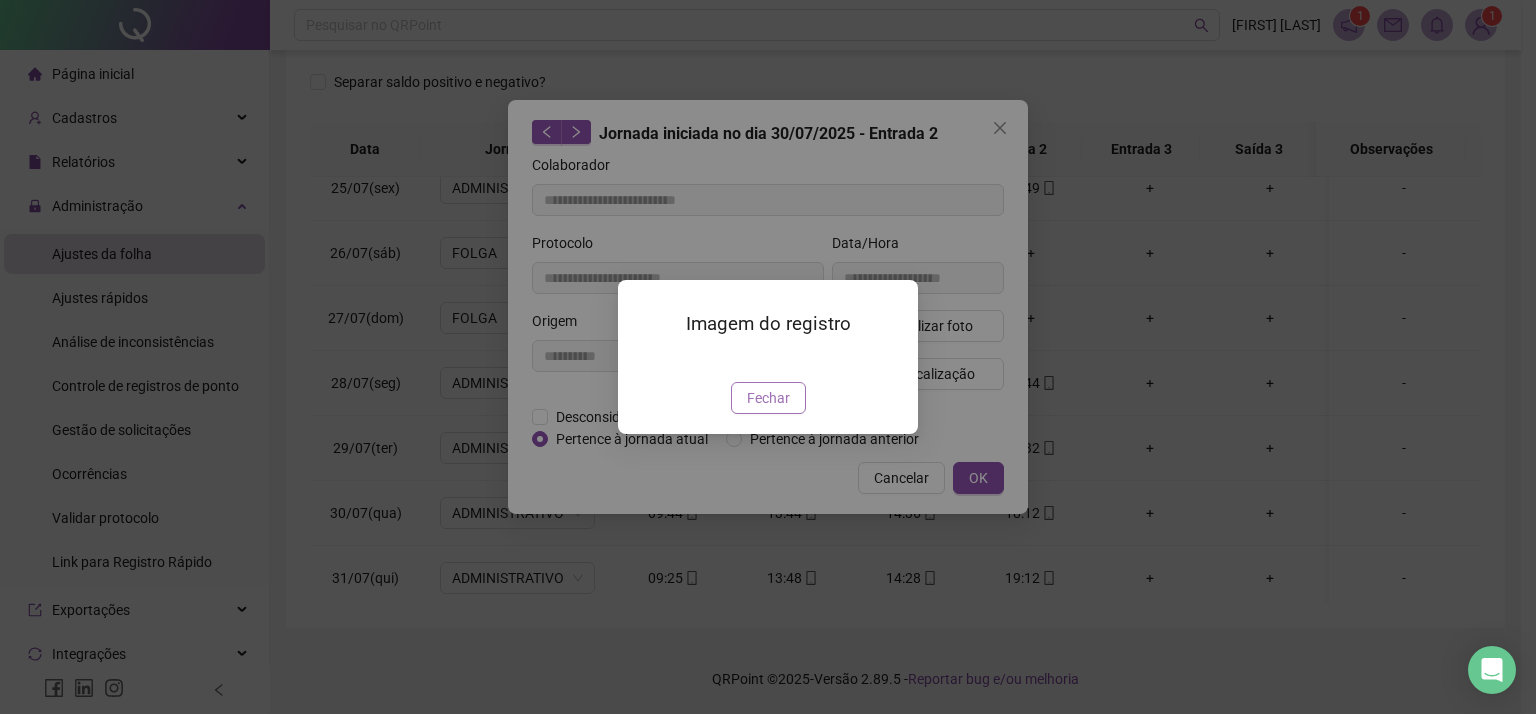 click on "Fechar" at bounding box center (768, 398) 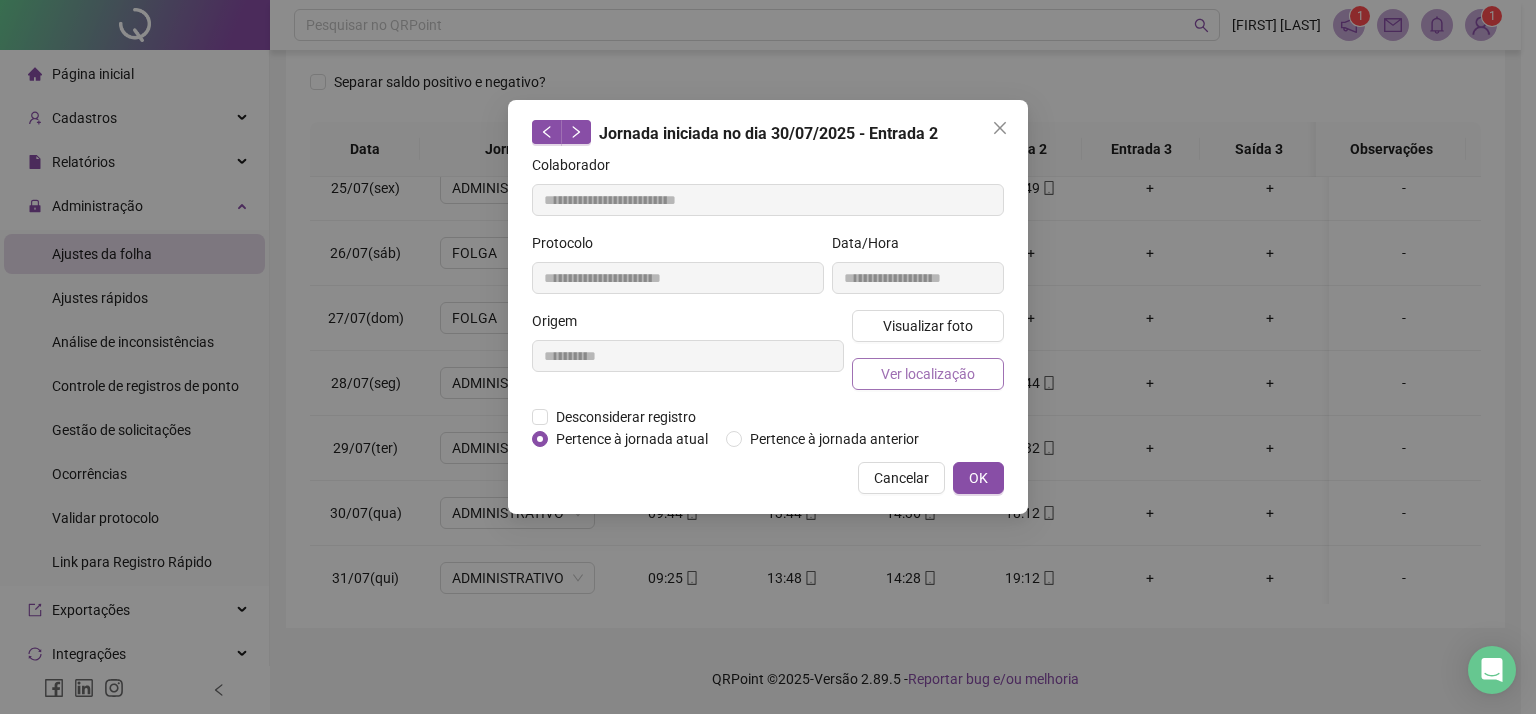 click on "Ver localização" at bounding box center (928, 374) 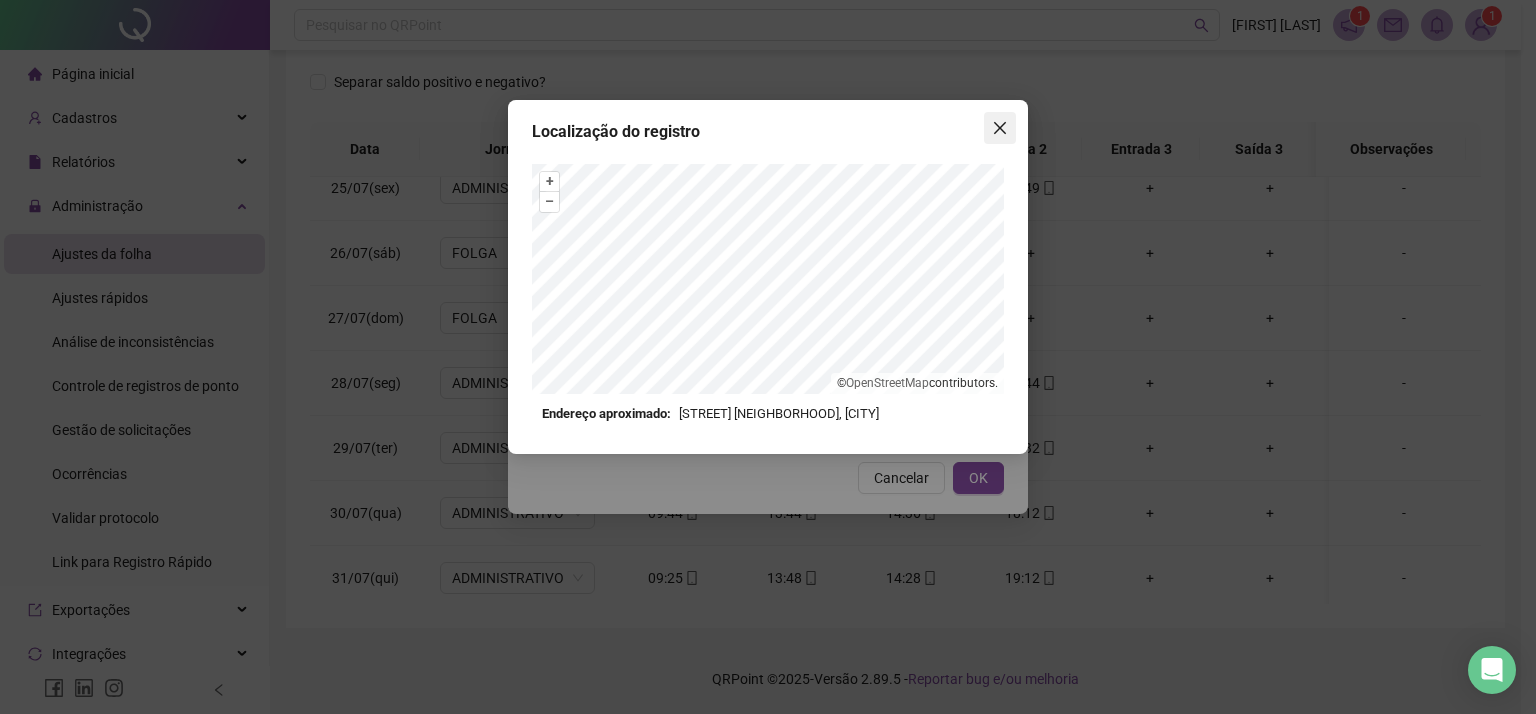 click 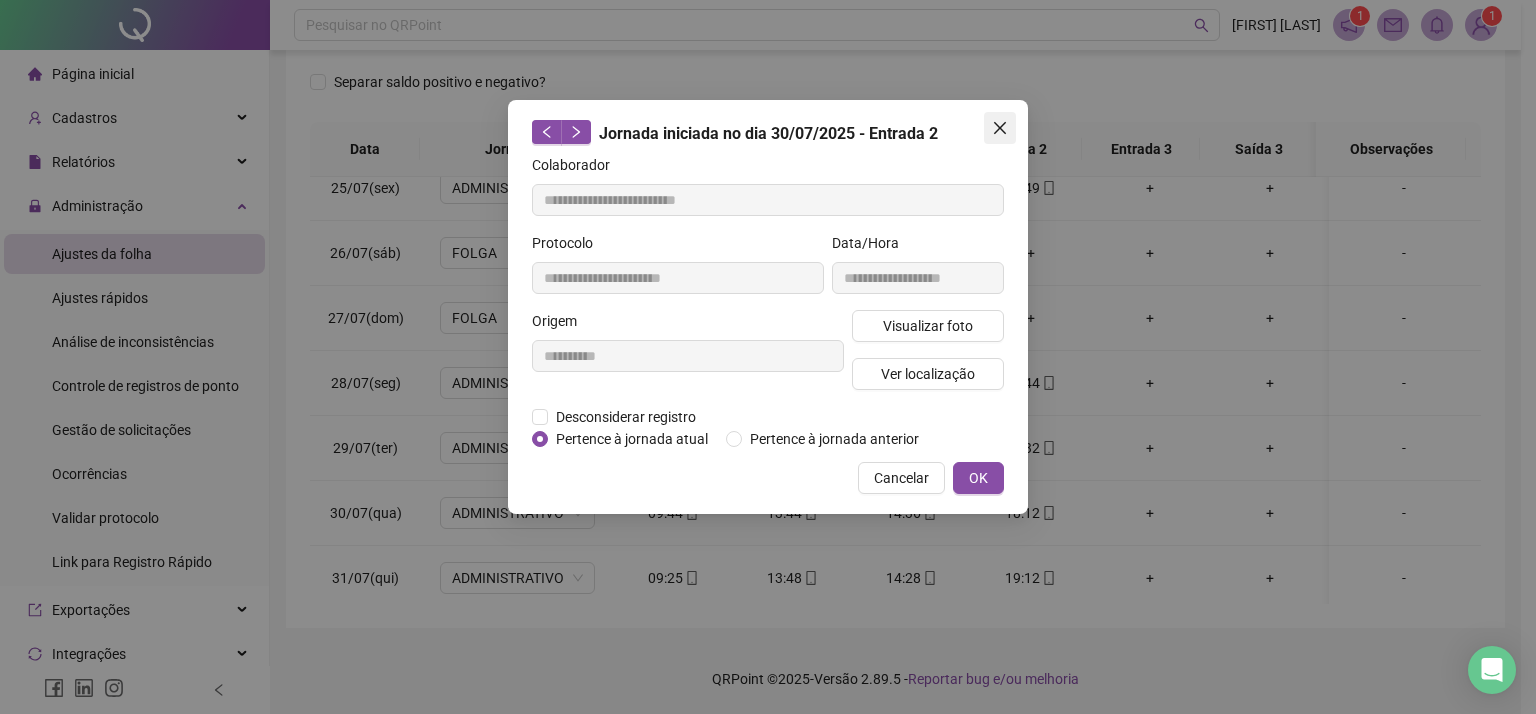 click 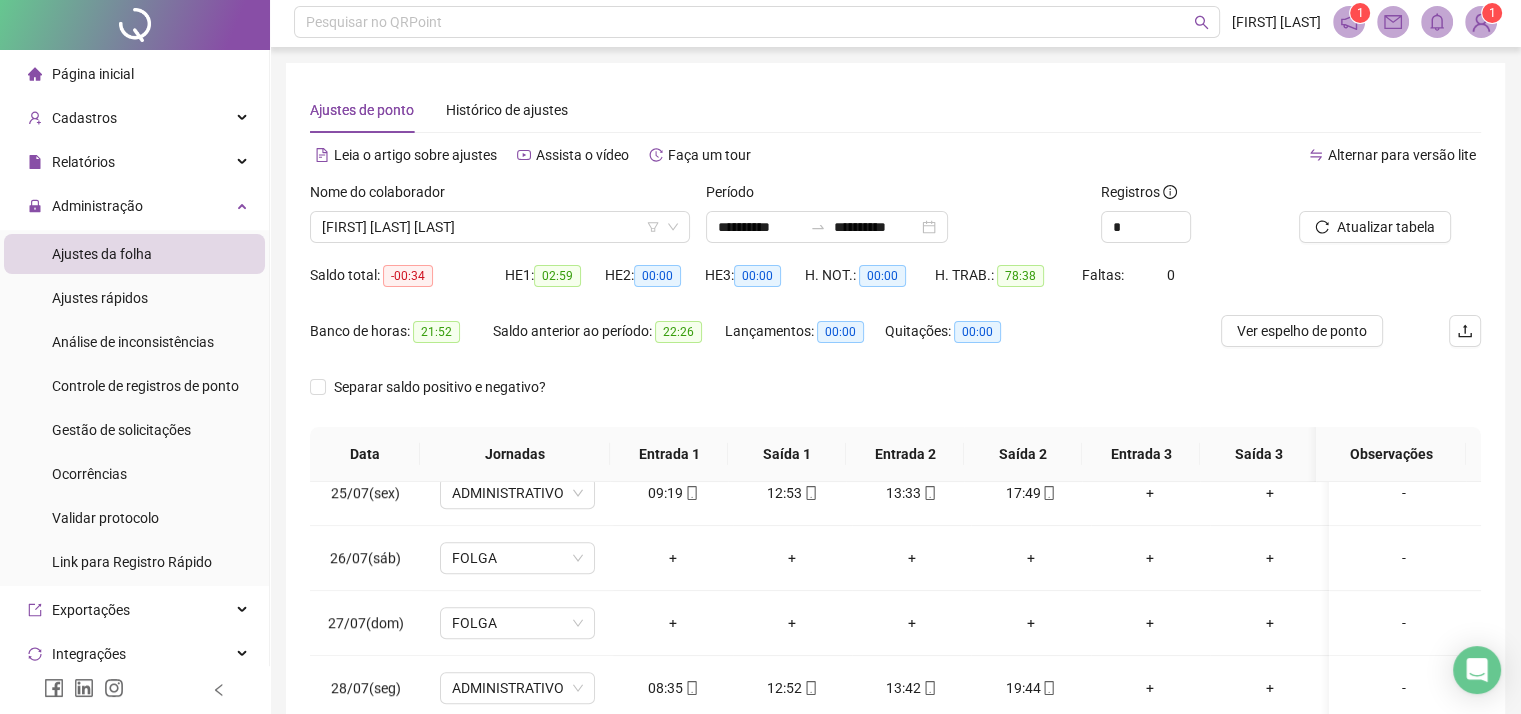 scroll, scrollTop: 0, scrollLeft: 0, axis: both 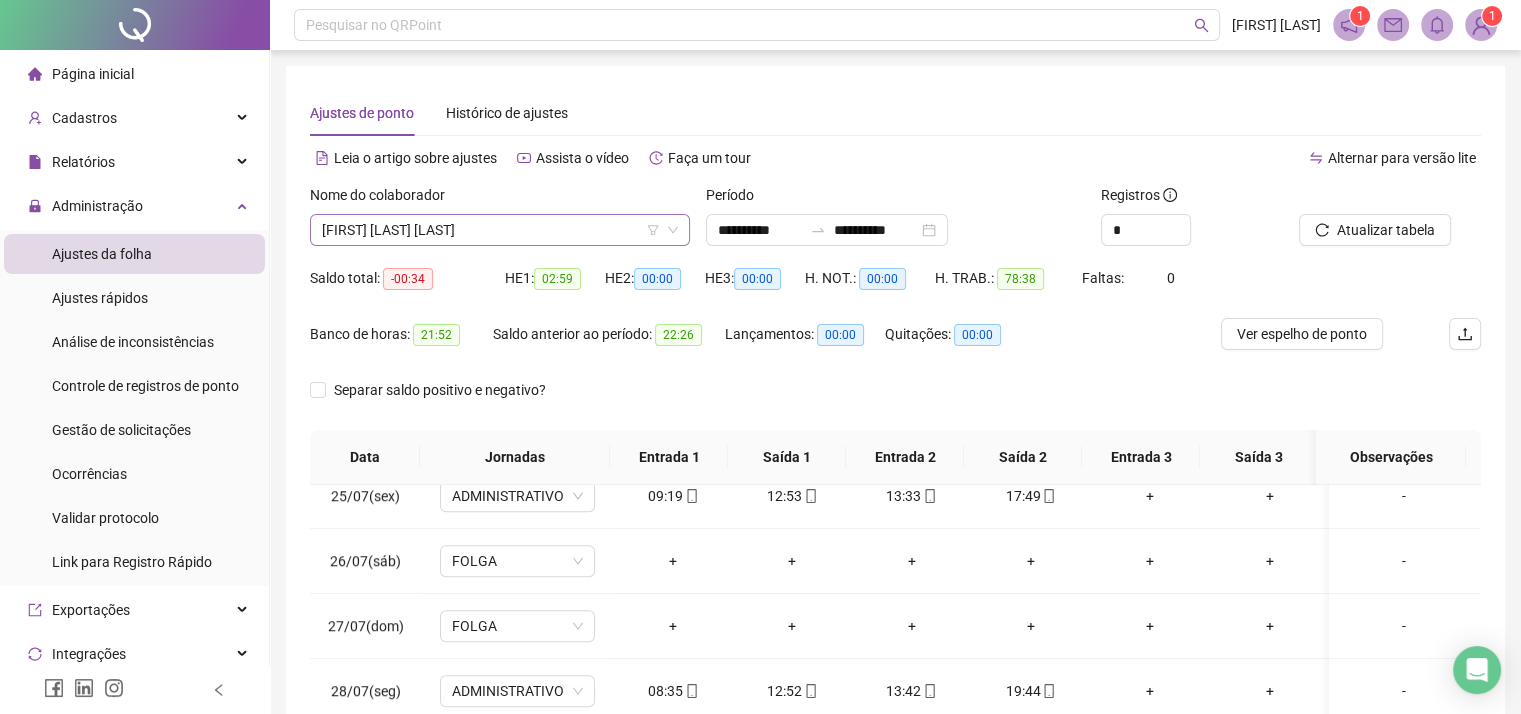 click on "[FIRST] [LAST] [LAST]" at bounding box center [500, 230] 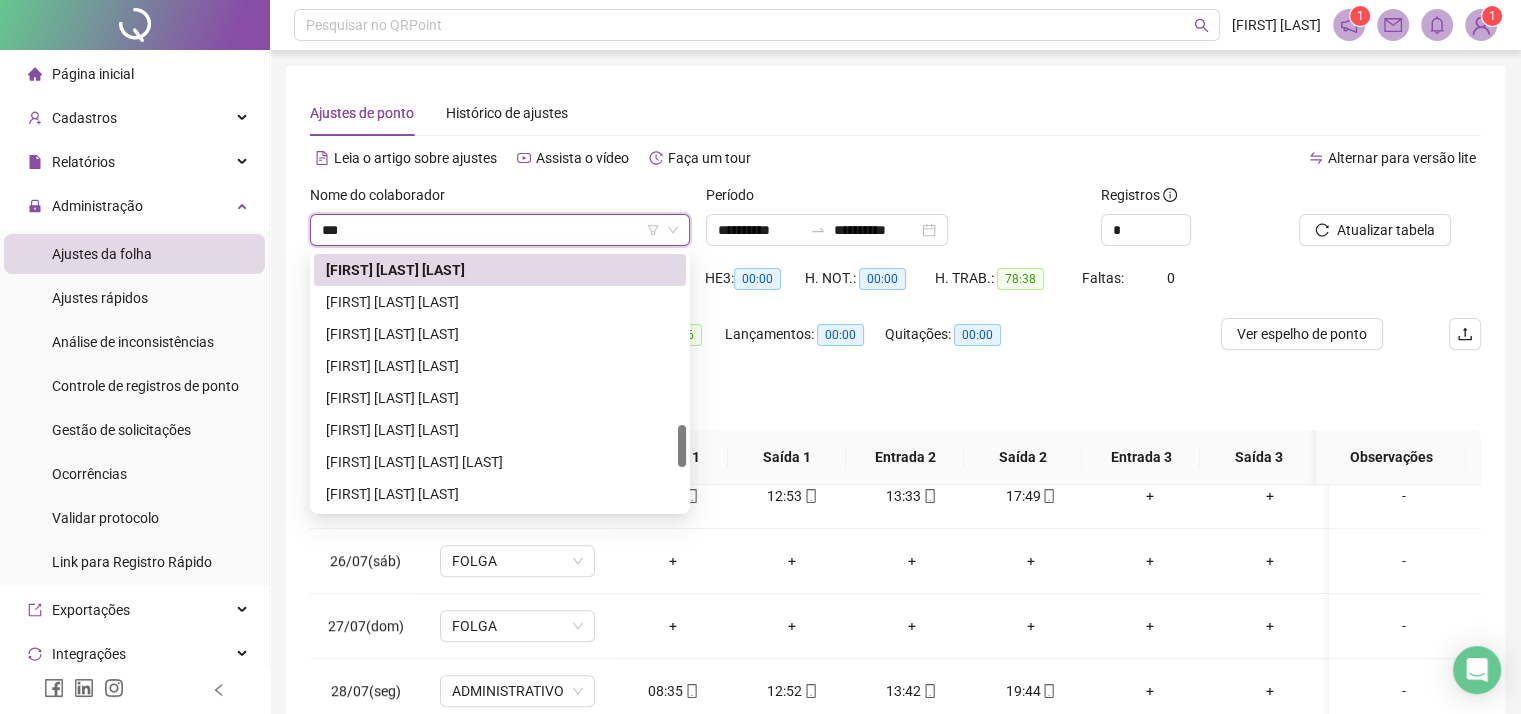 scroll, scrollTop: 0, scrollLeft: 0, axis: both 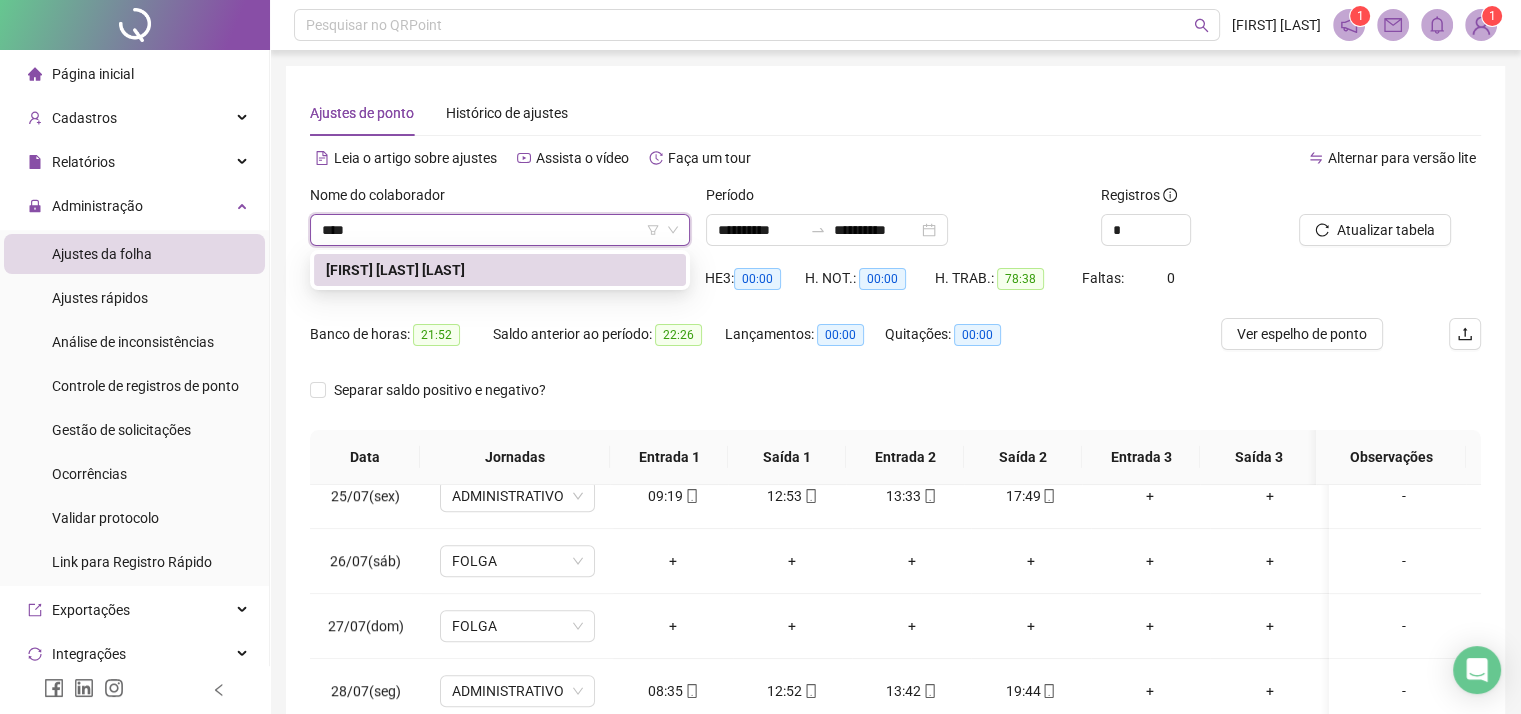 type on "***" 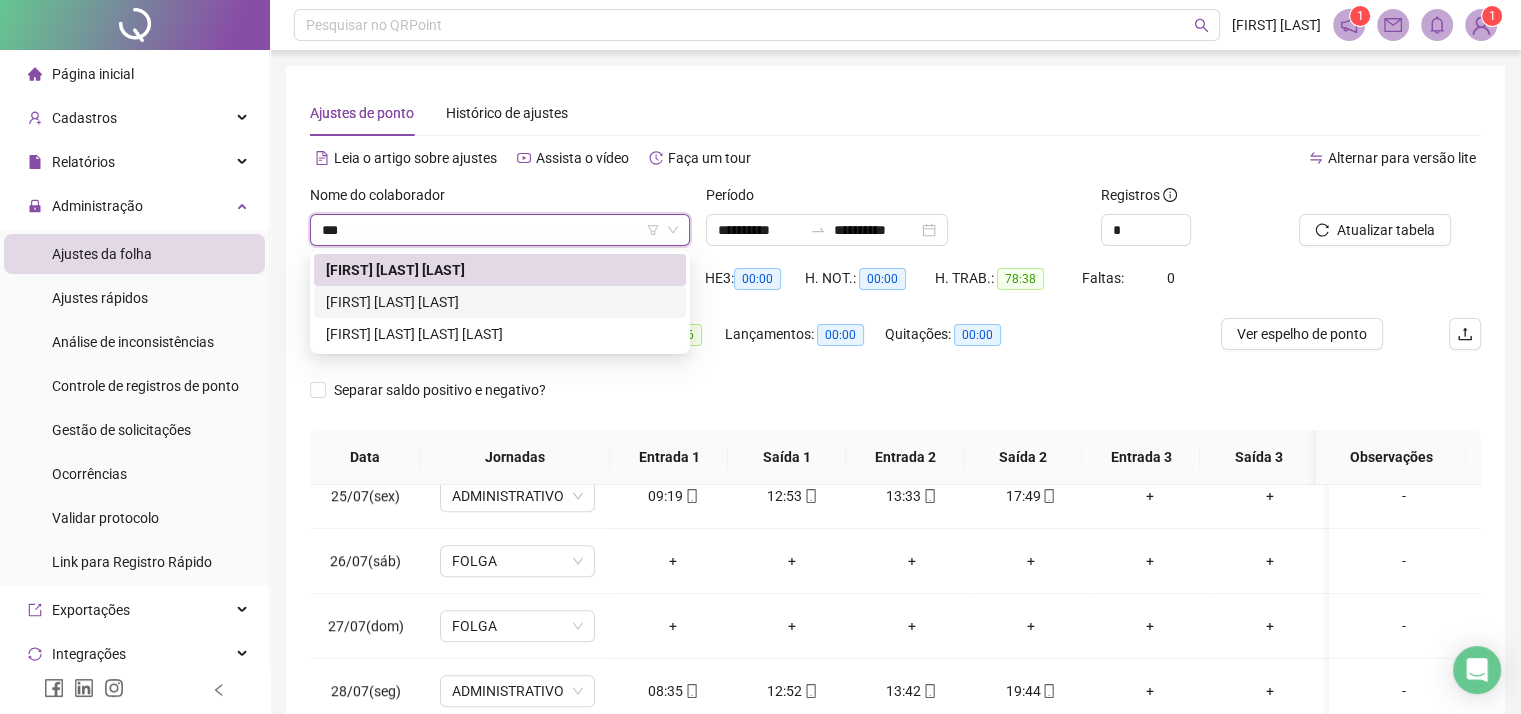 click on "[FIRST] [LAST] [LAST]" at bounding box center [500, 302] 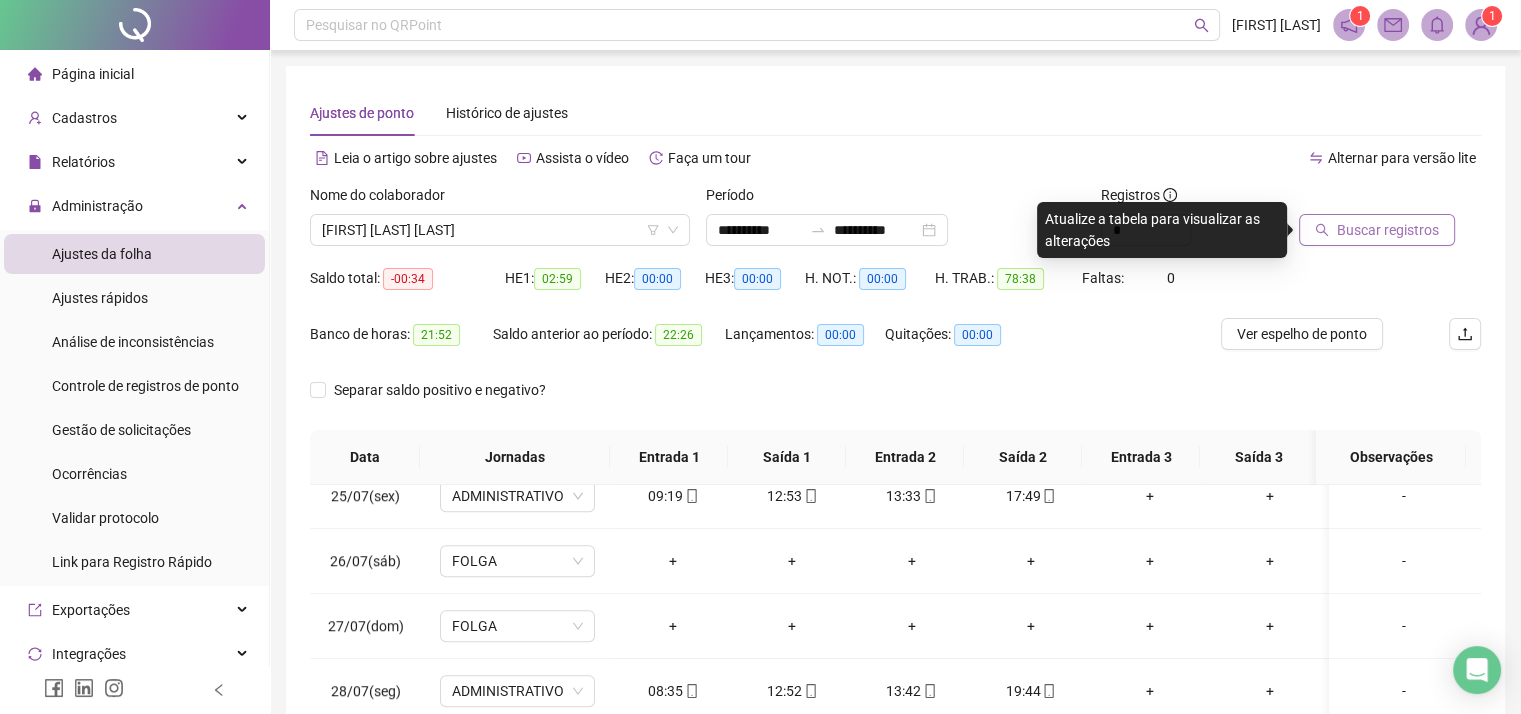 click on "Buscar registros" at bounding box center (1388, 230) 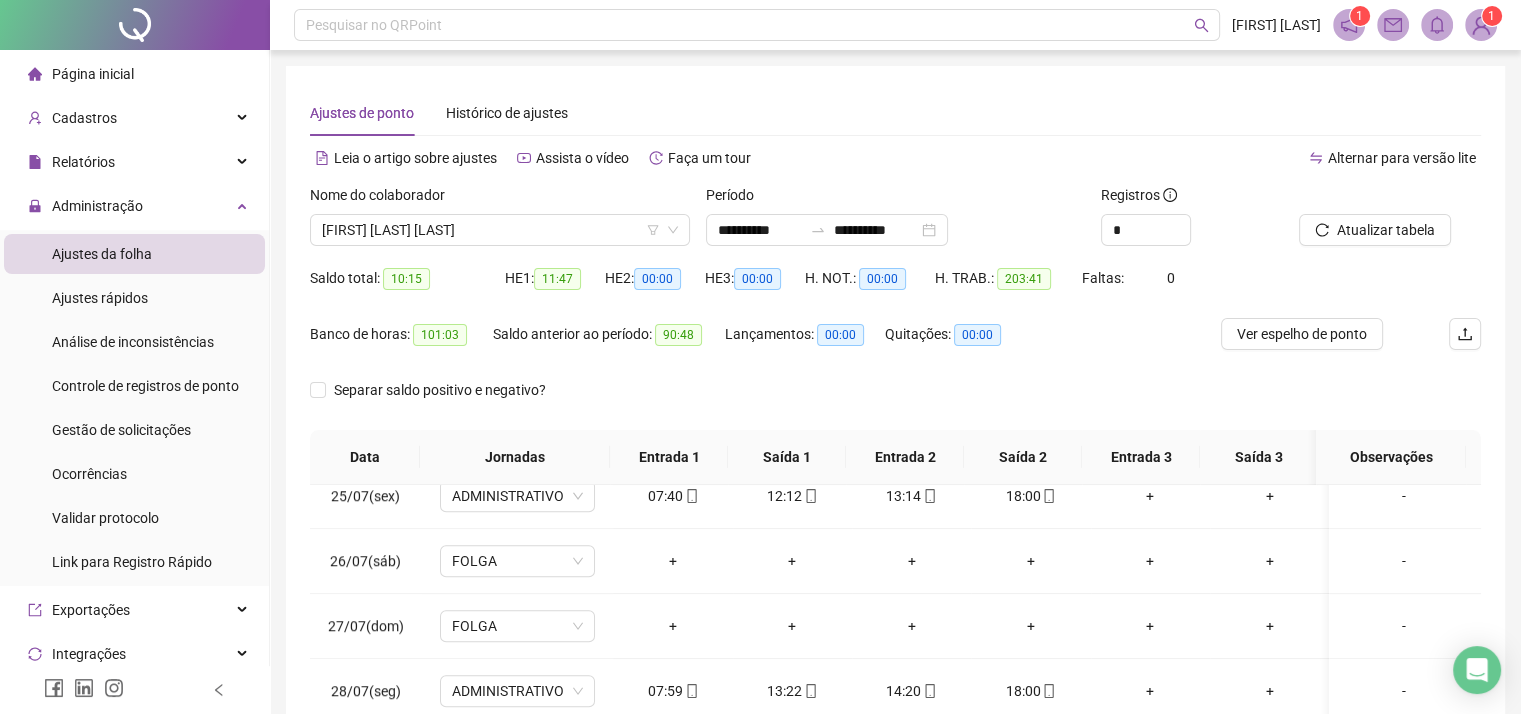 scroll, scrollTop: 308, scrollLeft: 0, axis: vertical 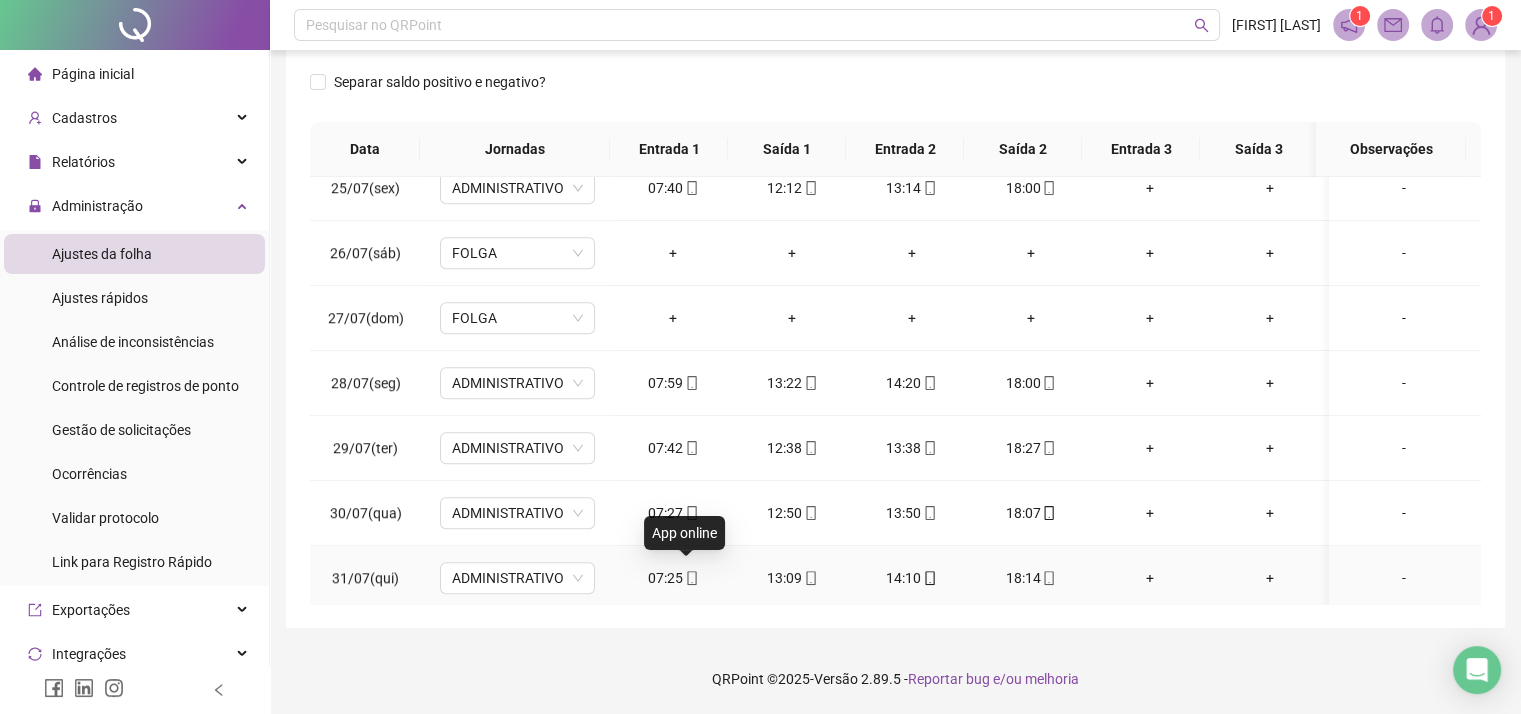 click 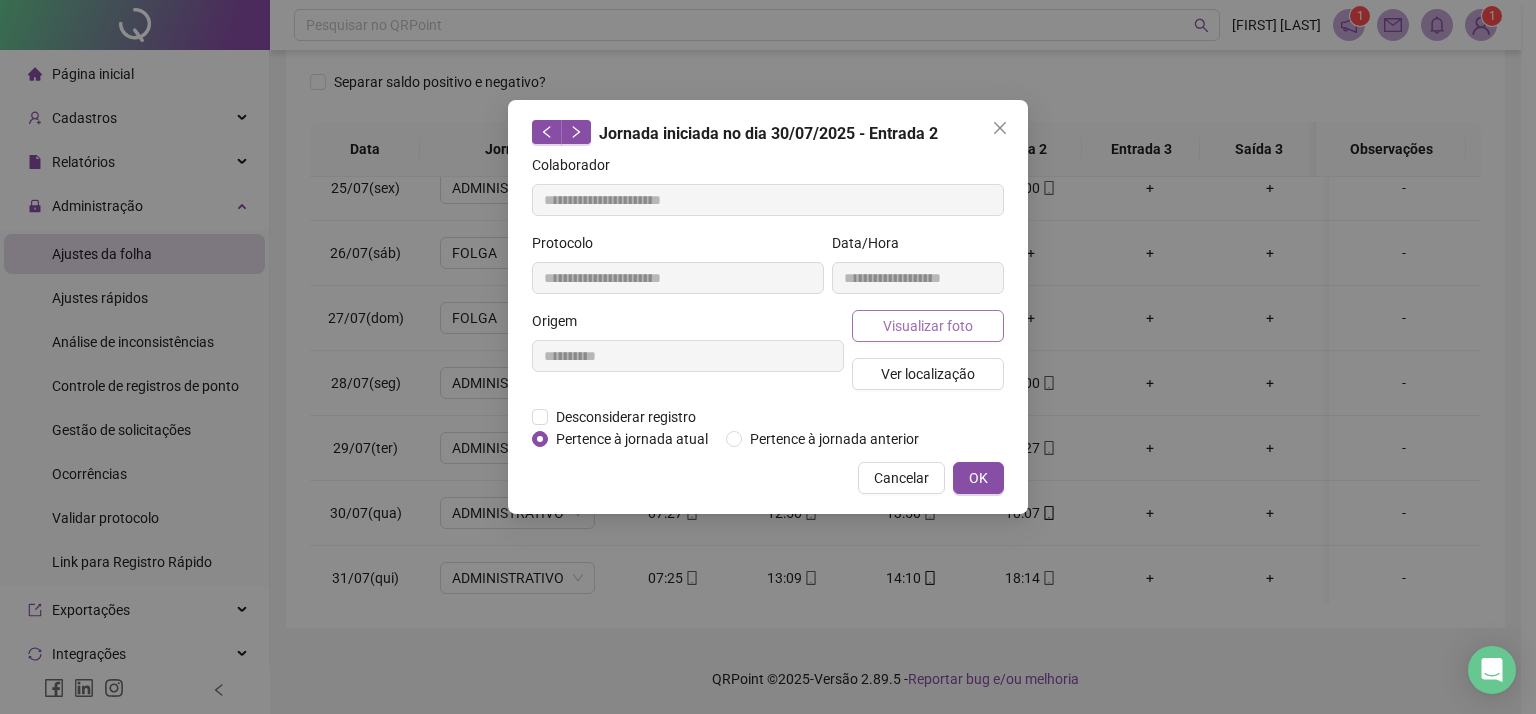 click on "Visualizar foto" at bounding box center [928, 326] 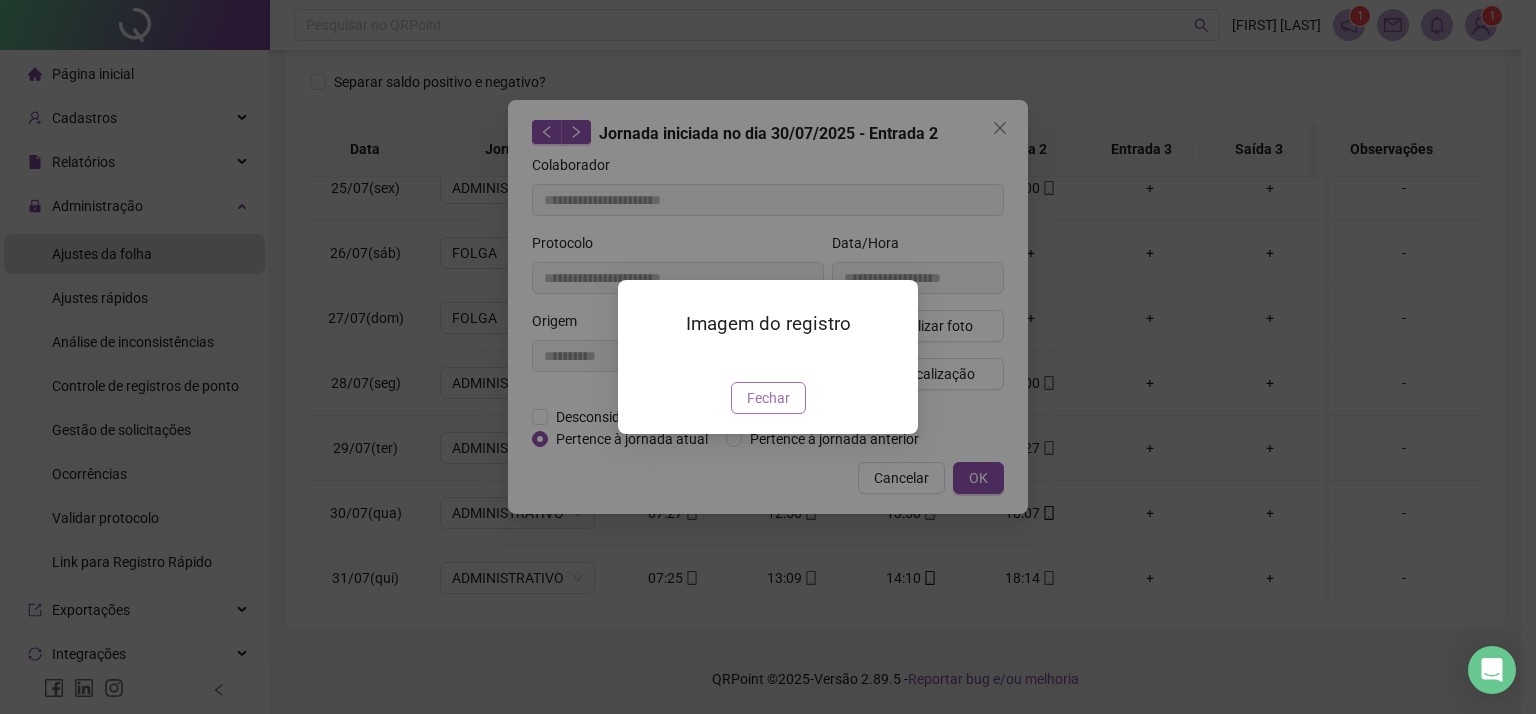 click on "Fechar" at bounding box center (768, 398) 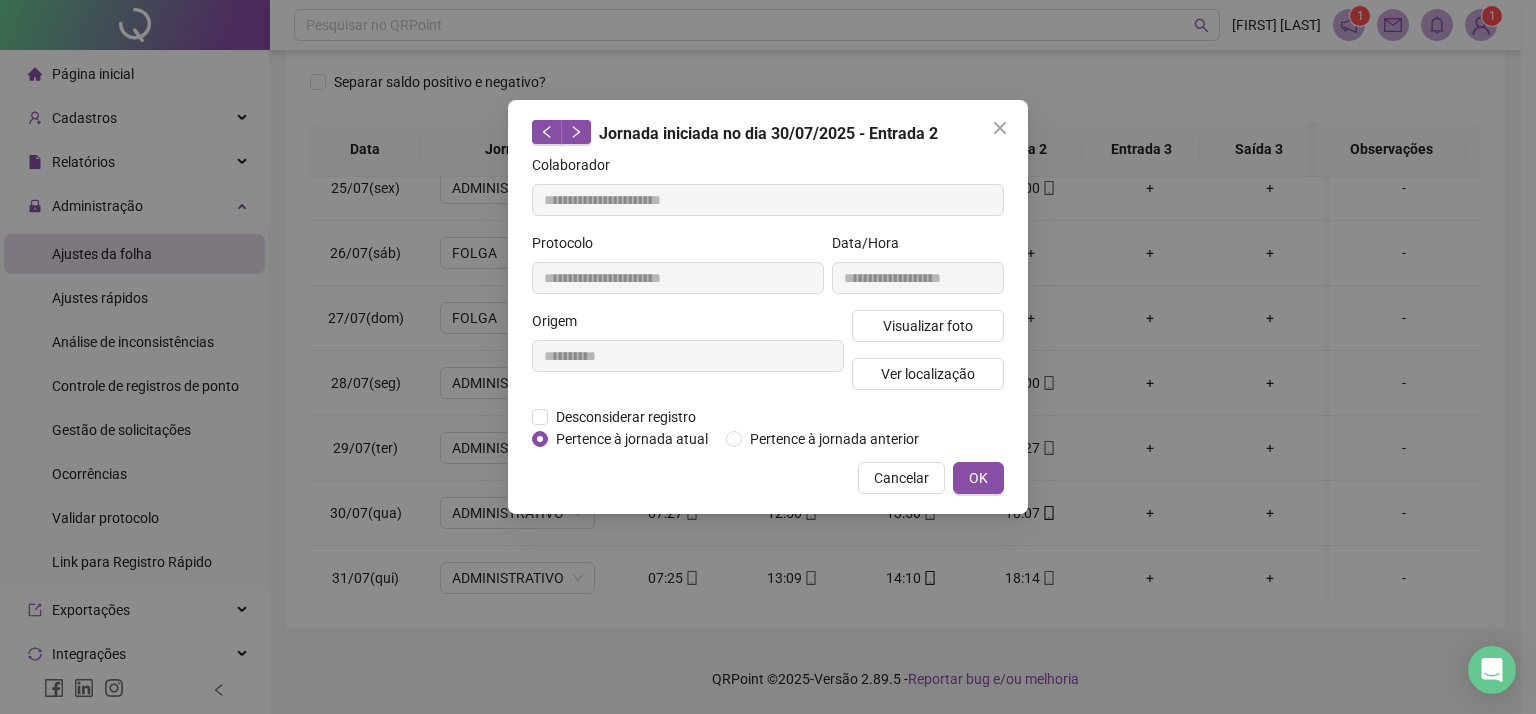 type on "**********" 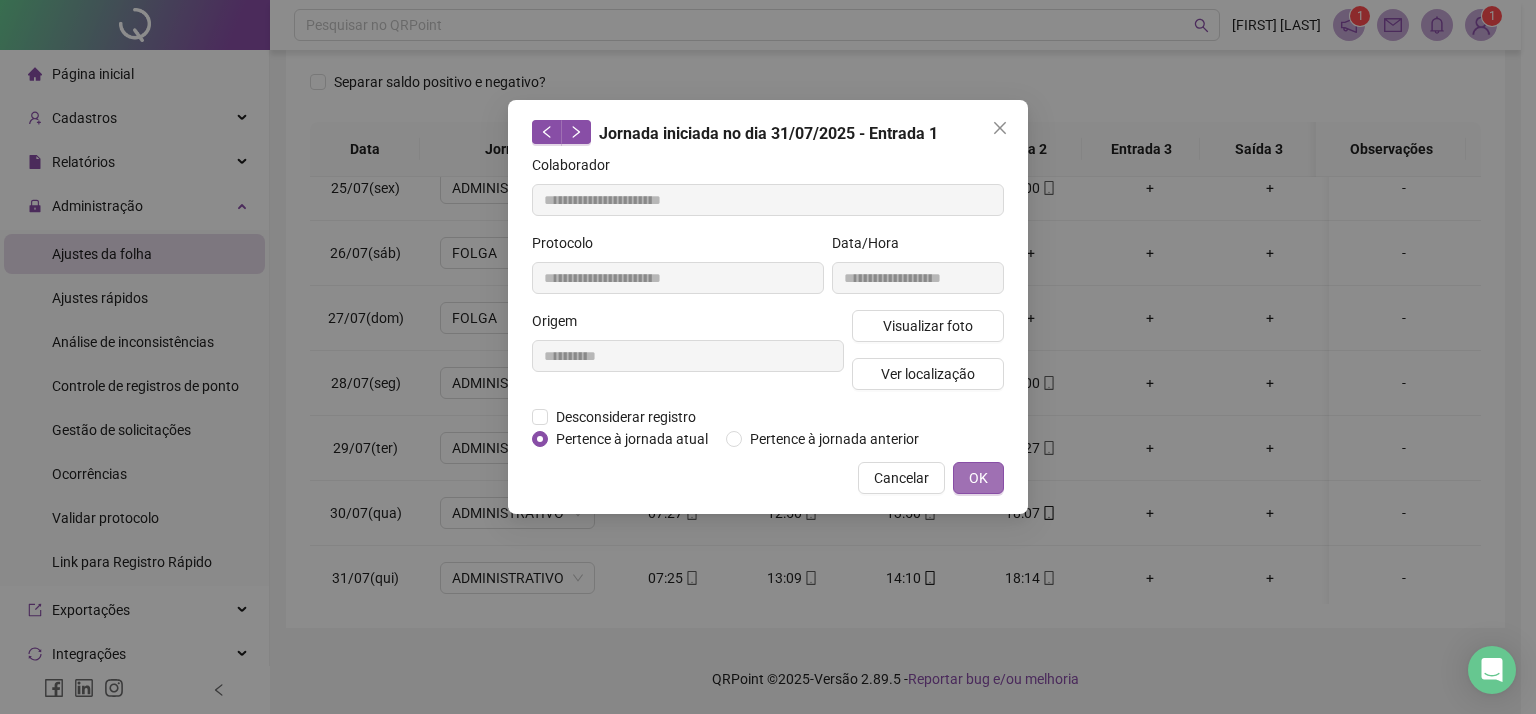 click on "OK" at bounding box center (978, 478) 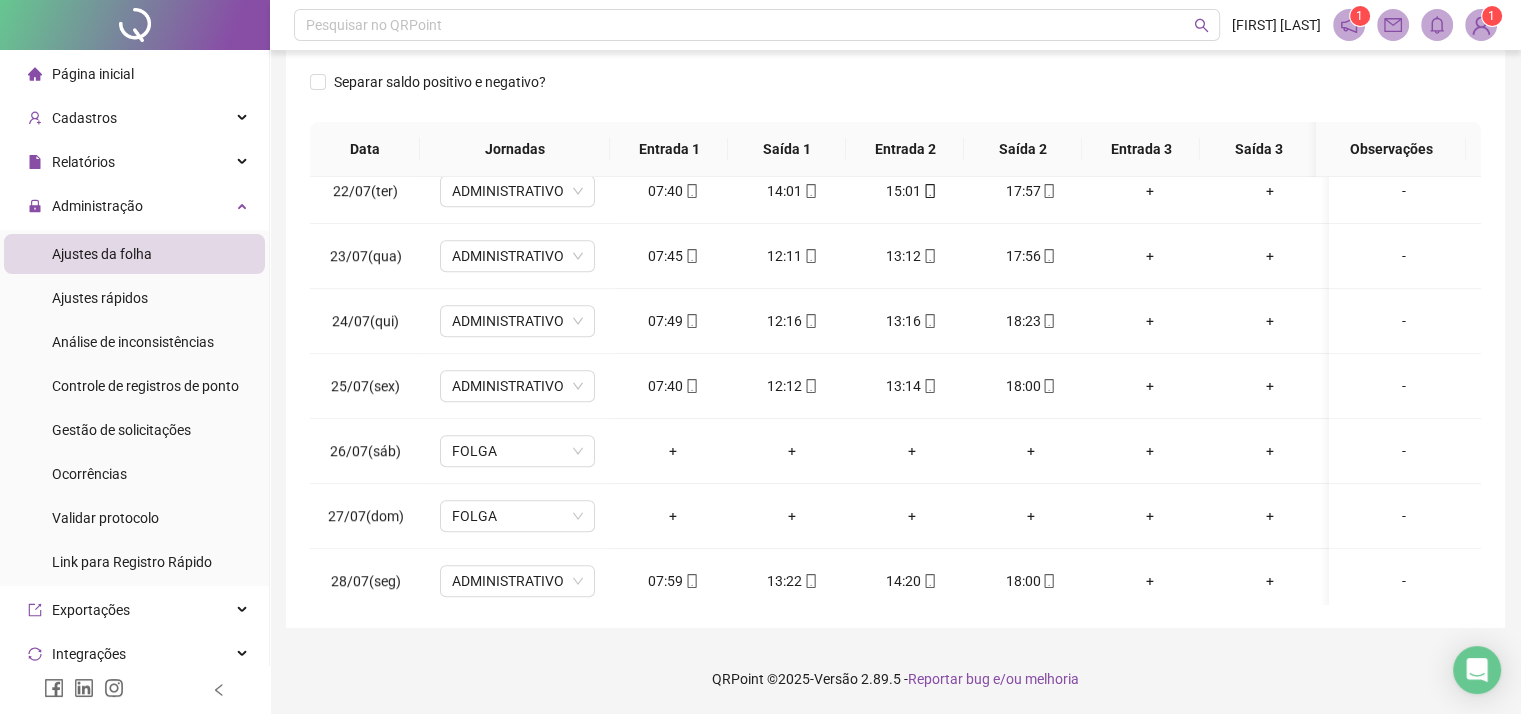 scroll, scrollTop: 1081, scrollLeft: 0, axis: vertical 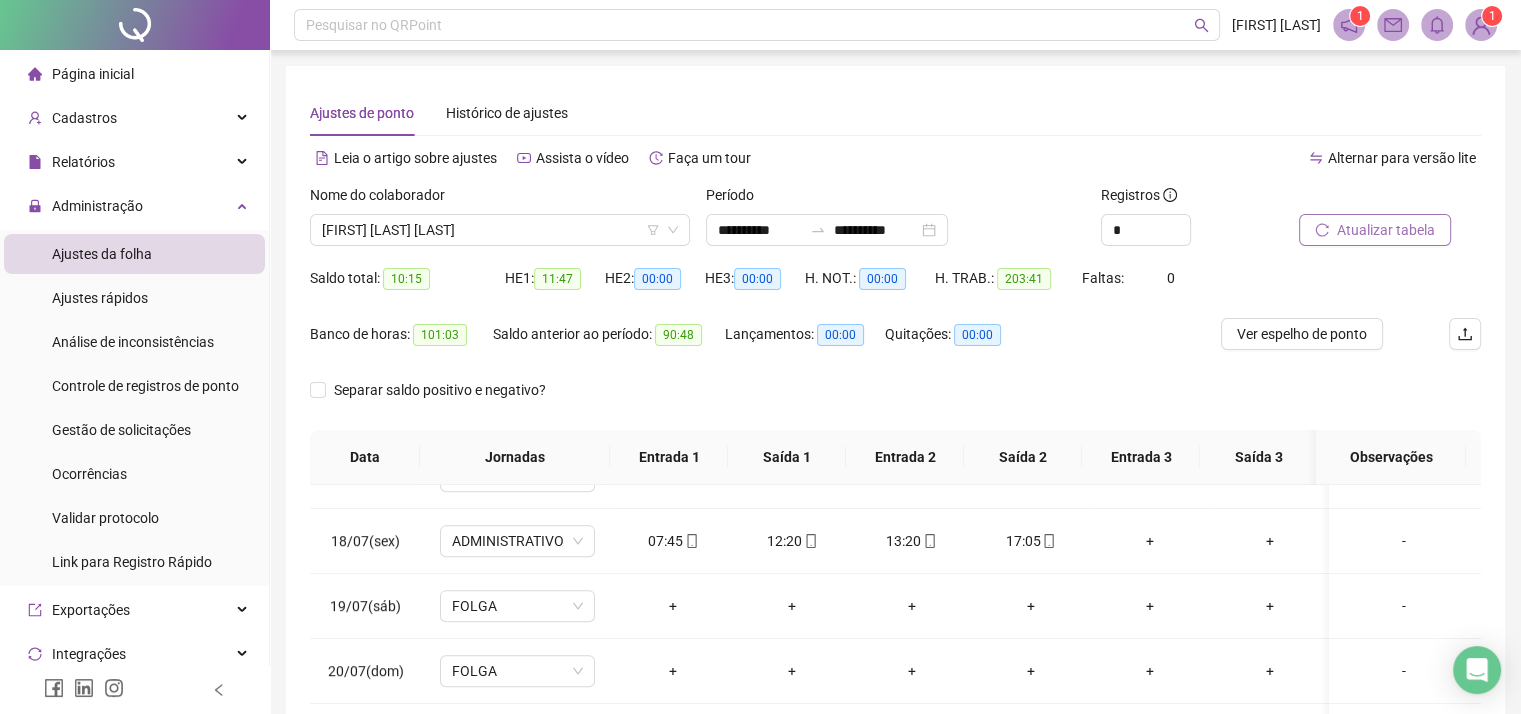 click on "Atualizar tabela" at bounding box center [1386, 230] 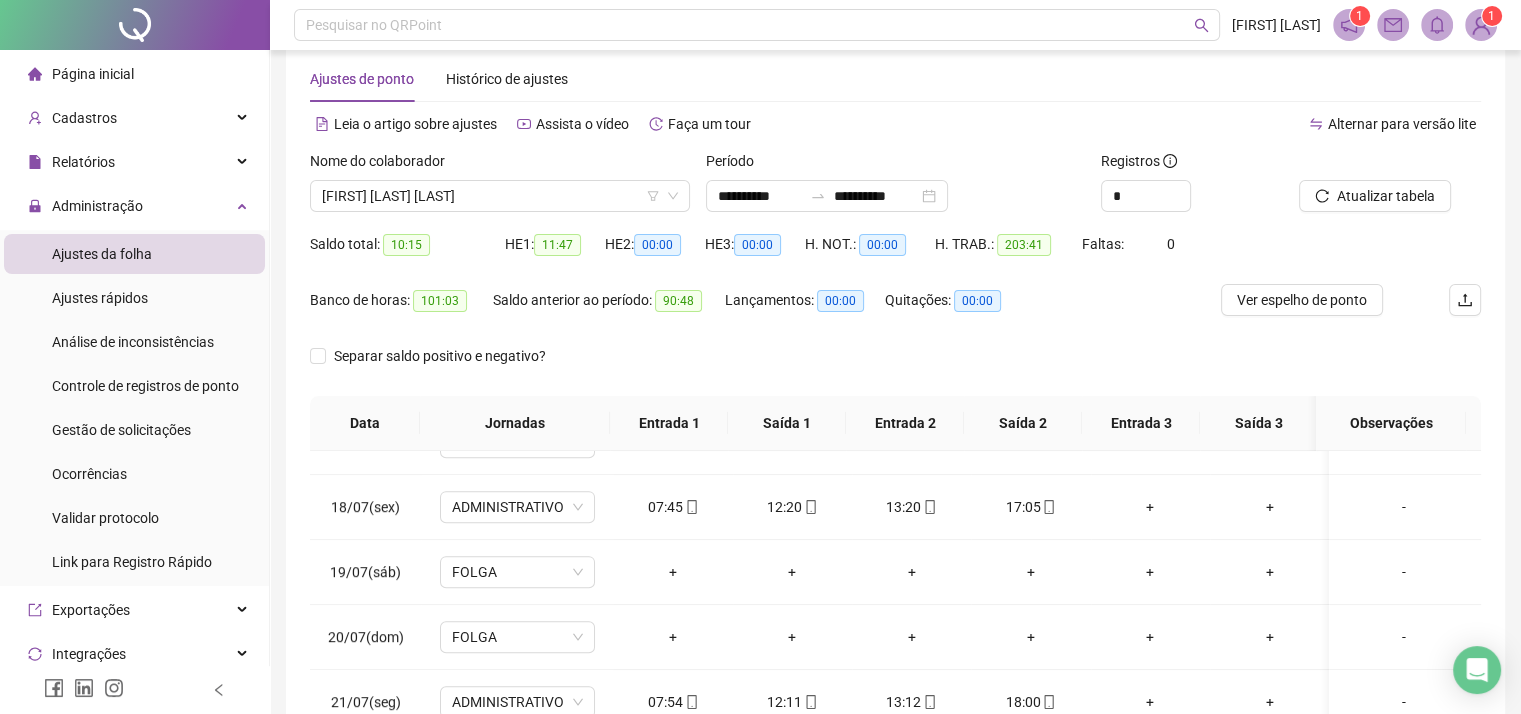 scroll, scrollTop: 0, scrollLeft: 0, axis: both 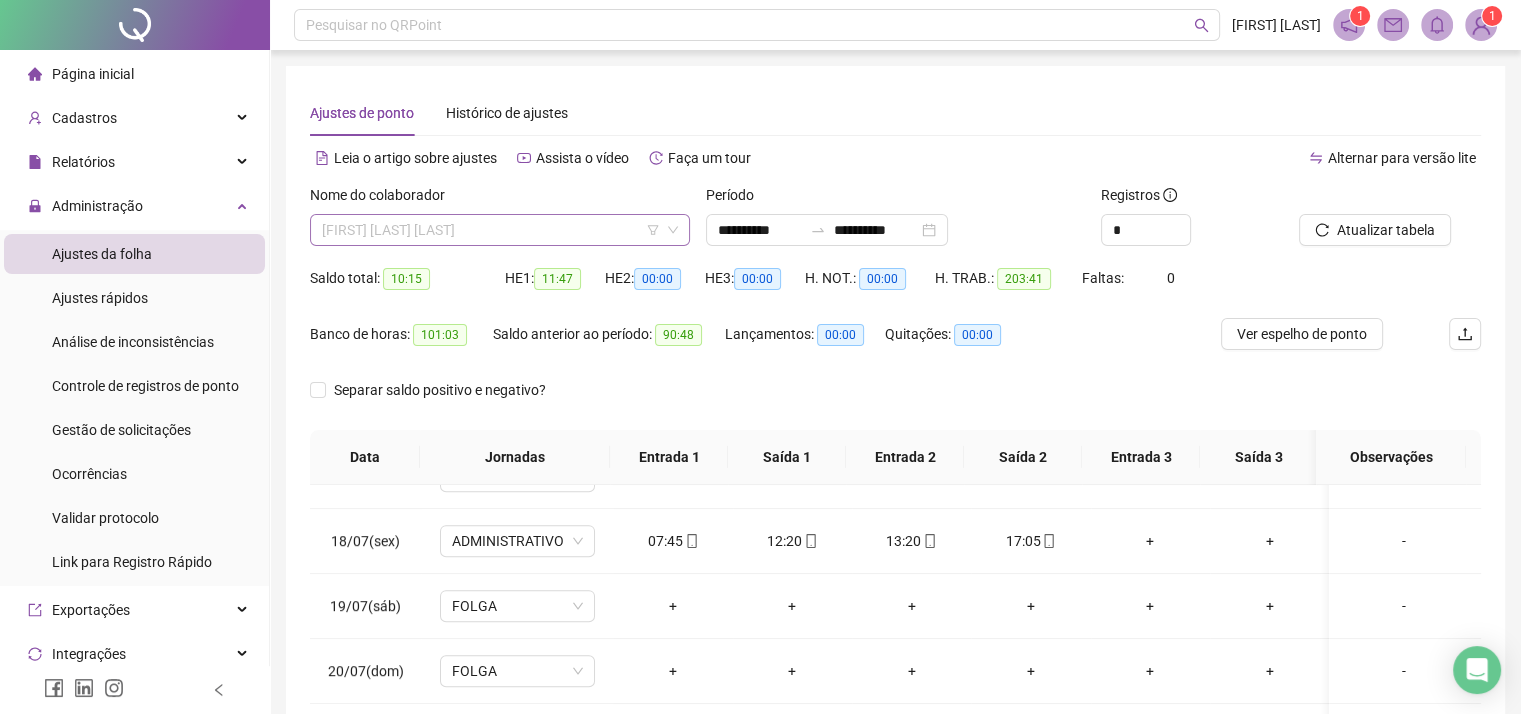 click on "[FIRST] [LAST] [LAST]" at bounding box center (500, 230) 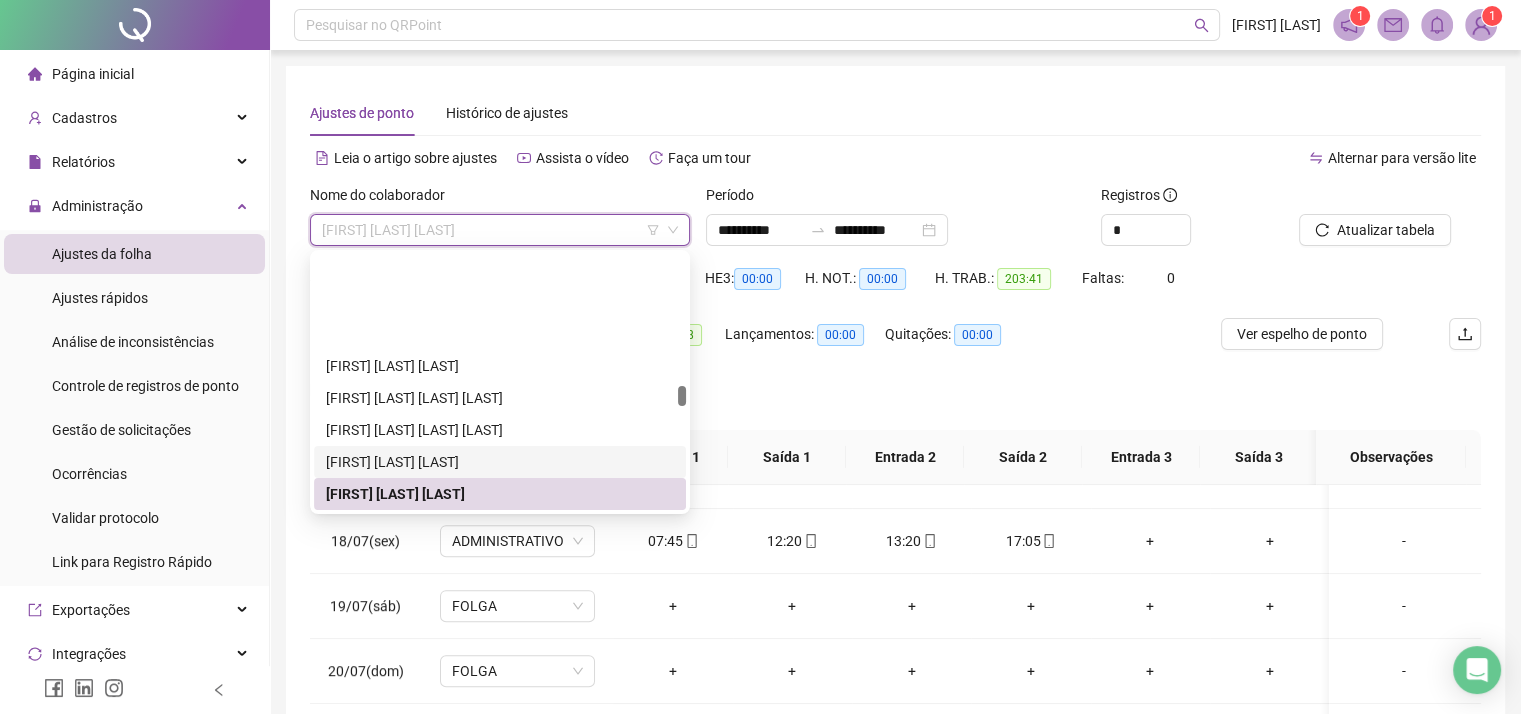 scroll, scrollTop: 5092, scrollLeft: 0, axis: vertical 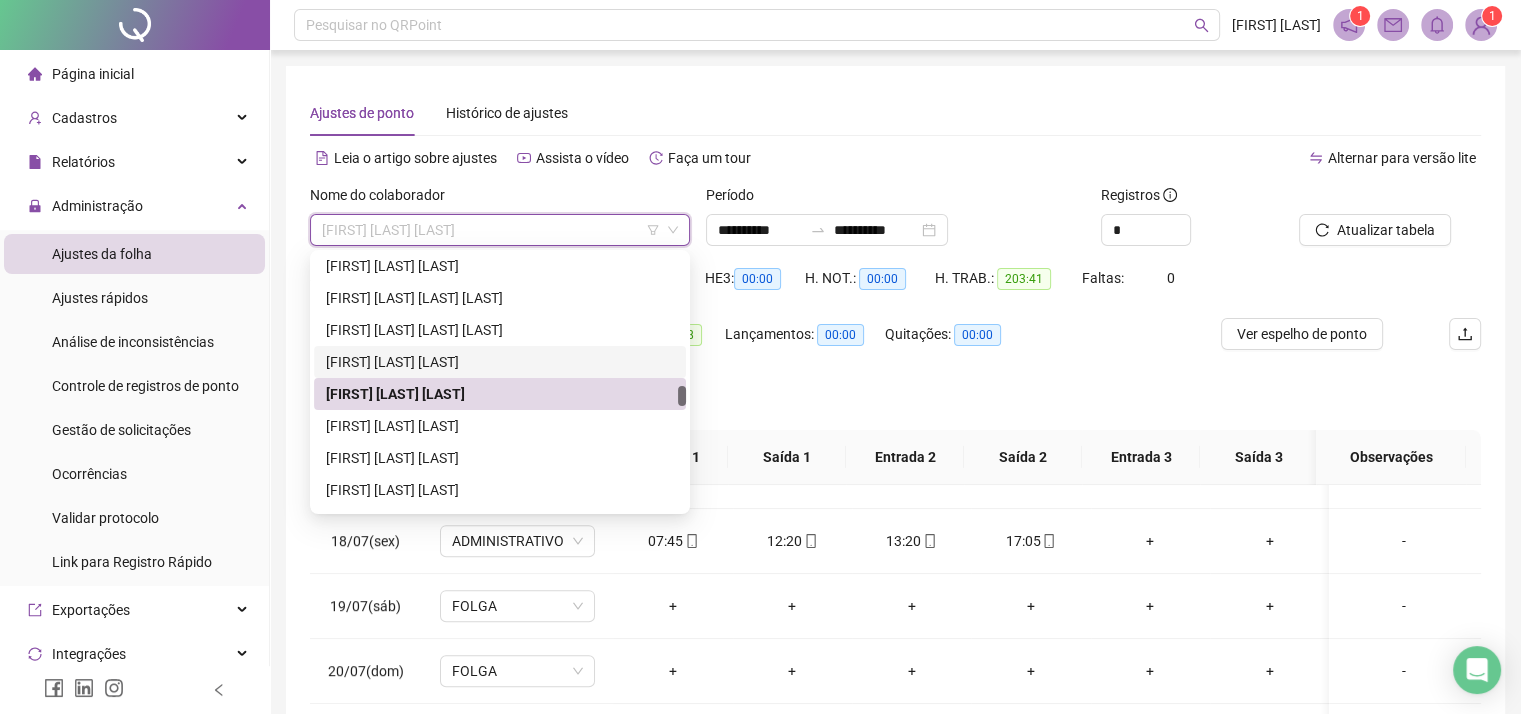 click on "[FIRST] [LAST] [LAST]" at bounding box center (500, 362) 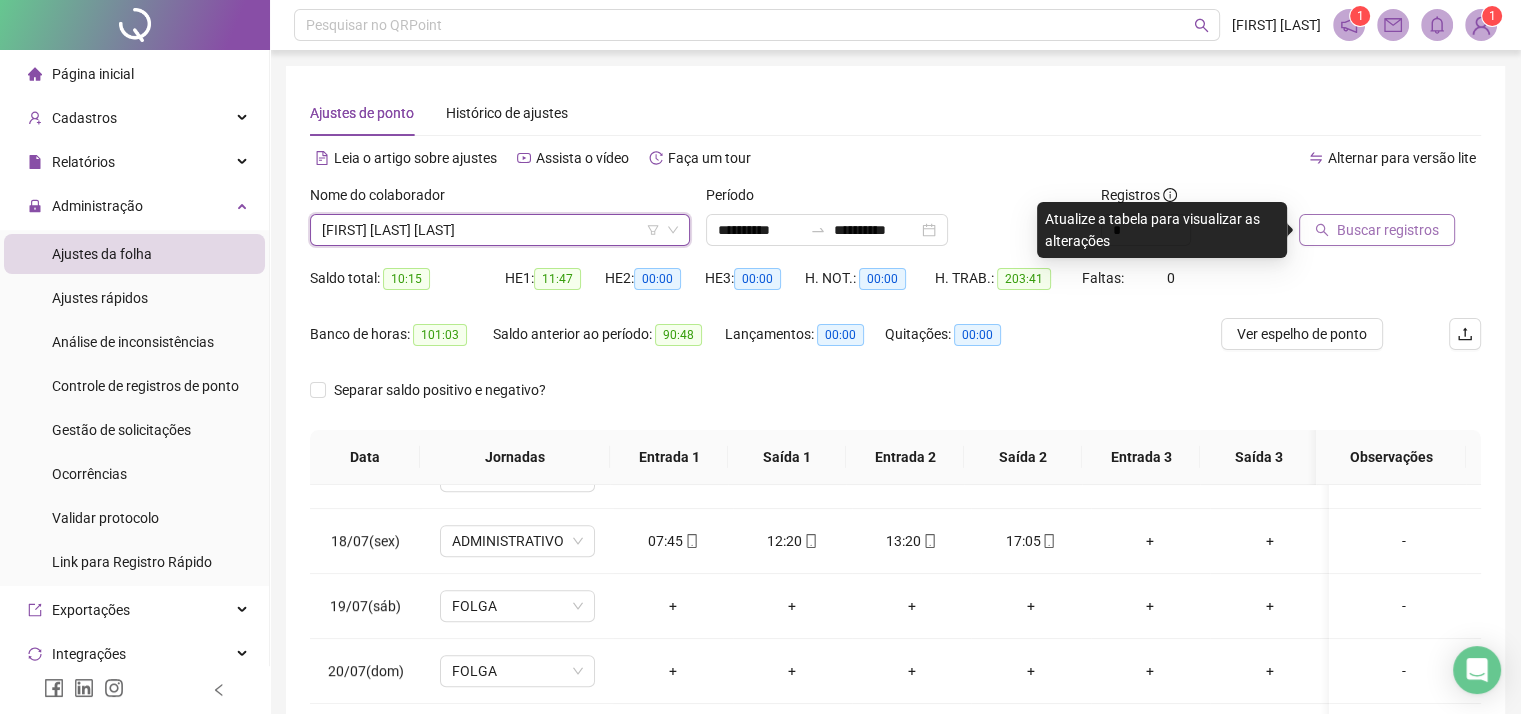 click on "Buscar registros" at bounding box center (1377, 230) 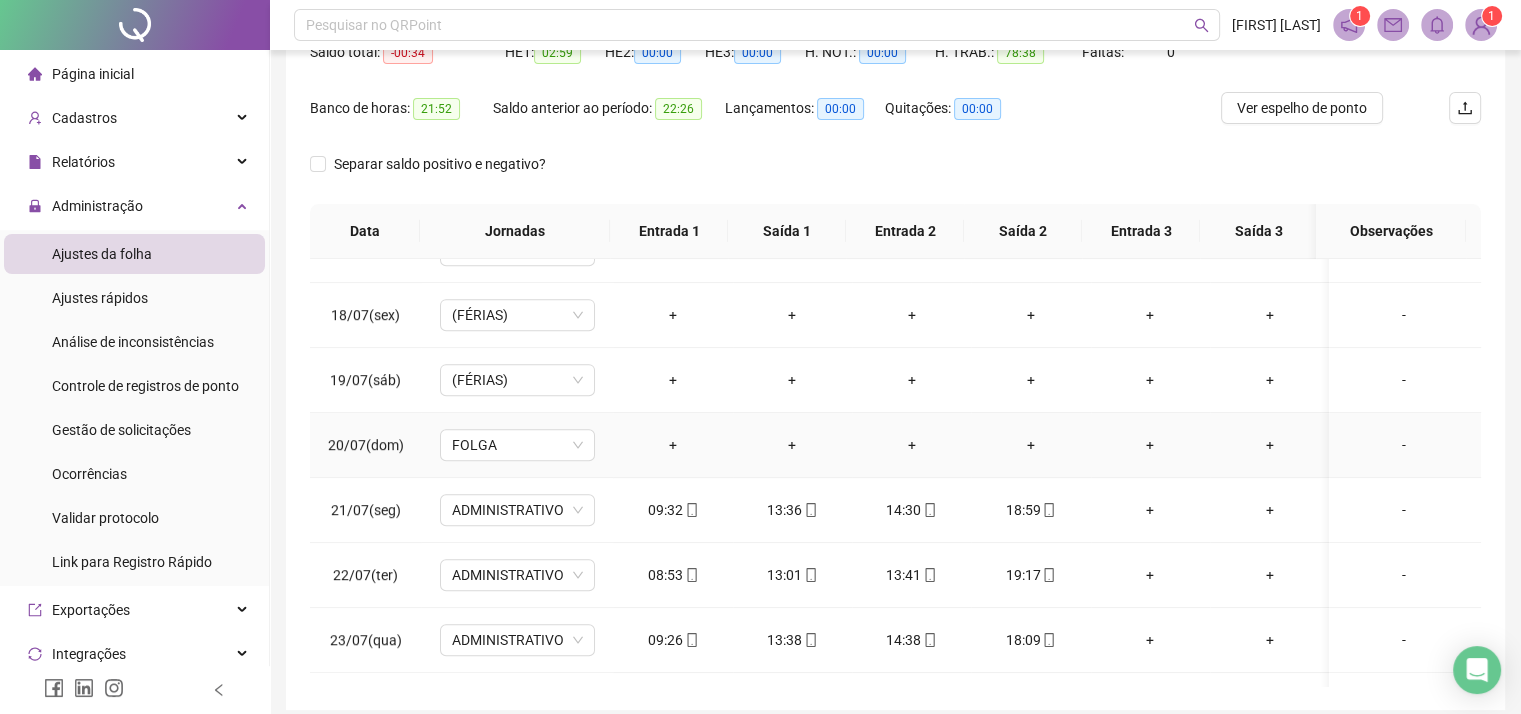scroll, scrollTop: 308, scrollLeft: 0, axis: vertical 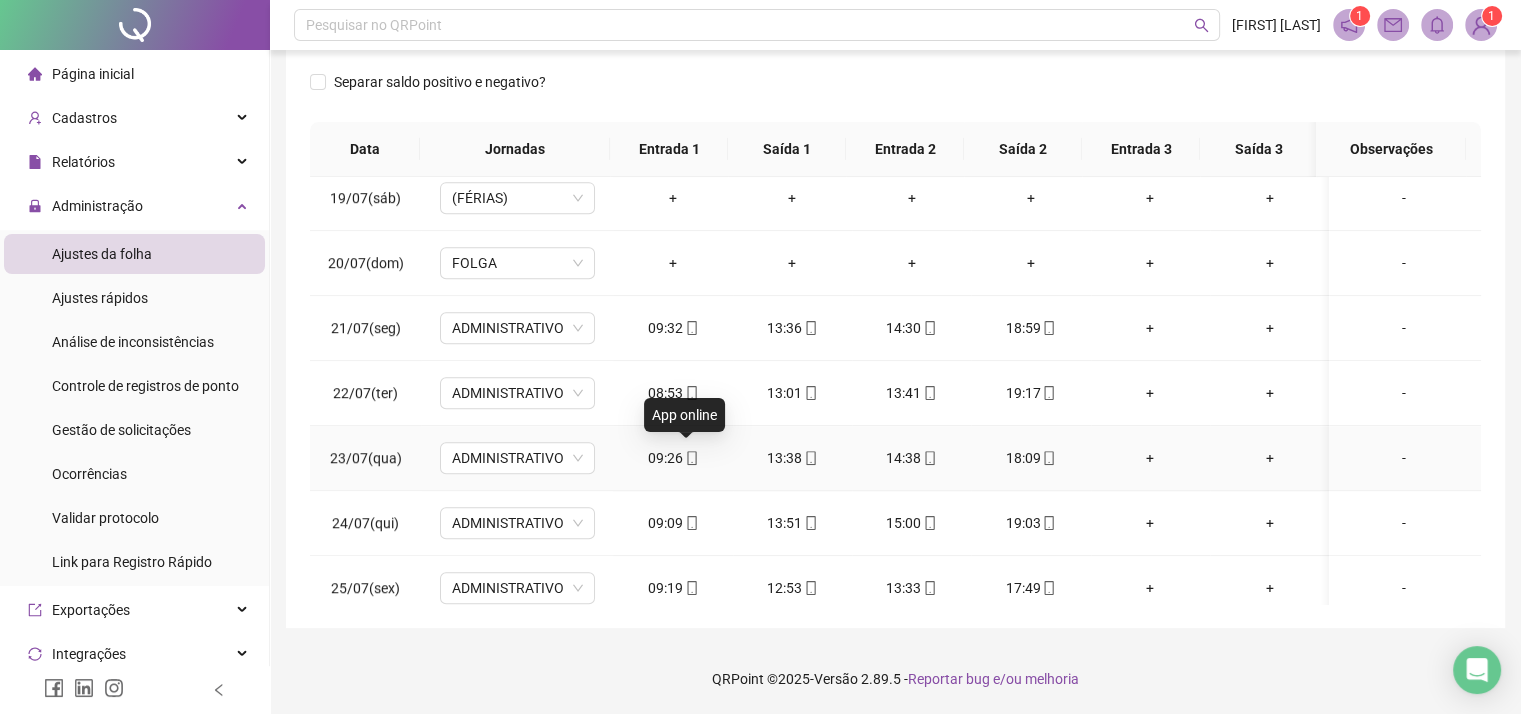 click 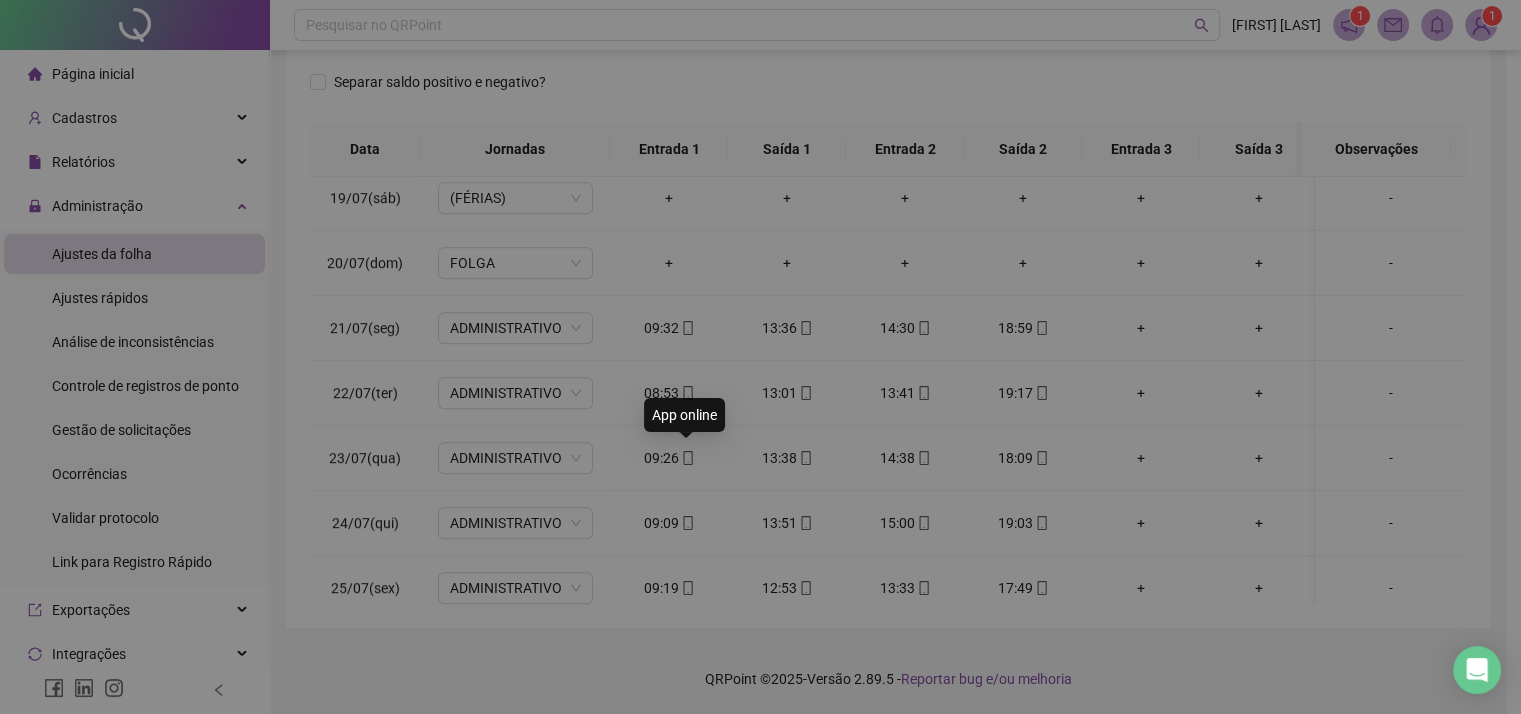 type on "**********" 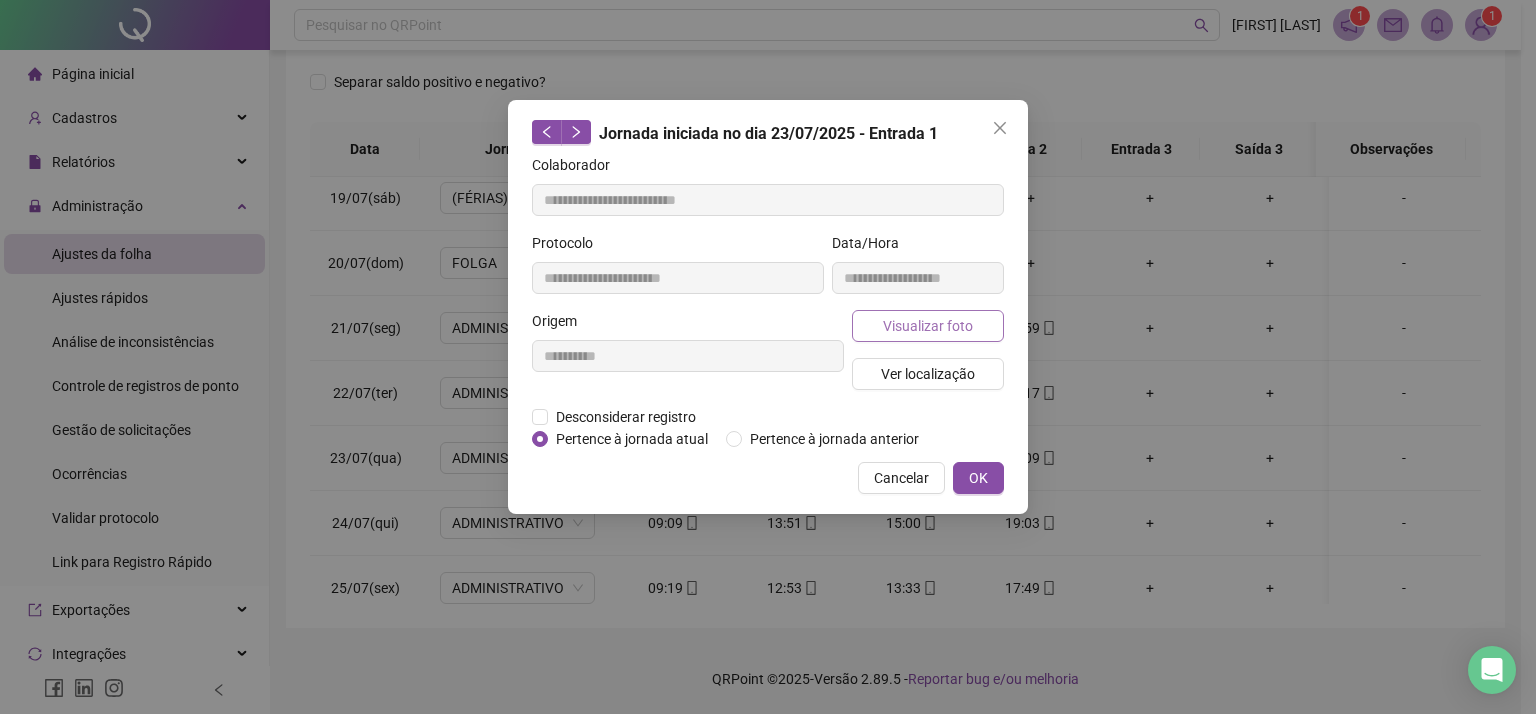 click on "Visualizar foto" at bounding box center (928, 326) 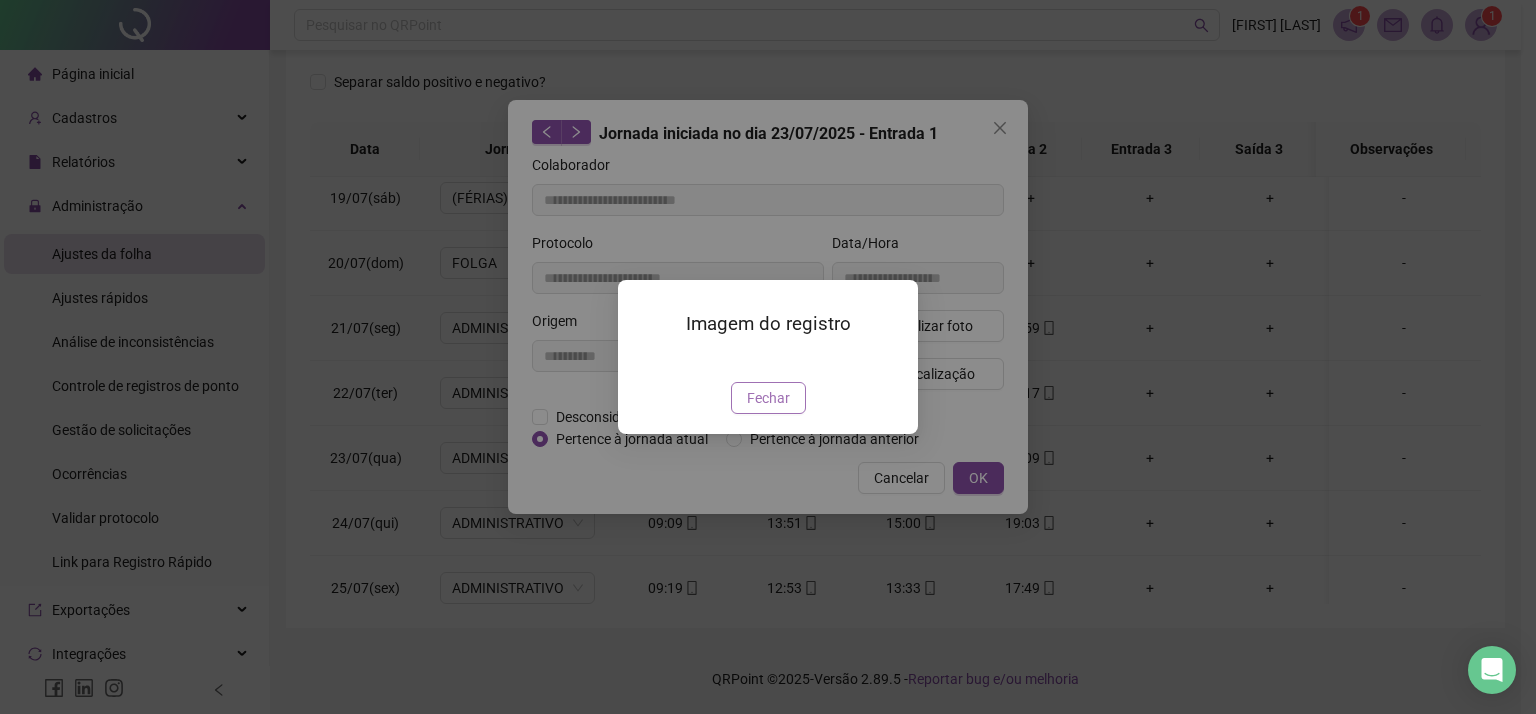 click on "Fechar" at bounding box center [768, 398] 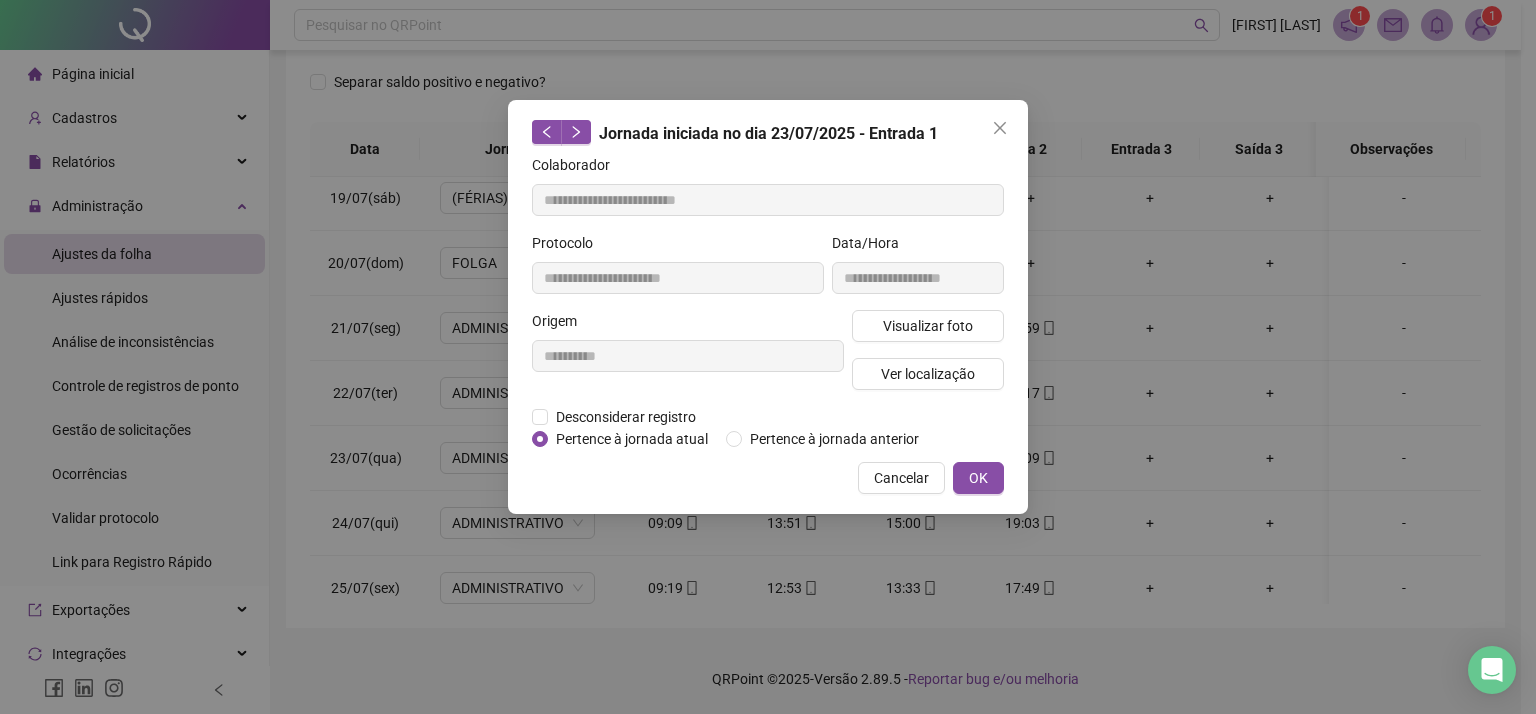 click on "Imagem do registro Fechar" at bounding box center (768, 357) 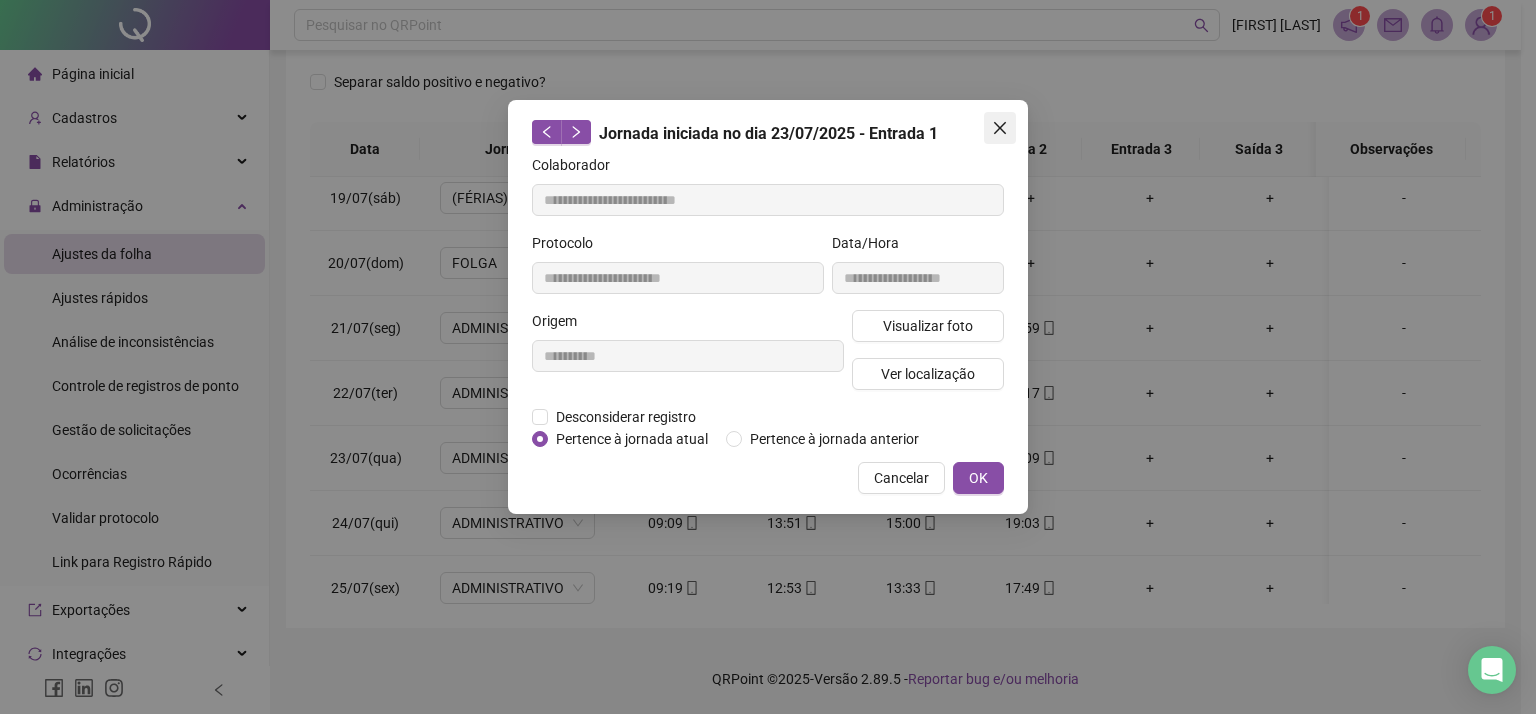 click at bounding box center [1000, 128] 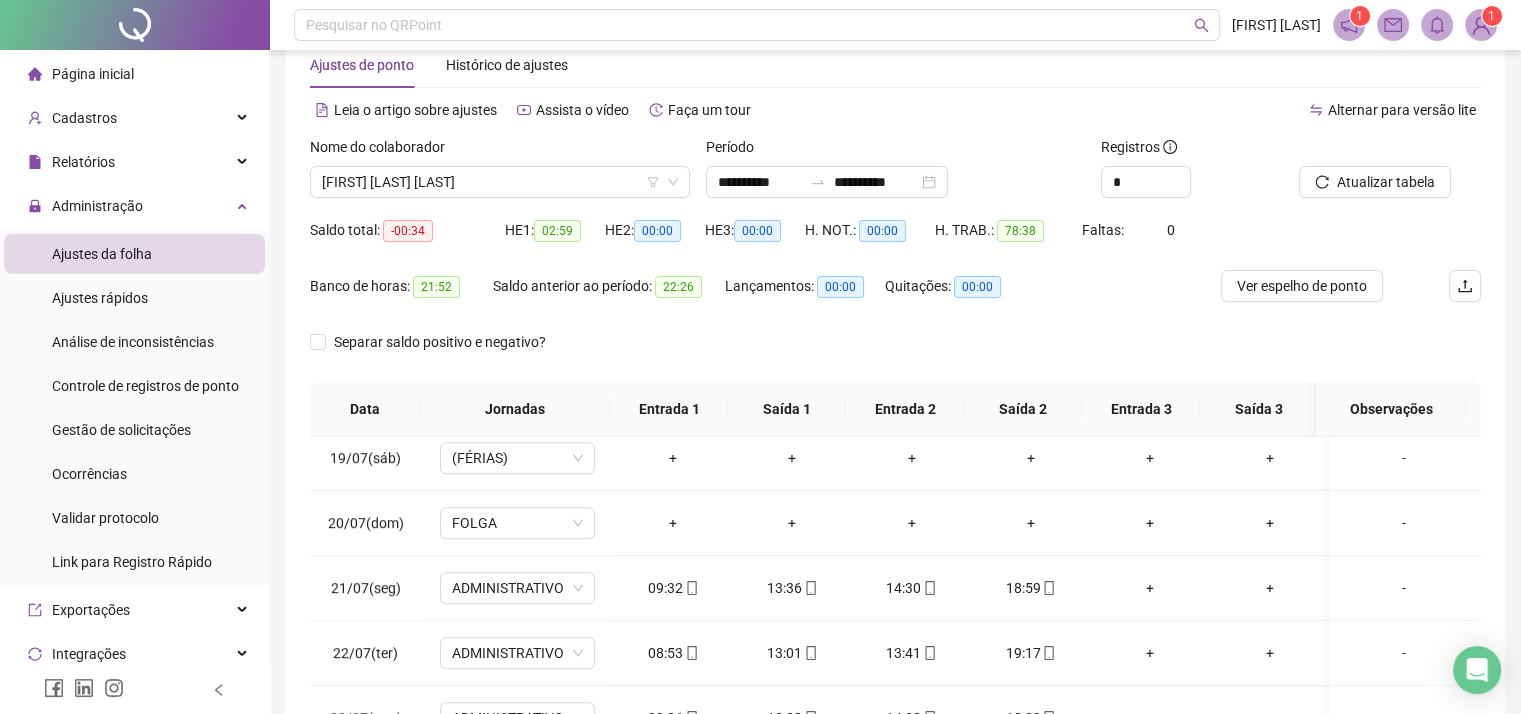 scroll, scrollTop: 8, scrollLeft: 0, axis: vertical 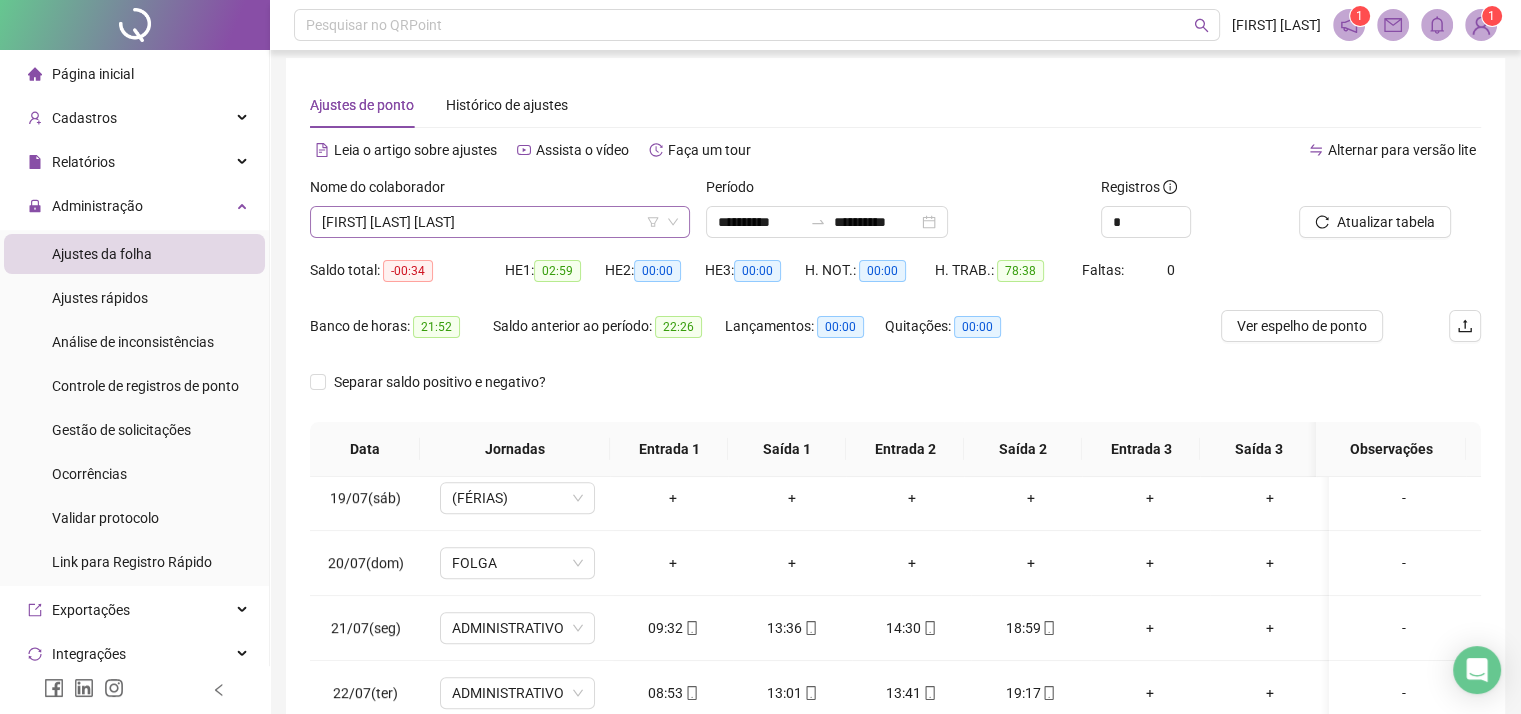 click on "[FIRST] [LAST] [LAST]" at bounding box center (500, 222) 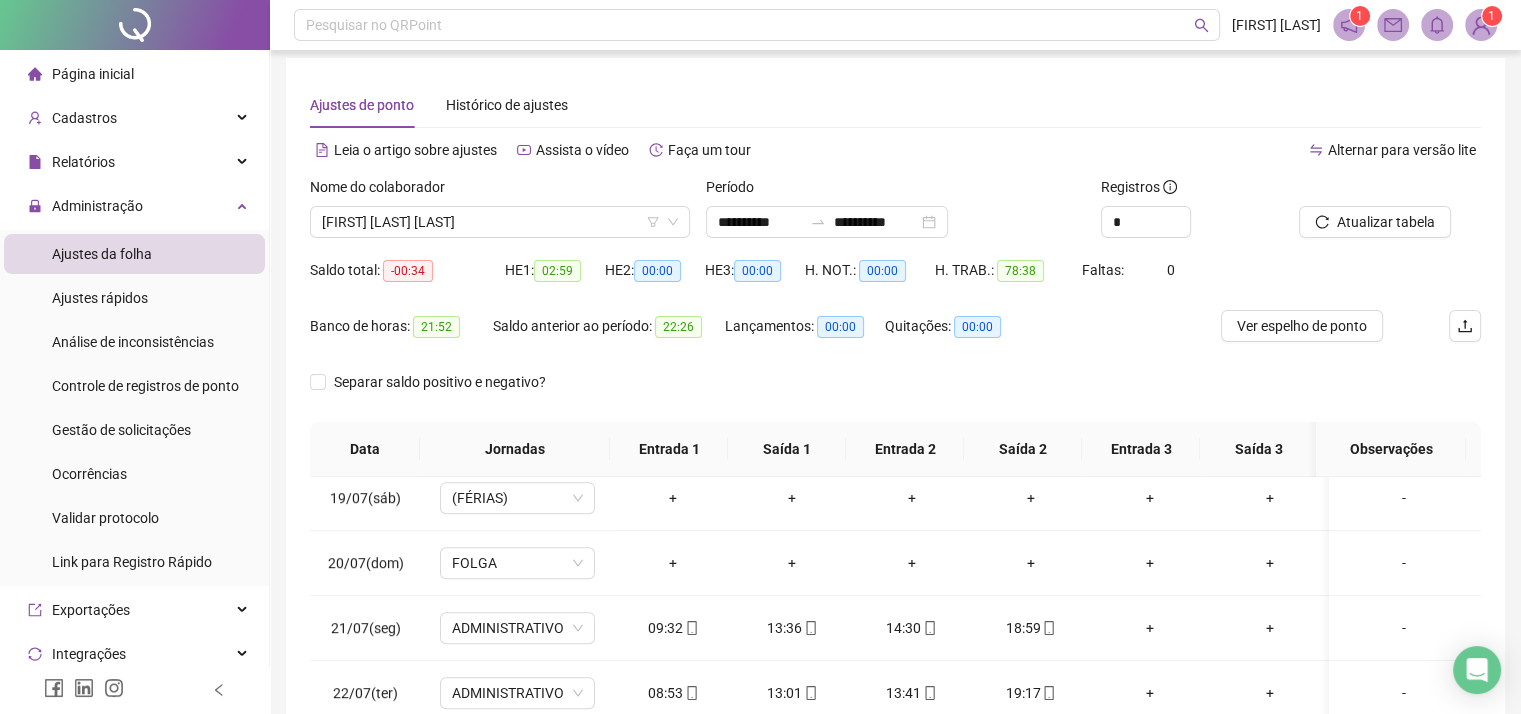 click on "Nome do colaborador" at bounding box center [500, 191] 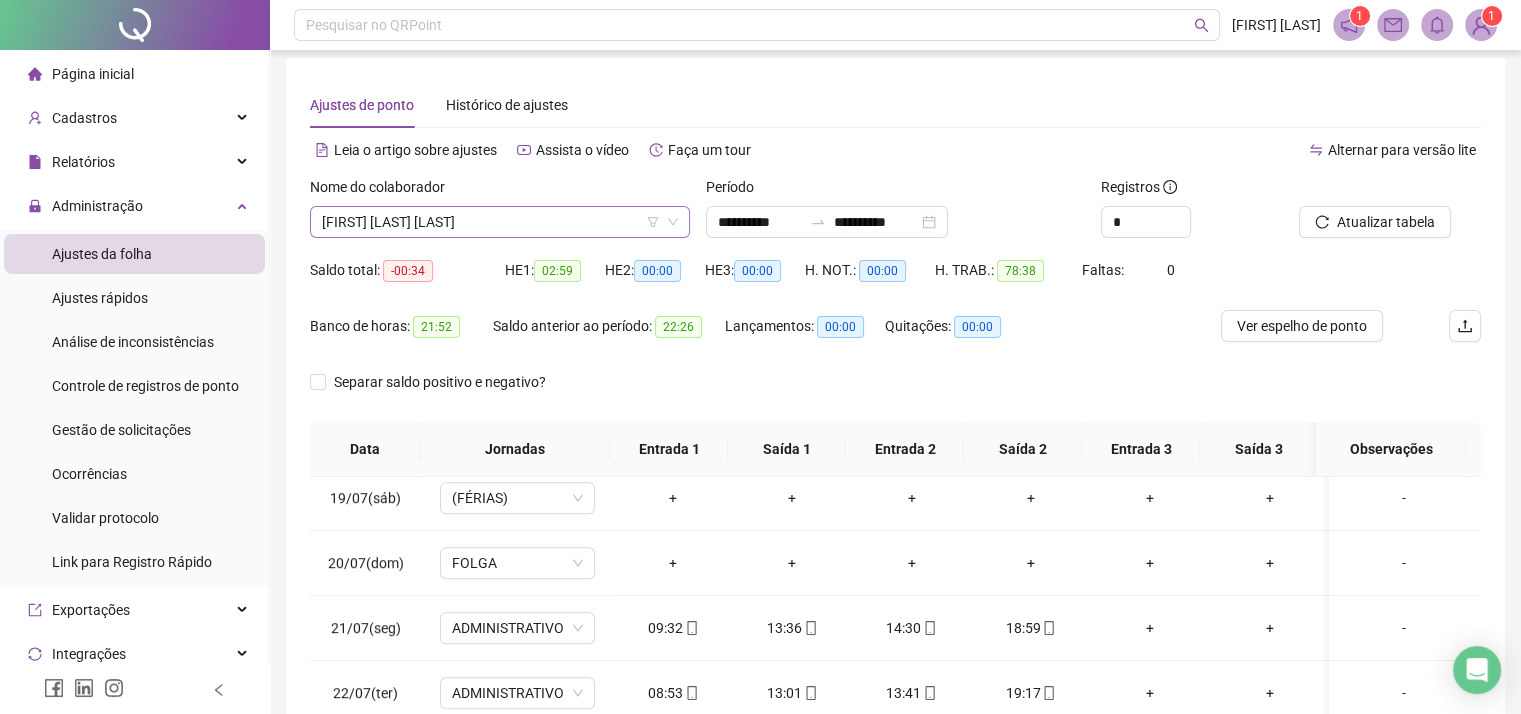 click on "[FIRST] [LAST] [LAST]" at bounding box center (500, 222) 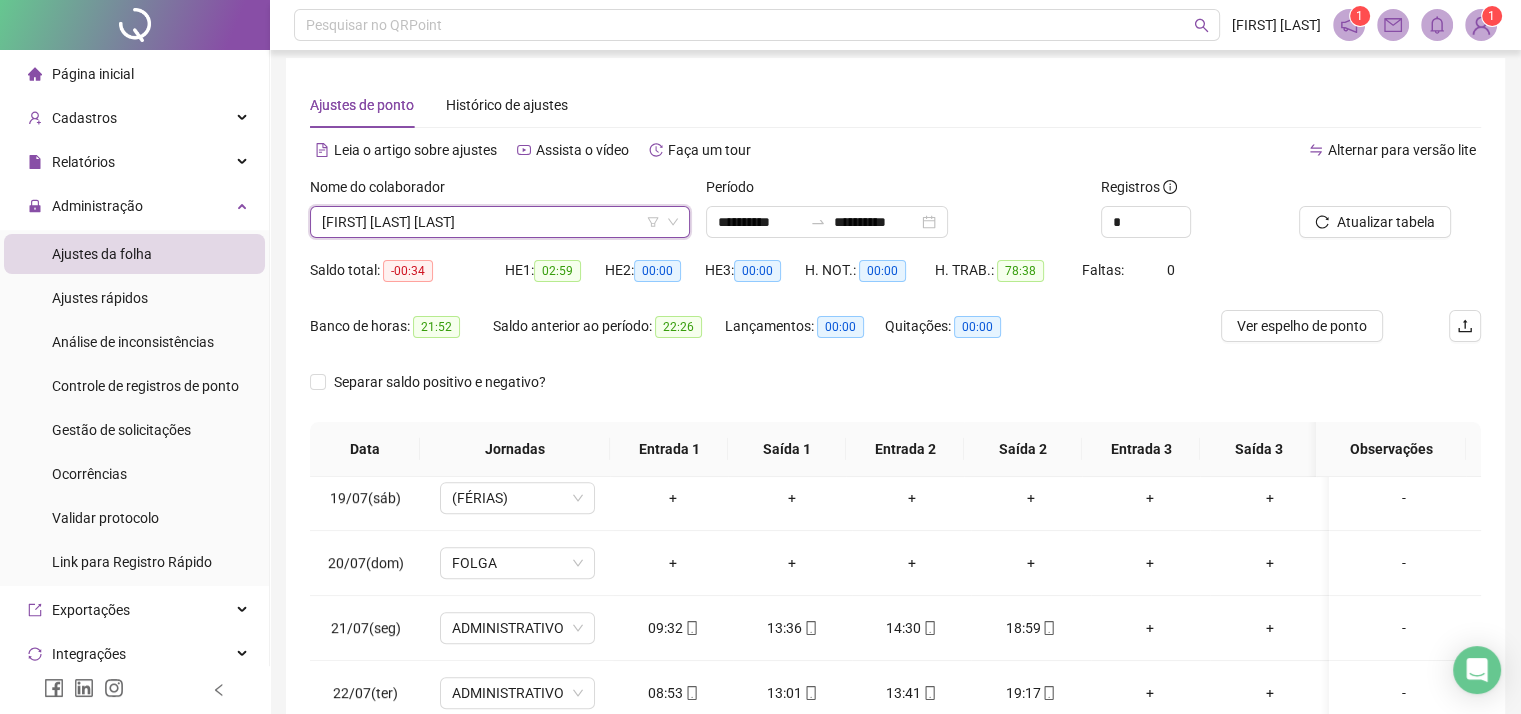 click on "[FIRST] [LAST] [LAST]" at bounding box center (500, 222) 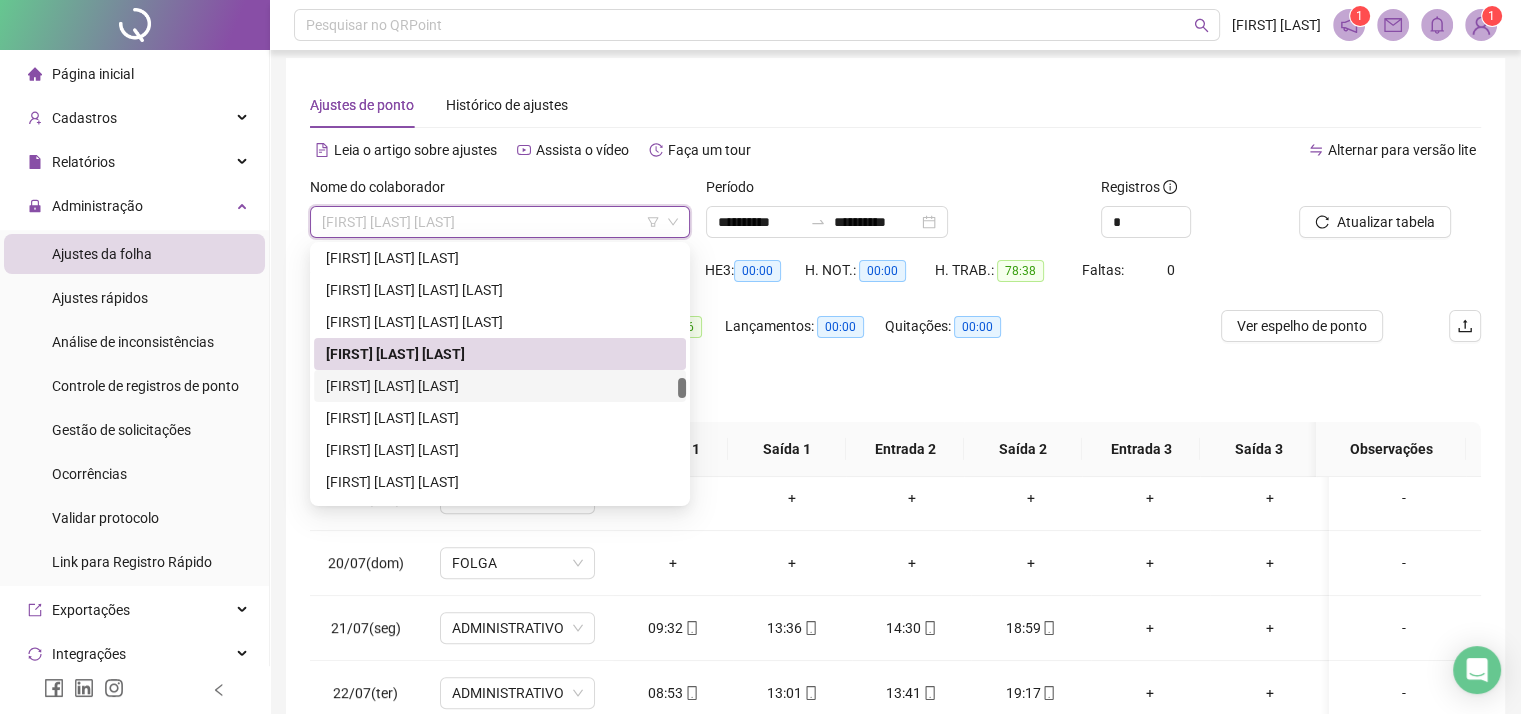 click on "[FIRST] [LAST] [LAST]" at bounding box center [500, 386] 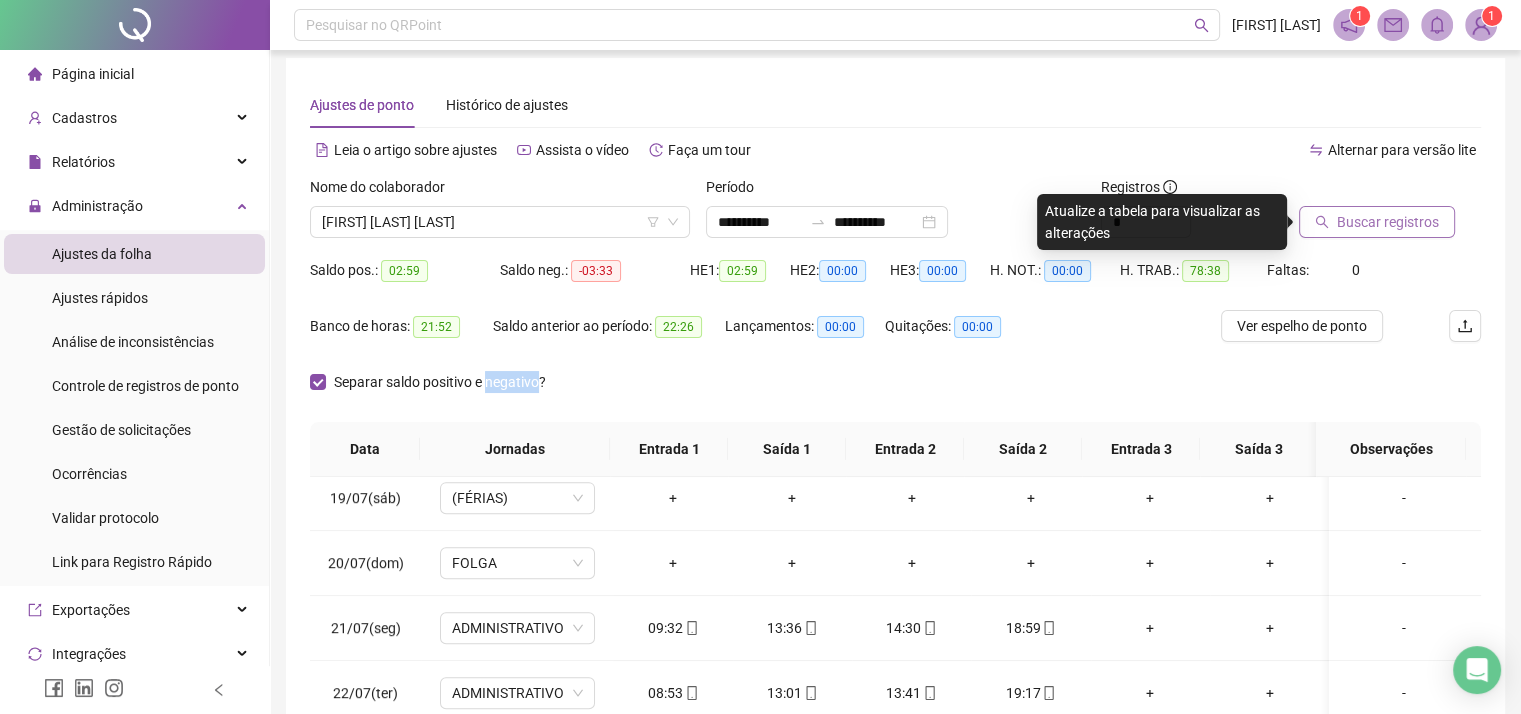 click on "Buscar registros" at bounding box center [1377, 222] 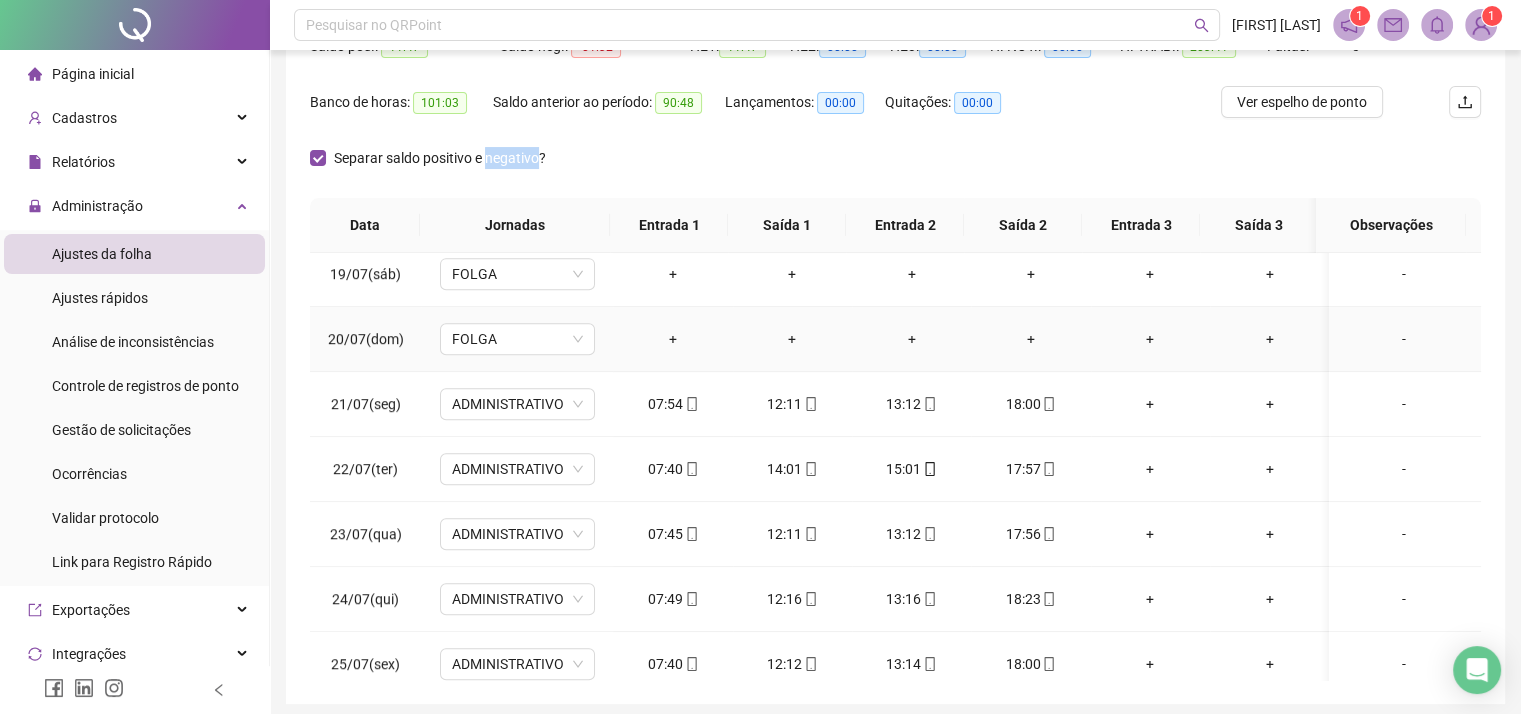 scroll, scrollTop: 308, scrollLeft: 0, axis: vertical 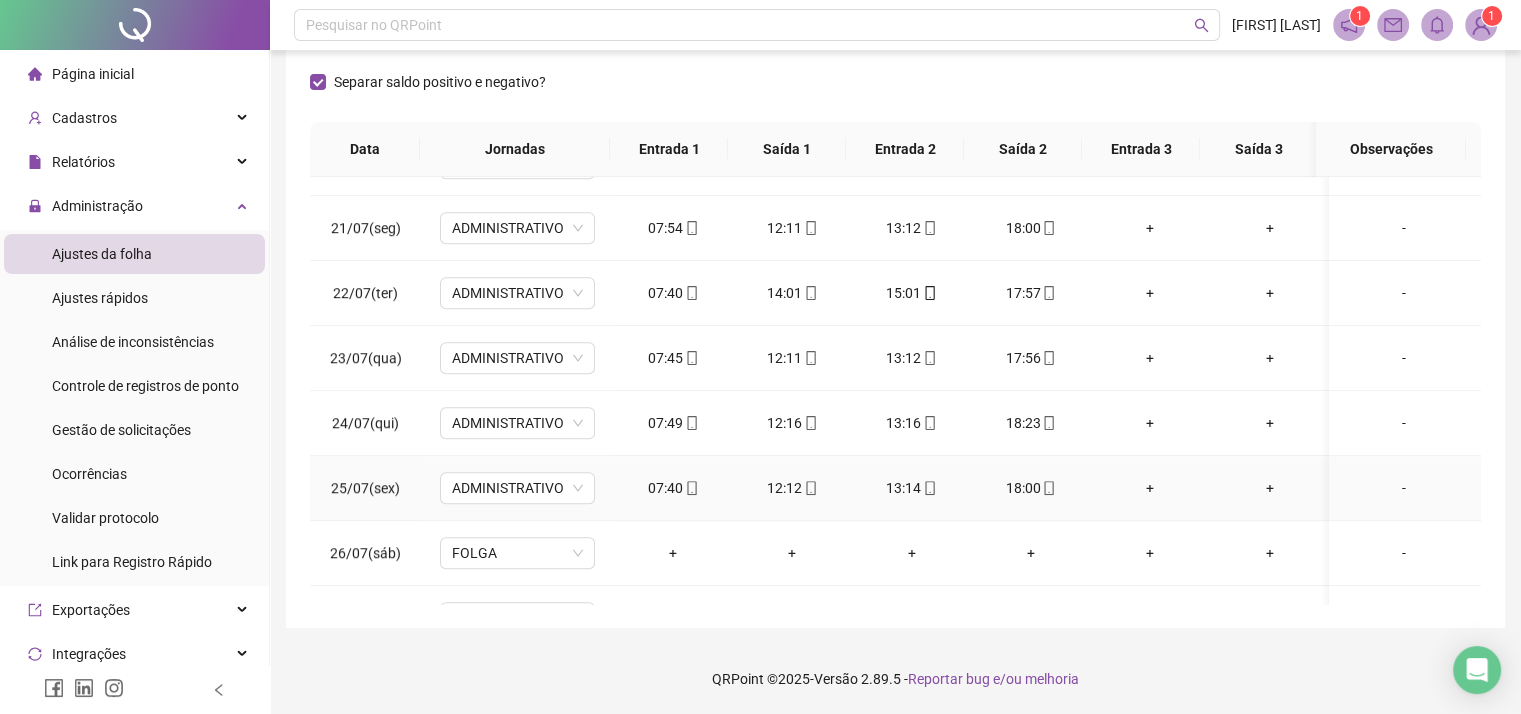 click 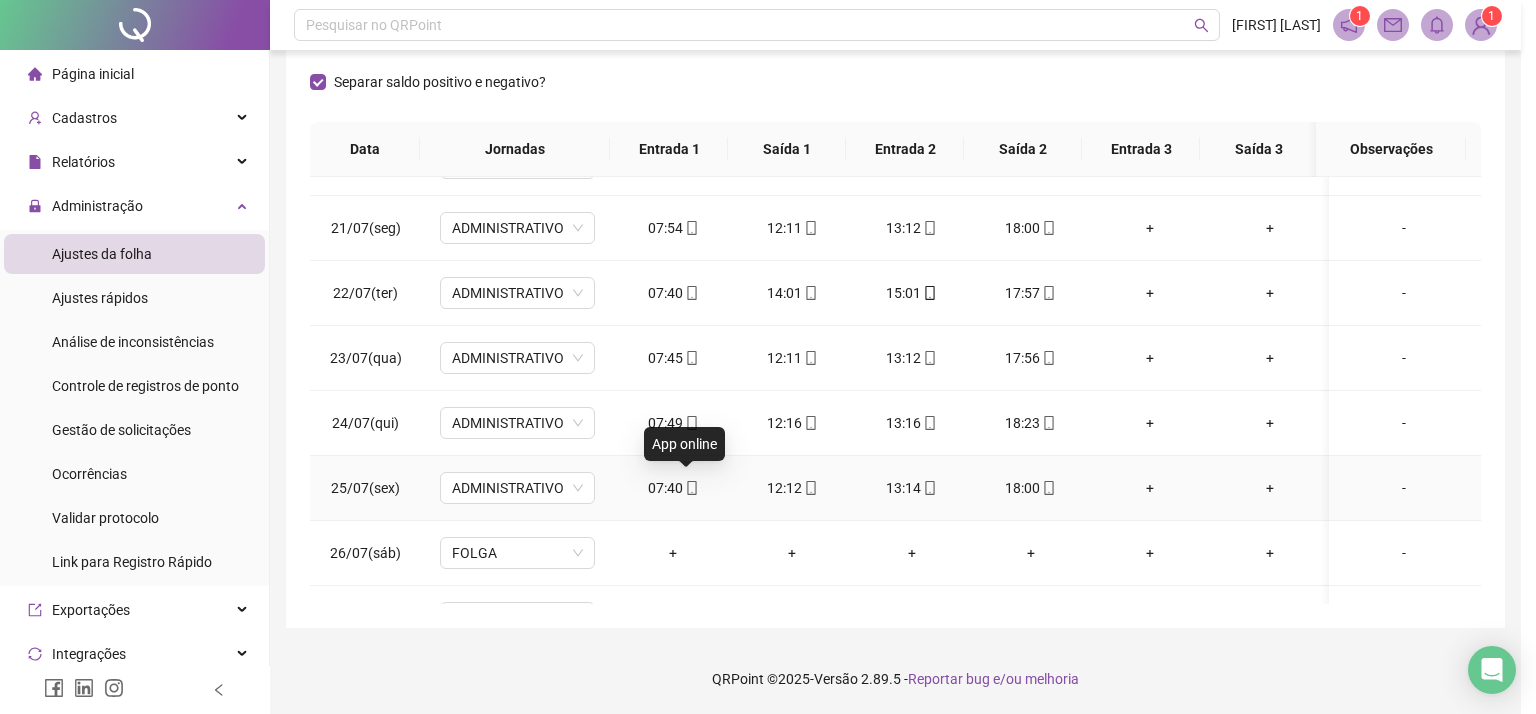 type on "**********" 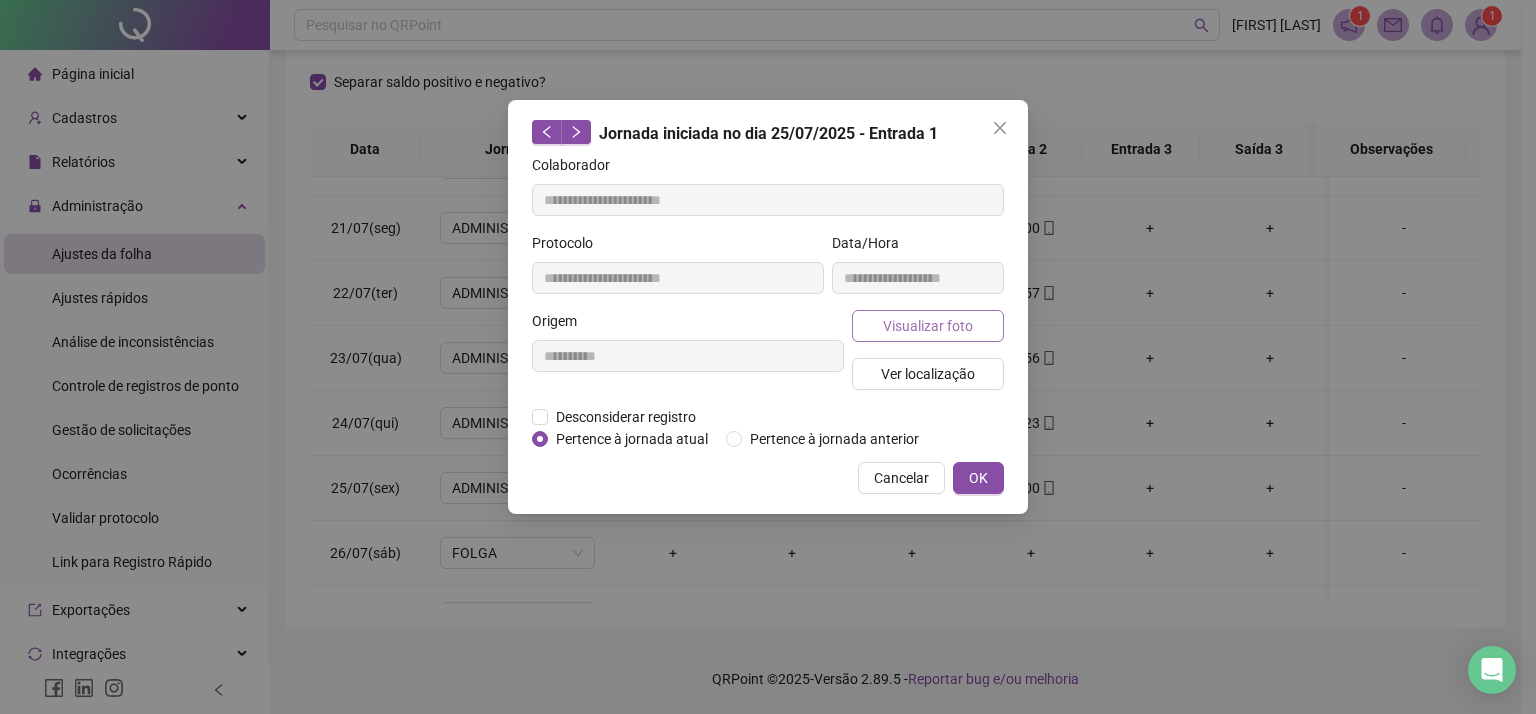 click on "Visualizar foto" at bounding box center [928, 326] 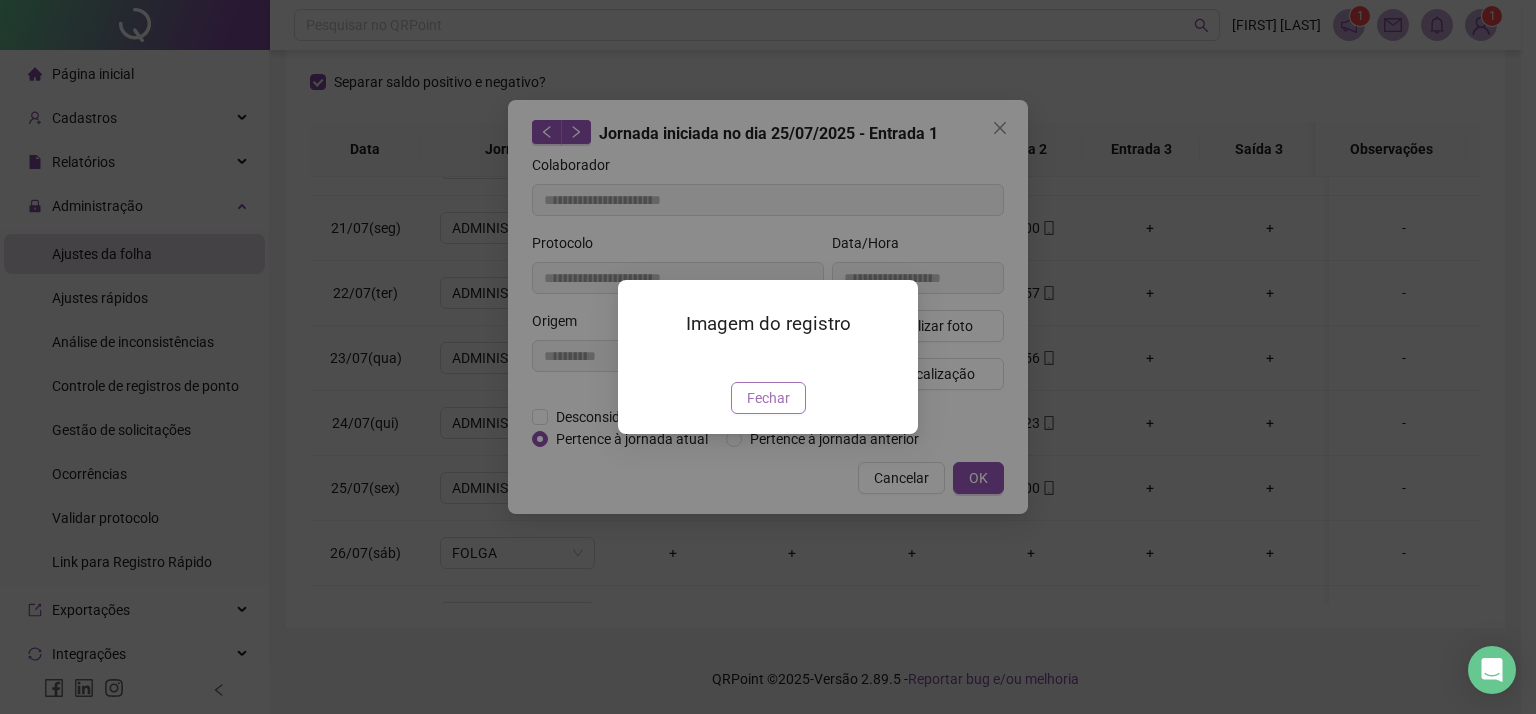 click on "Fechar" at bounding box center (768, 398) 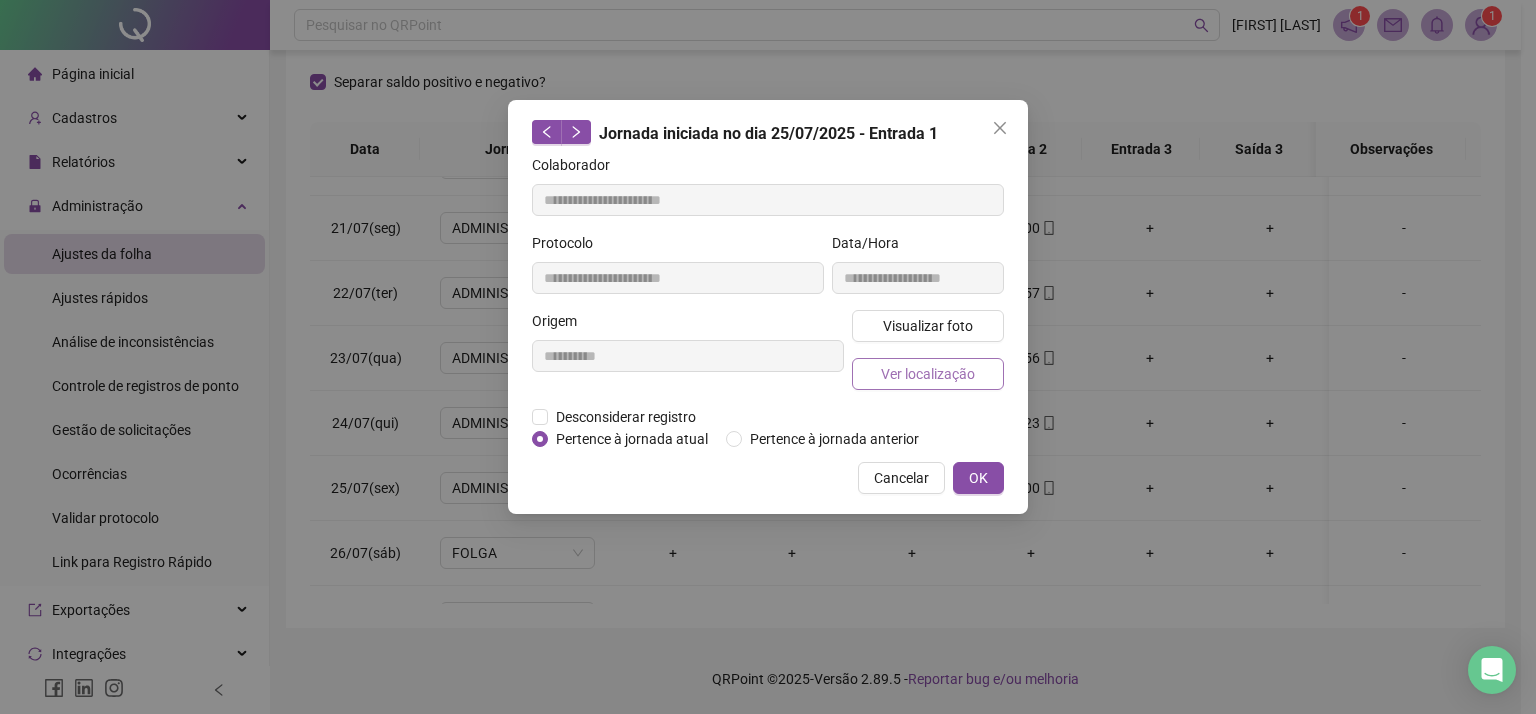click on "Ver localização" at bounding box center (928, 374) 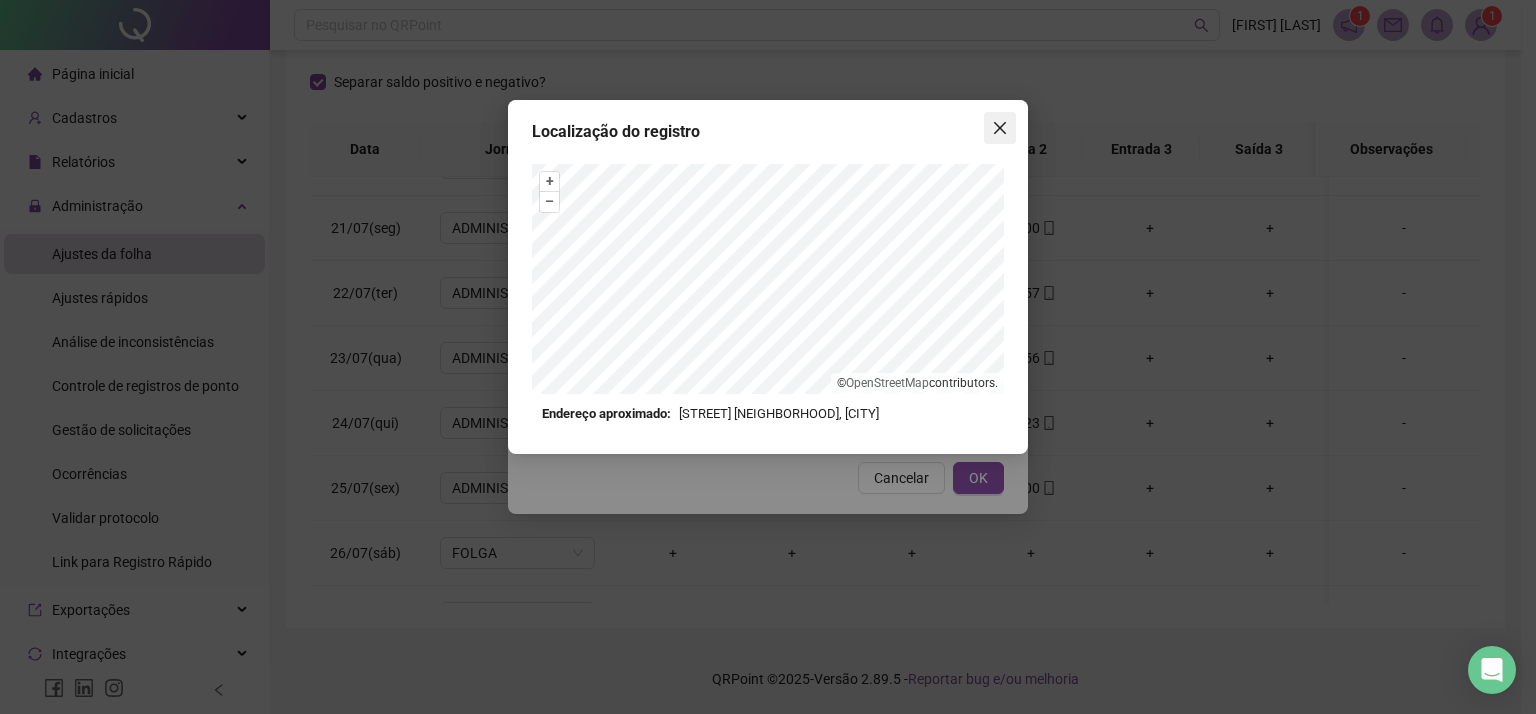 click 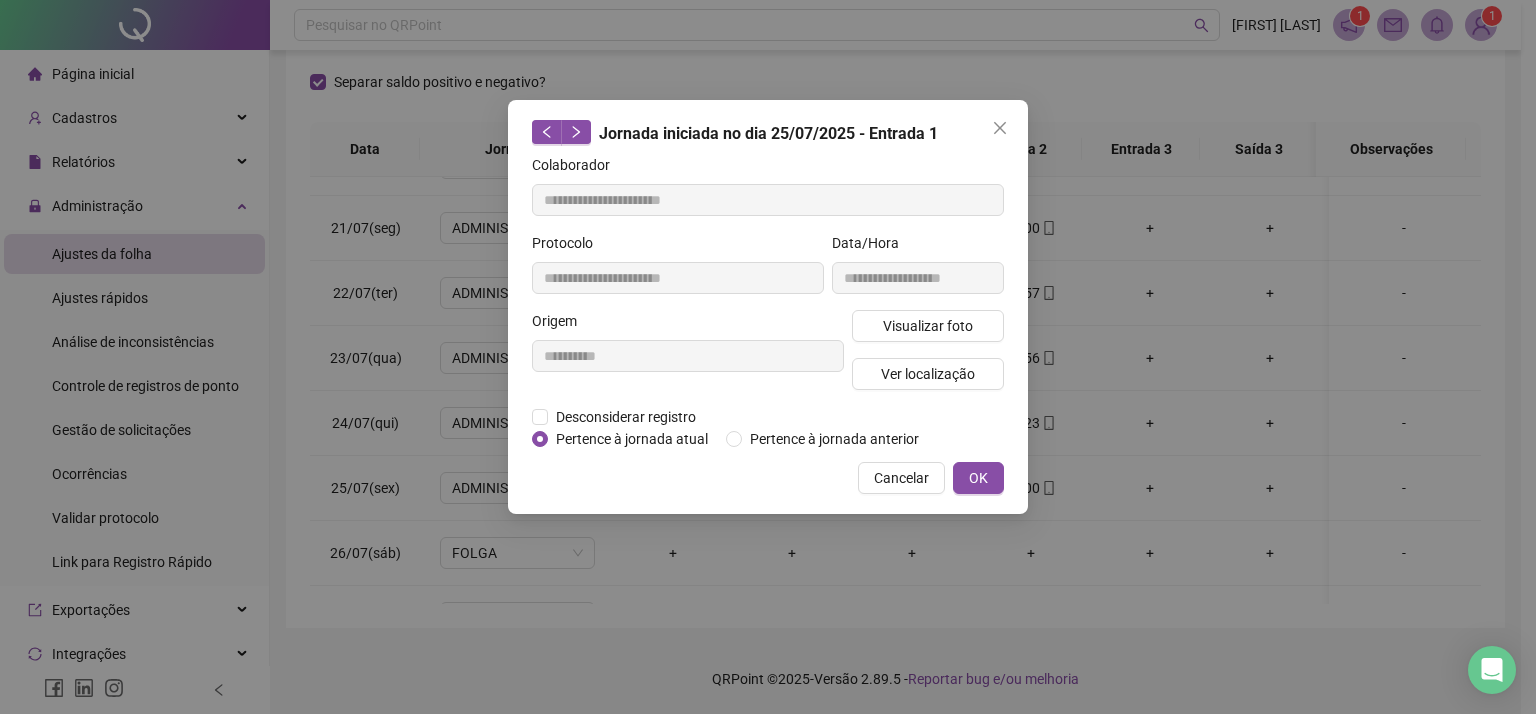 click on "OK" at bounding box center (978, 478) 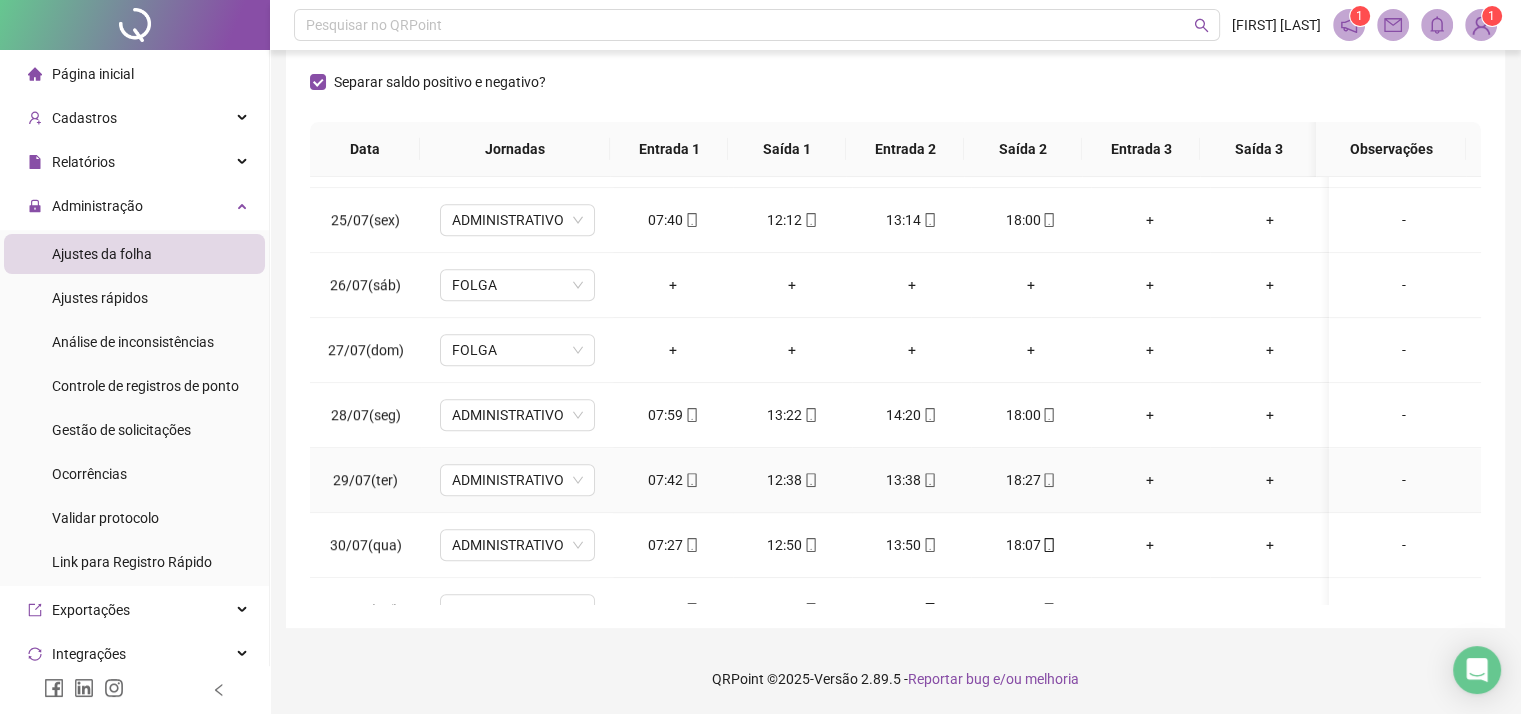 scroll, scrollTop: 1581, scrollLeft: 0, axis: vertical 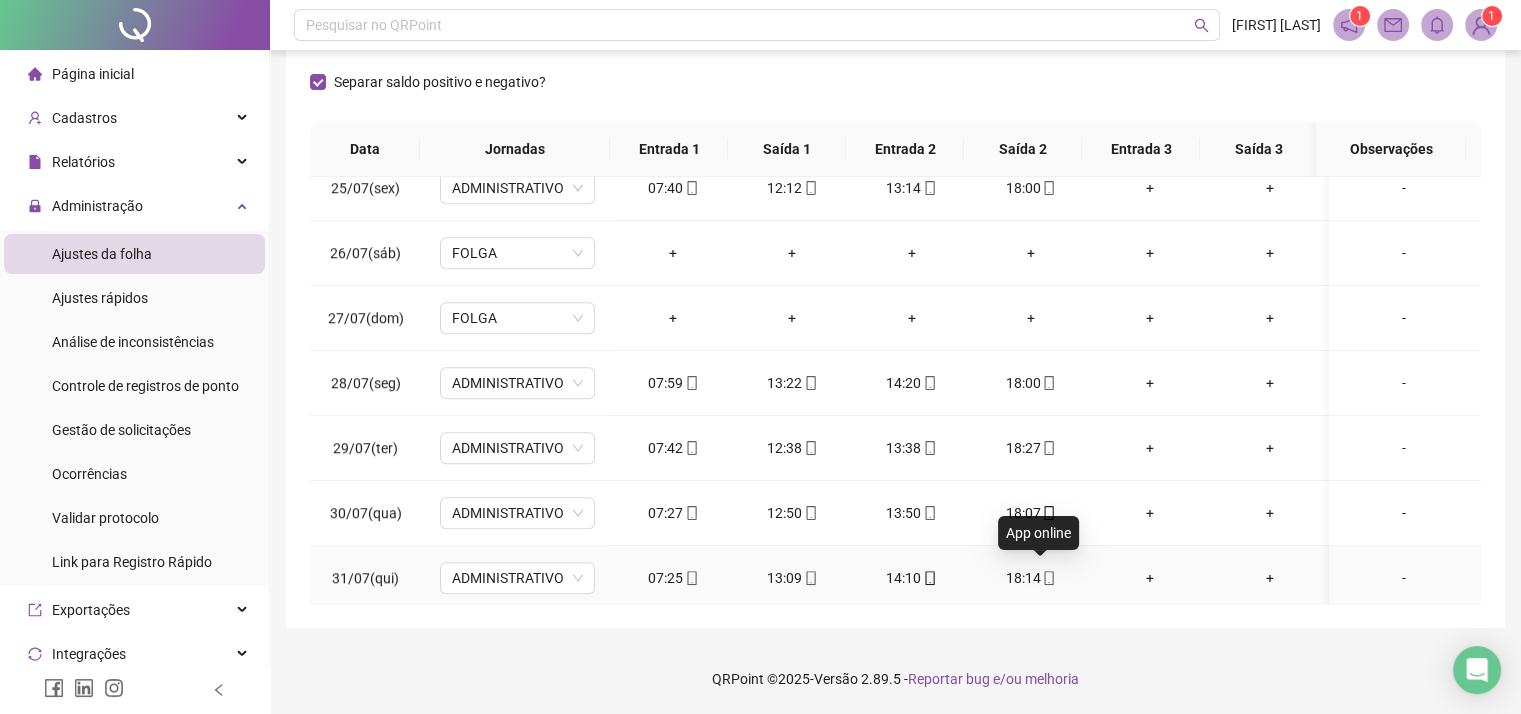 click 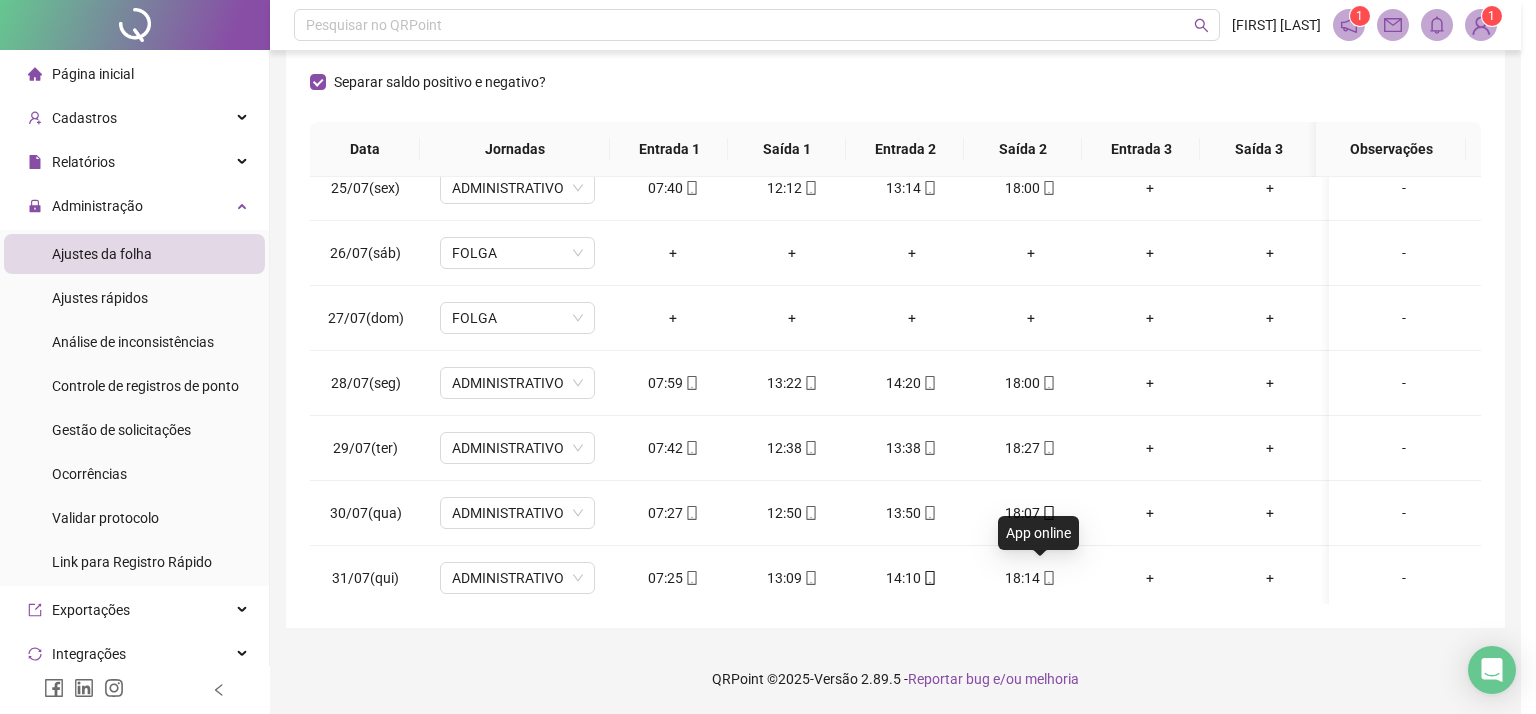 type on "**********" 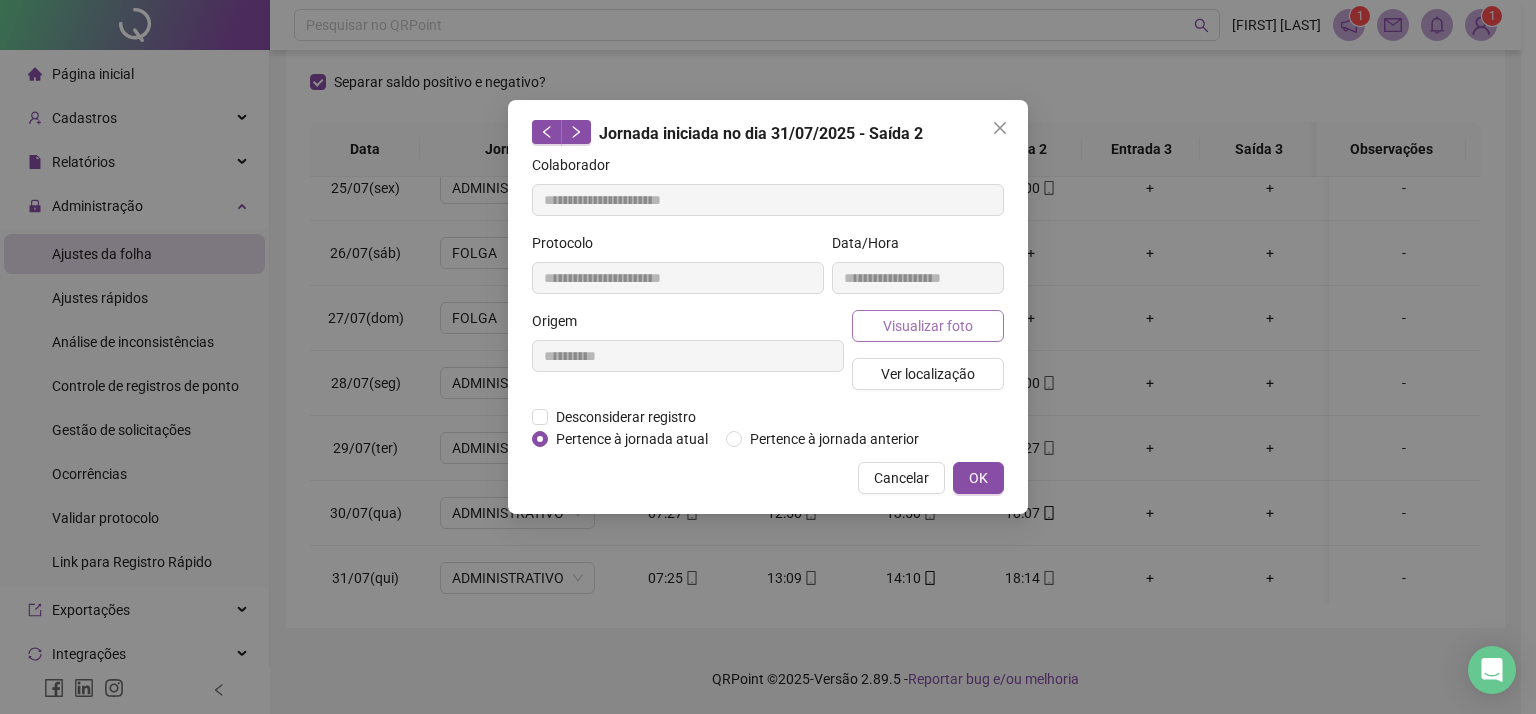 click on "Visualizar foto" at bounding box center (928, 326) 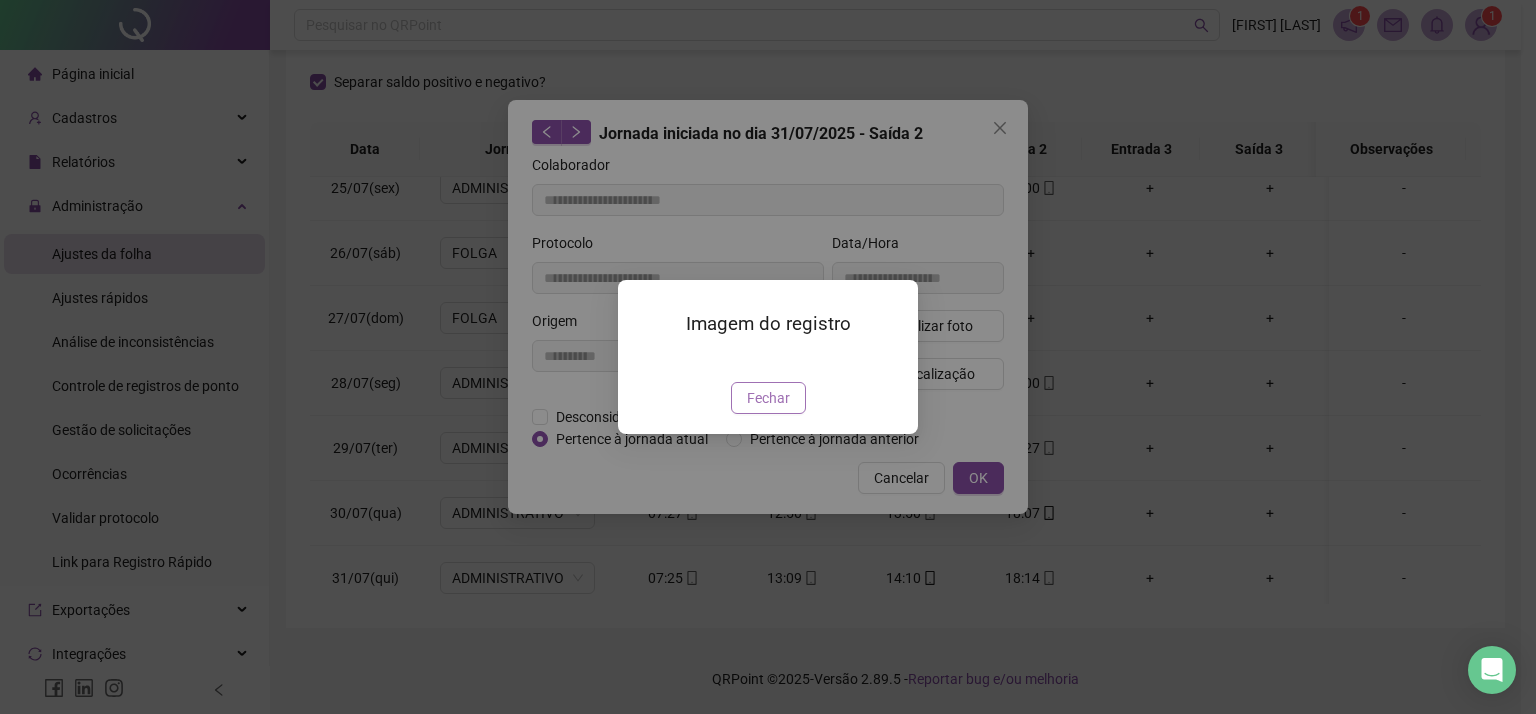 click on "Fechar" at bounding box center (768, 398) 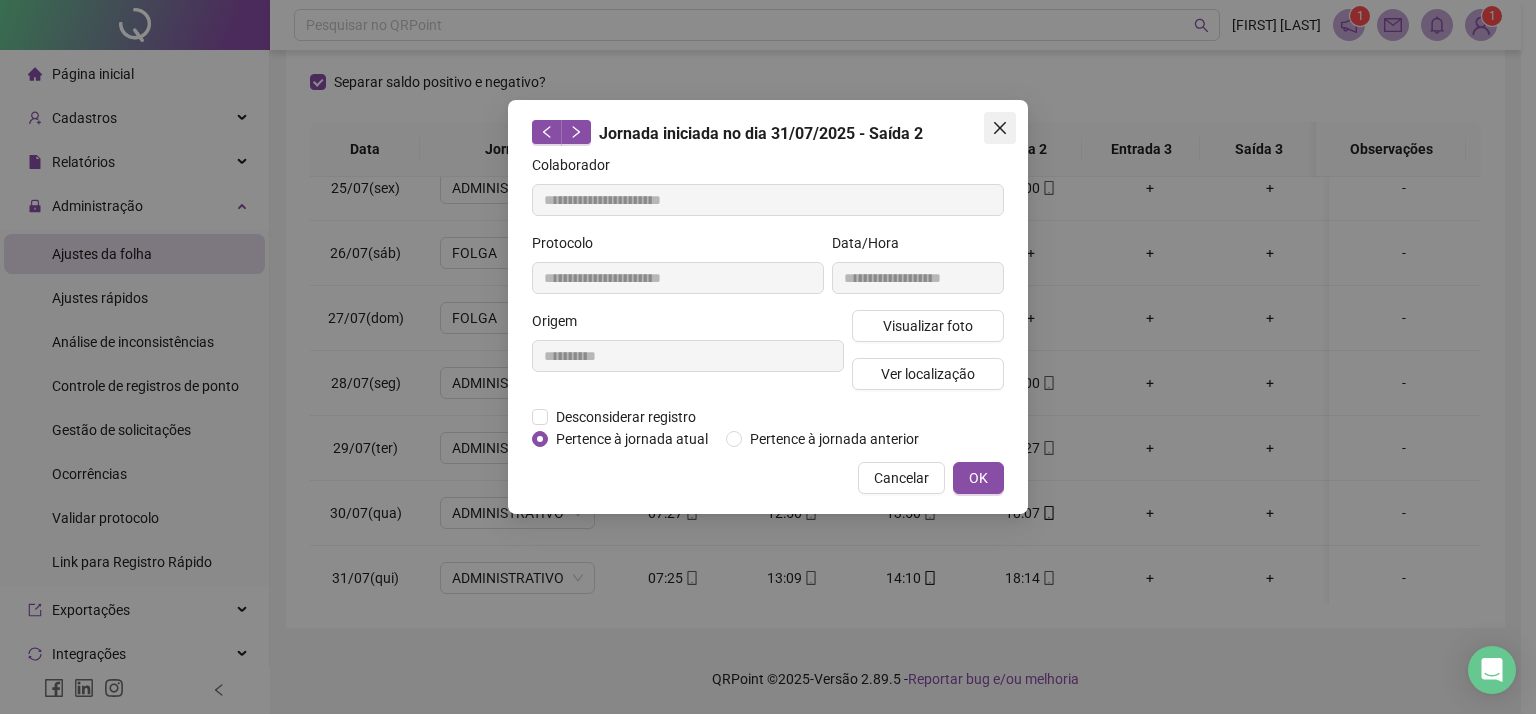 click at bounding box center [1000, 128] 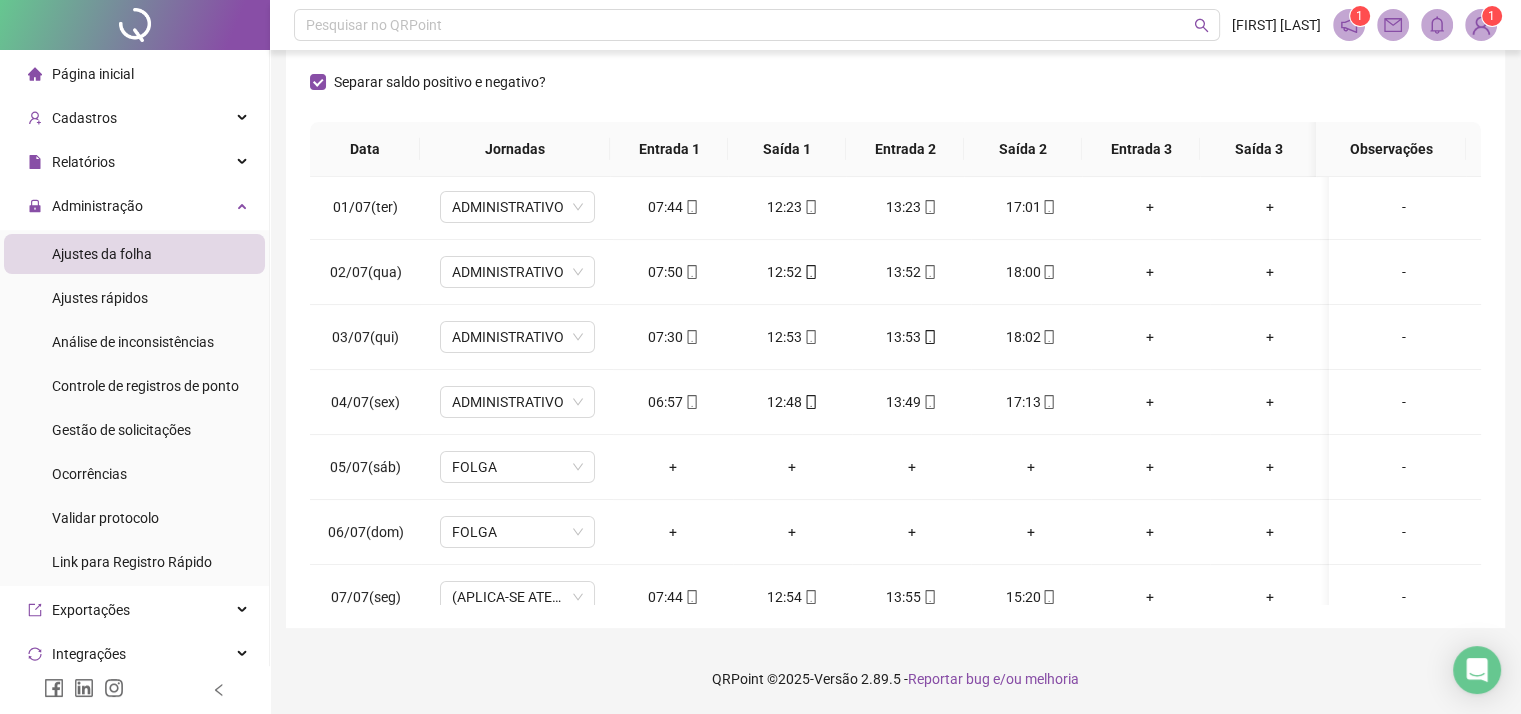 scroll, scrollTop: 0, scrollLeft: 0, axis: both 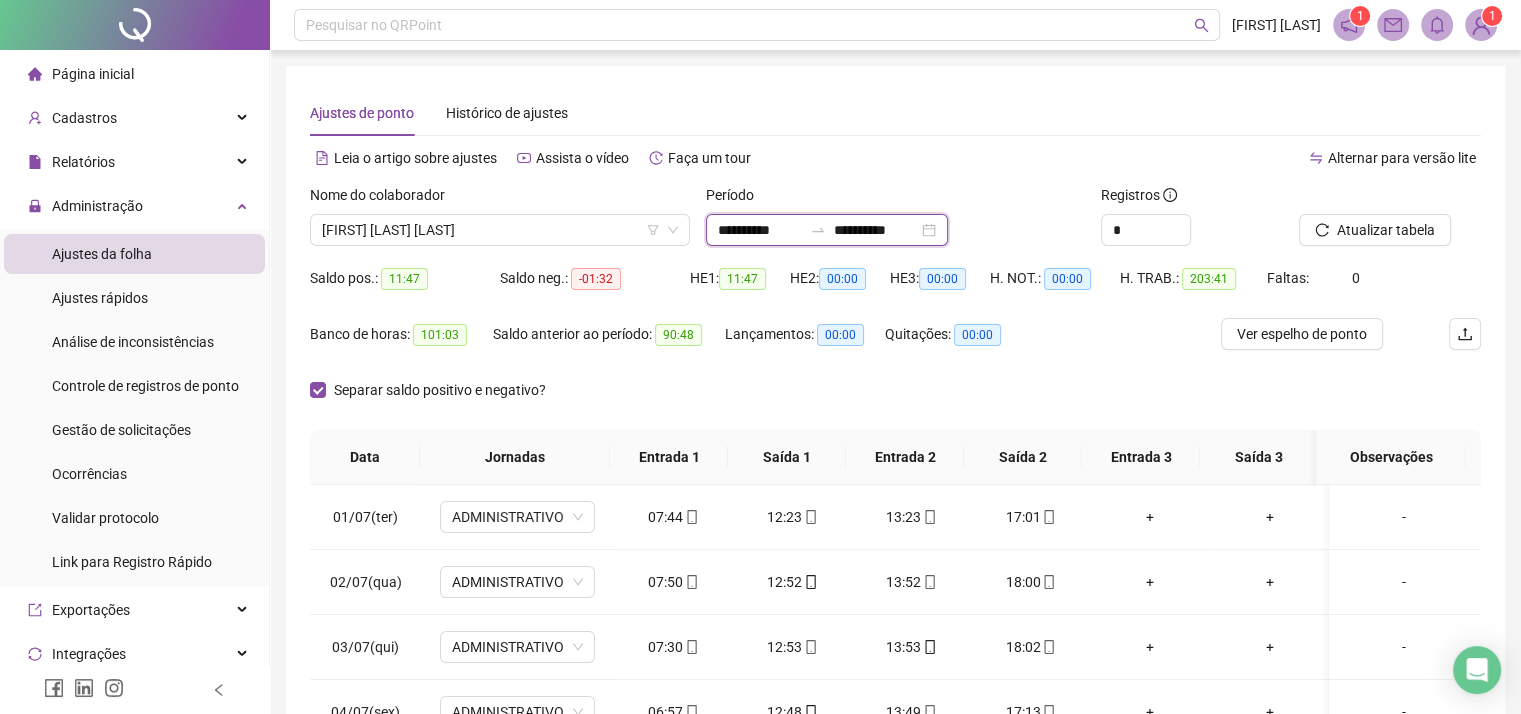 click on "**********" at bounding box center [760, 230] 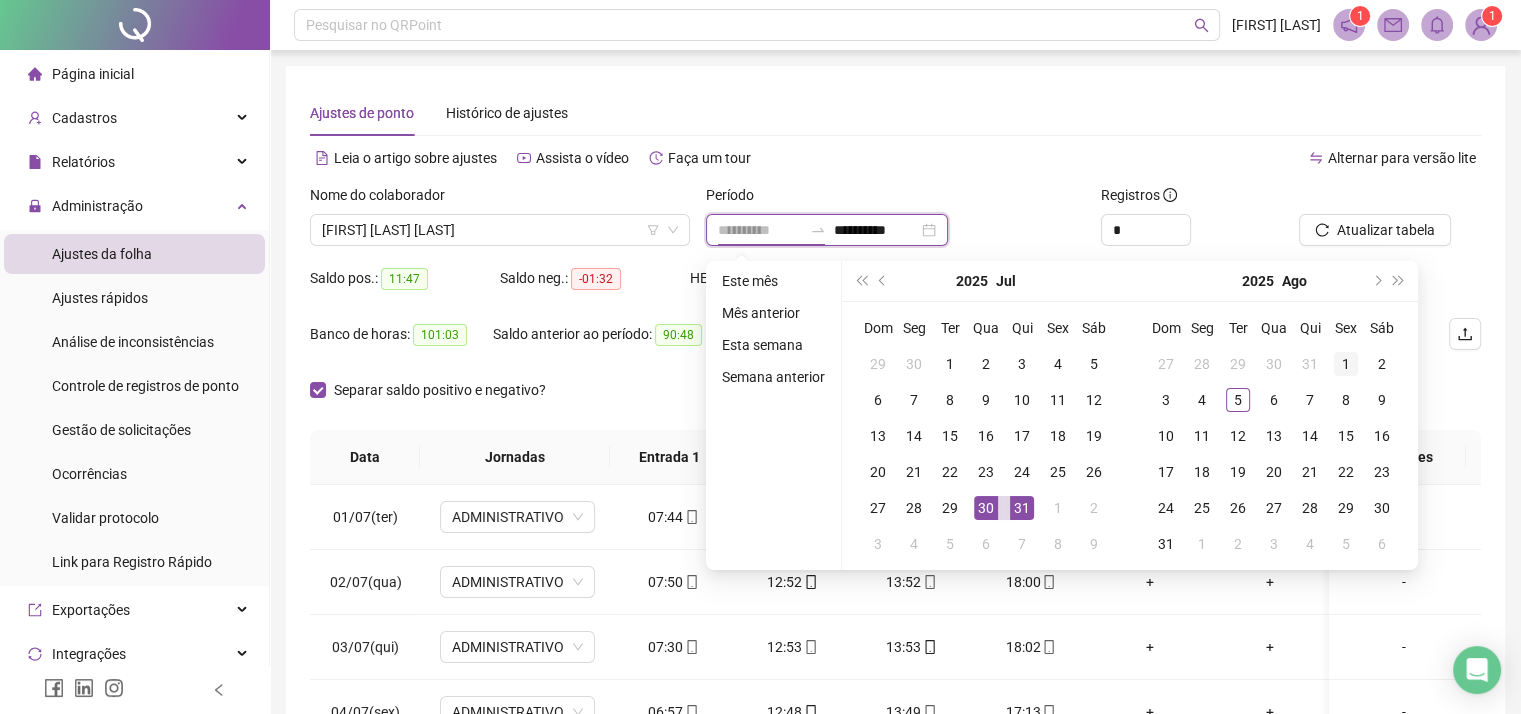 type on "**********" 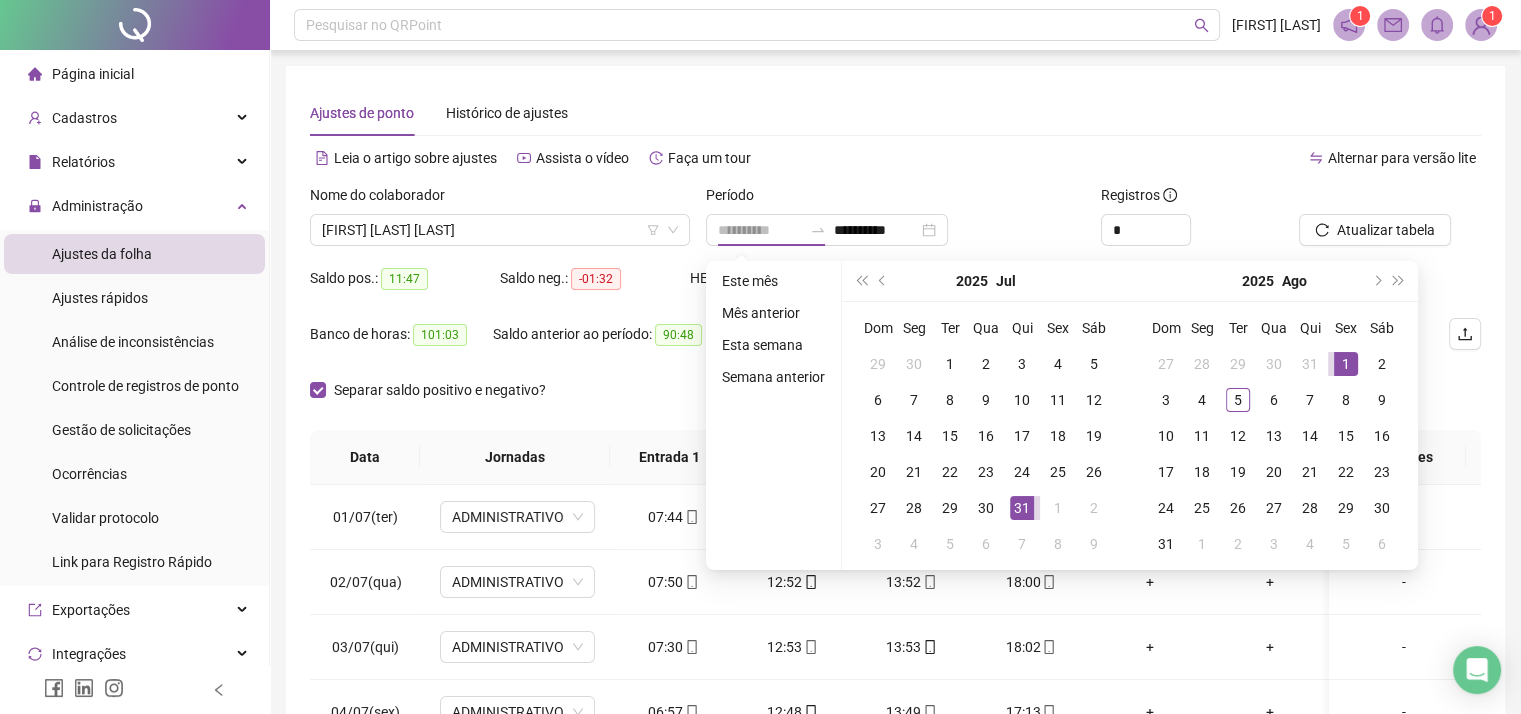 click on "1" at bounding box center (1346, 364) 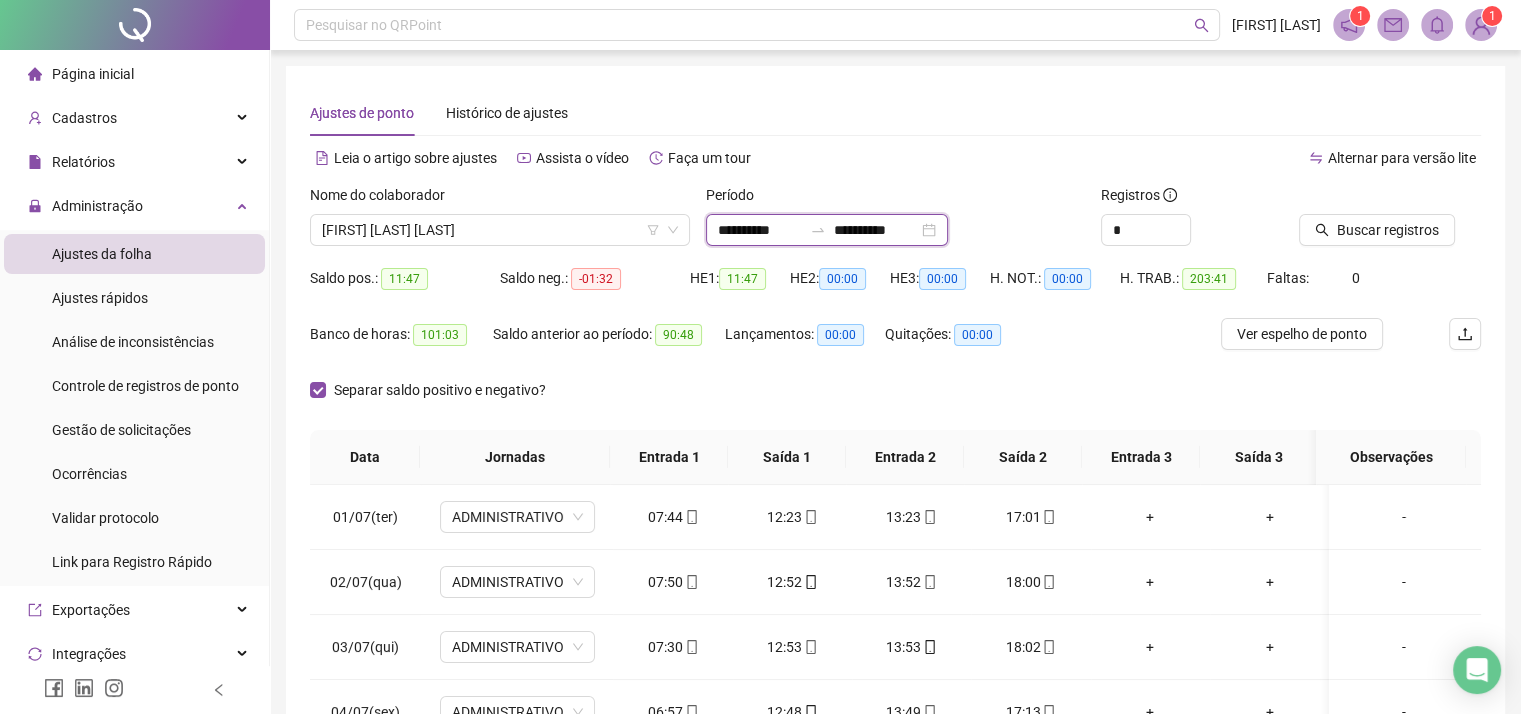click on "**********" at bounding box center [876, 230] 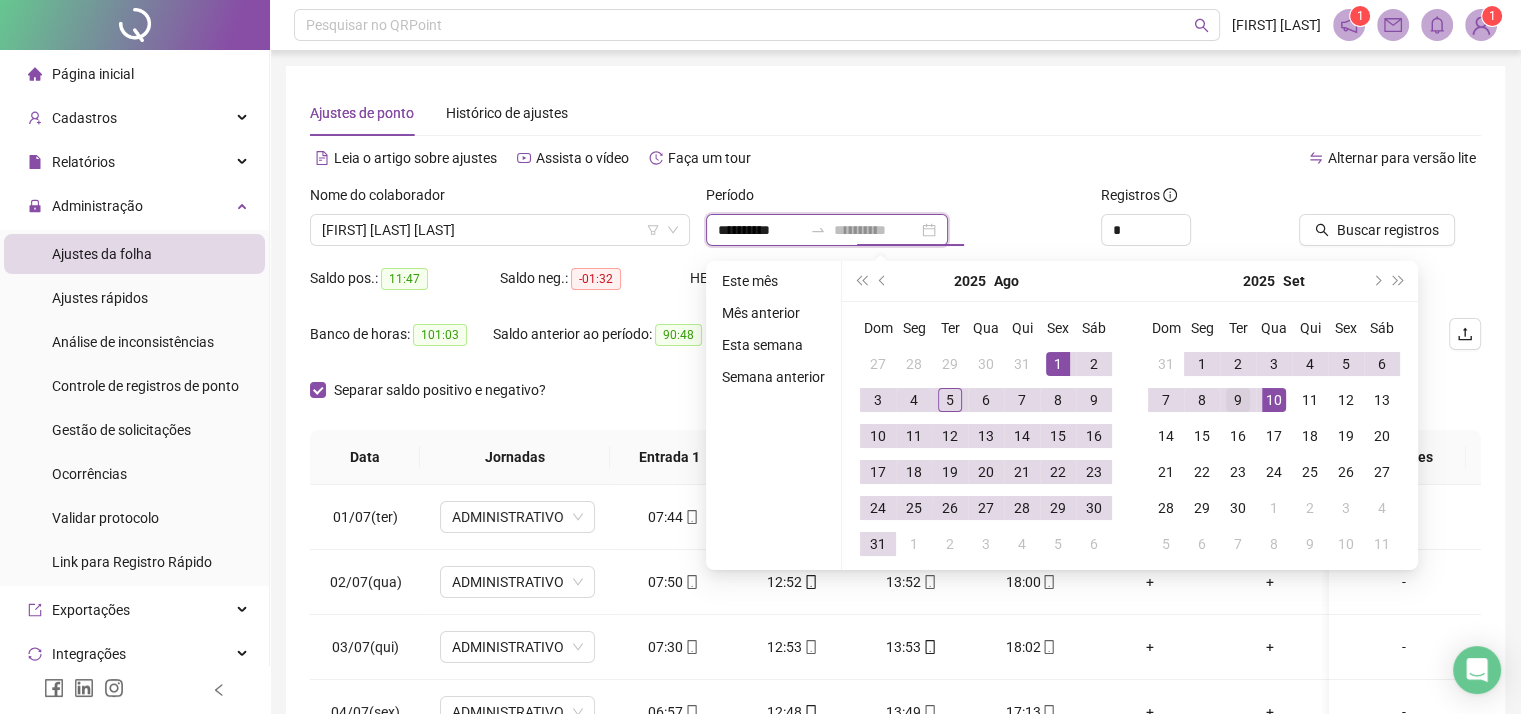 type on "**********" 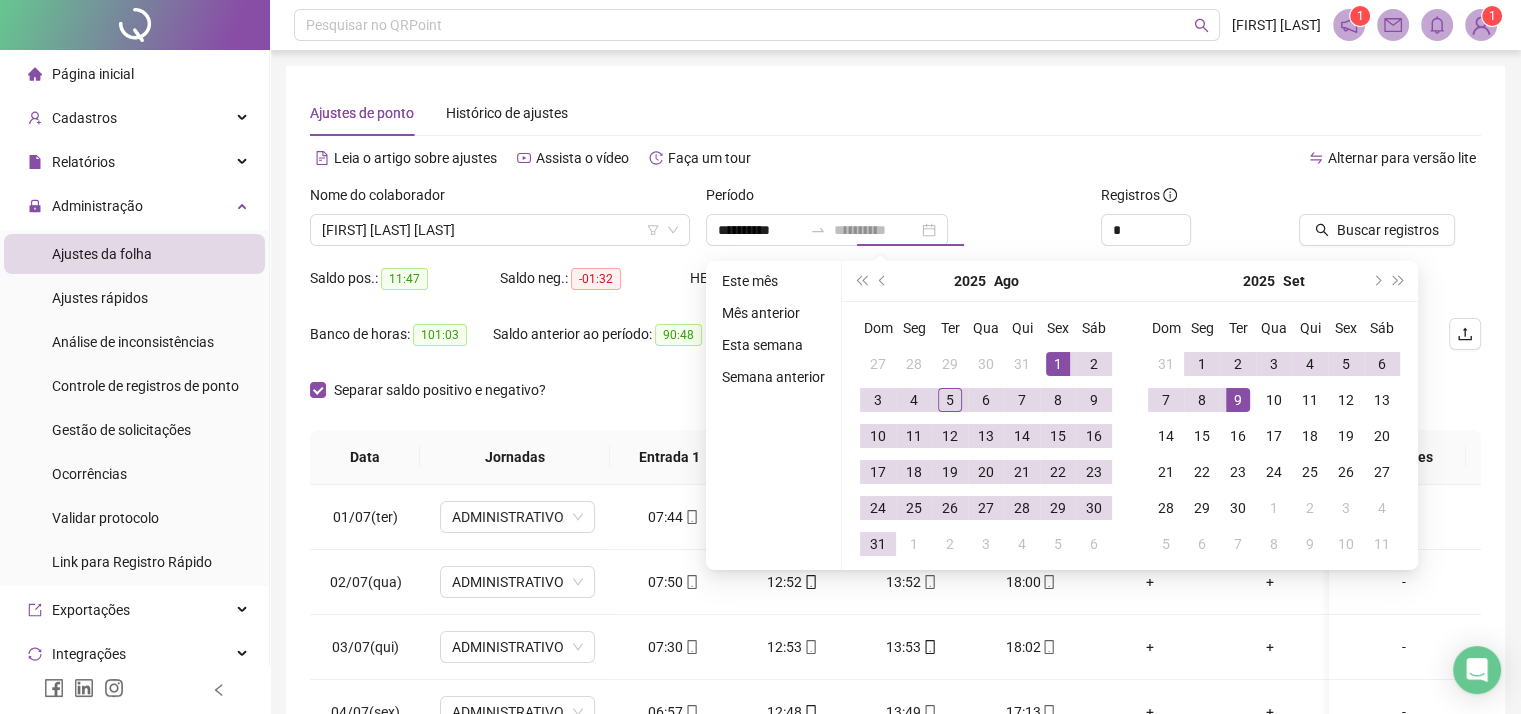 click on "9" at bounding box center (1238, 400) 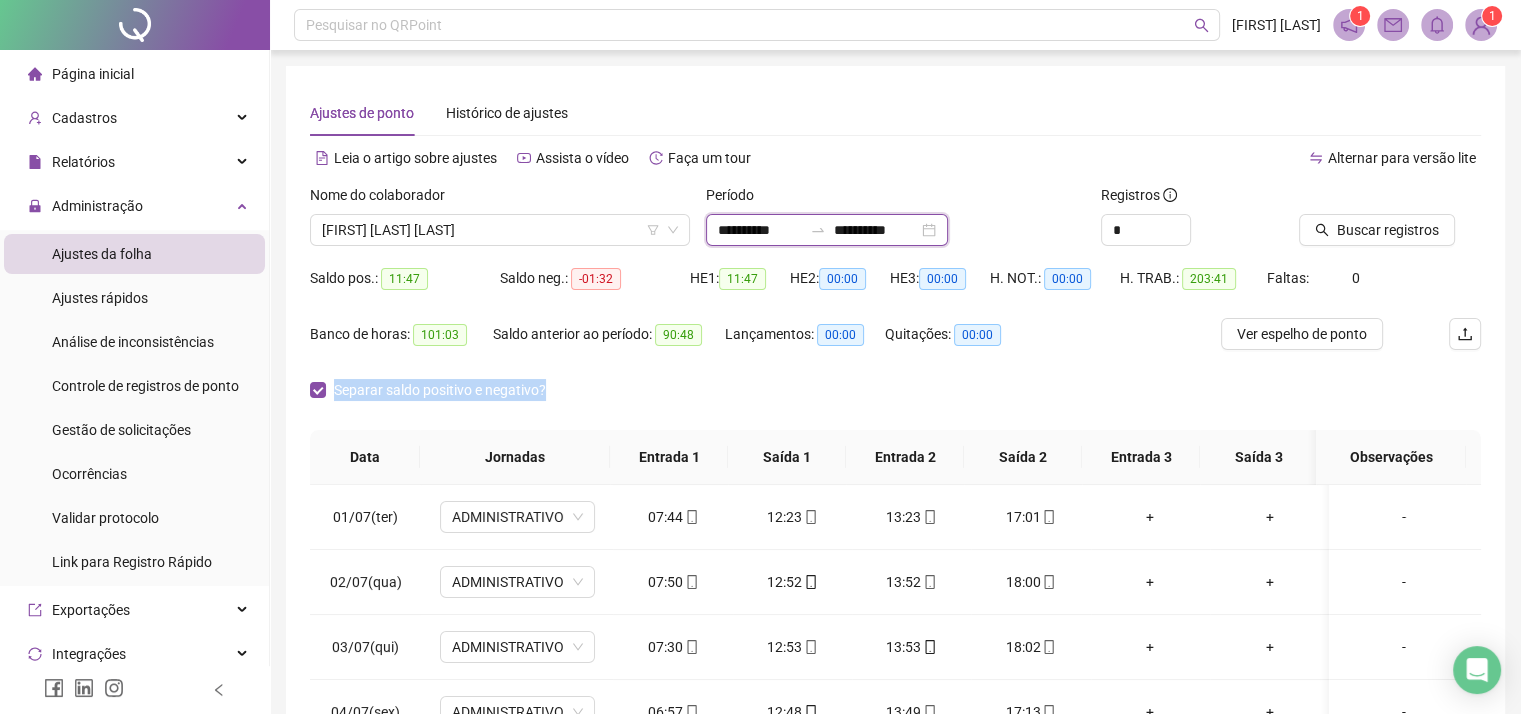 click on "**********" at bounding box center (760, 230) 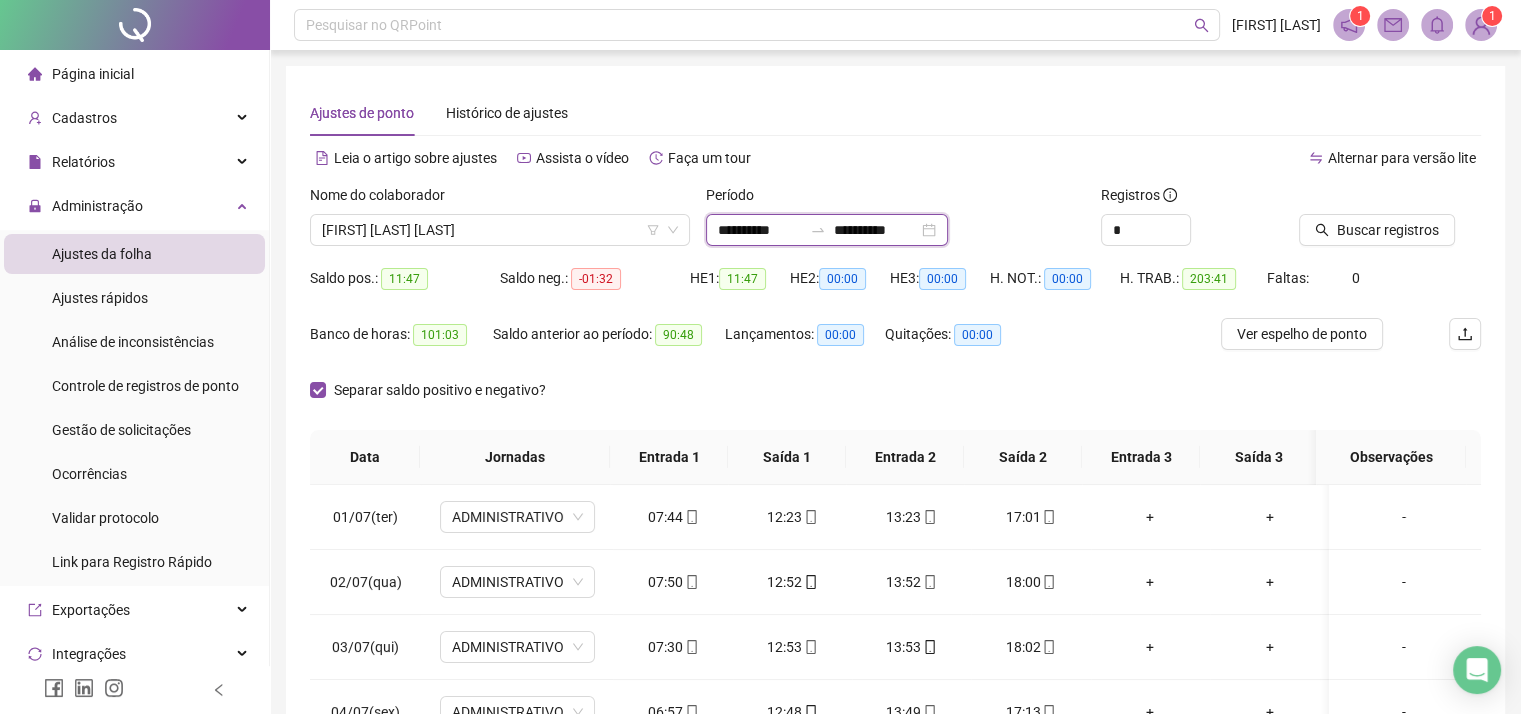 click on "**********" at bounding box center [760, 230] 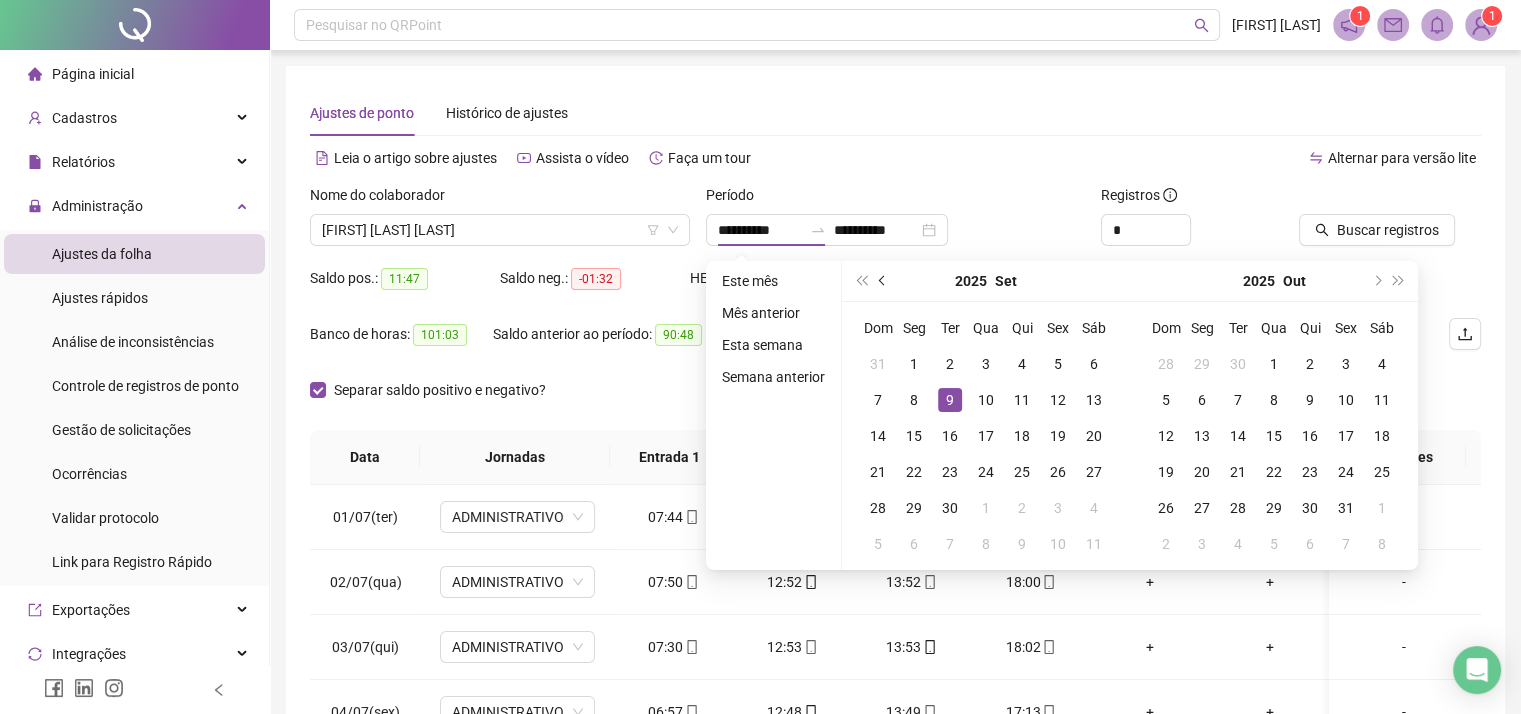 click at bounding box center (883, 281) 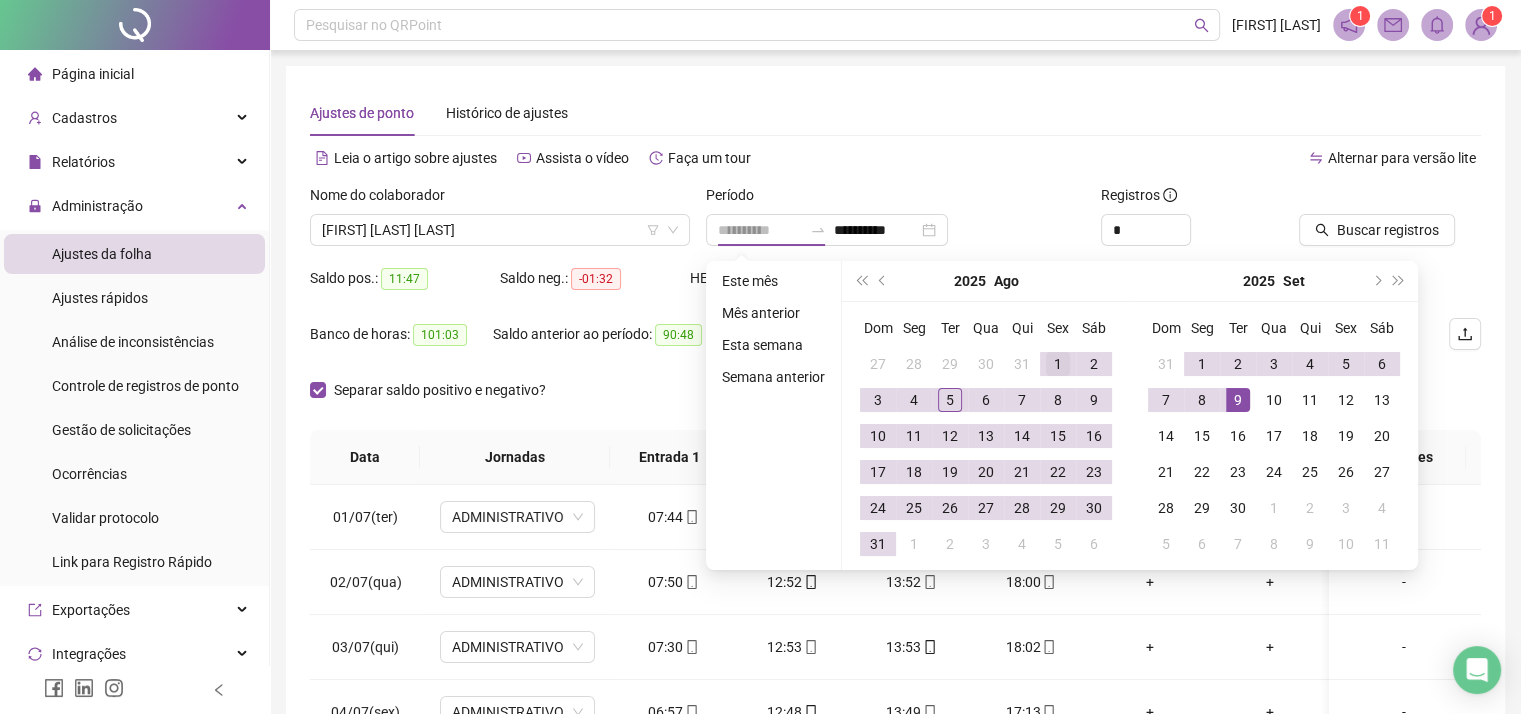 type on "**********" 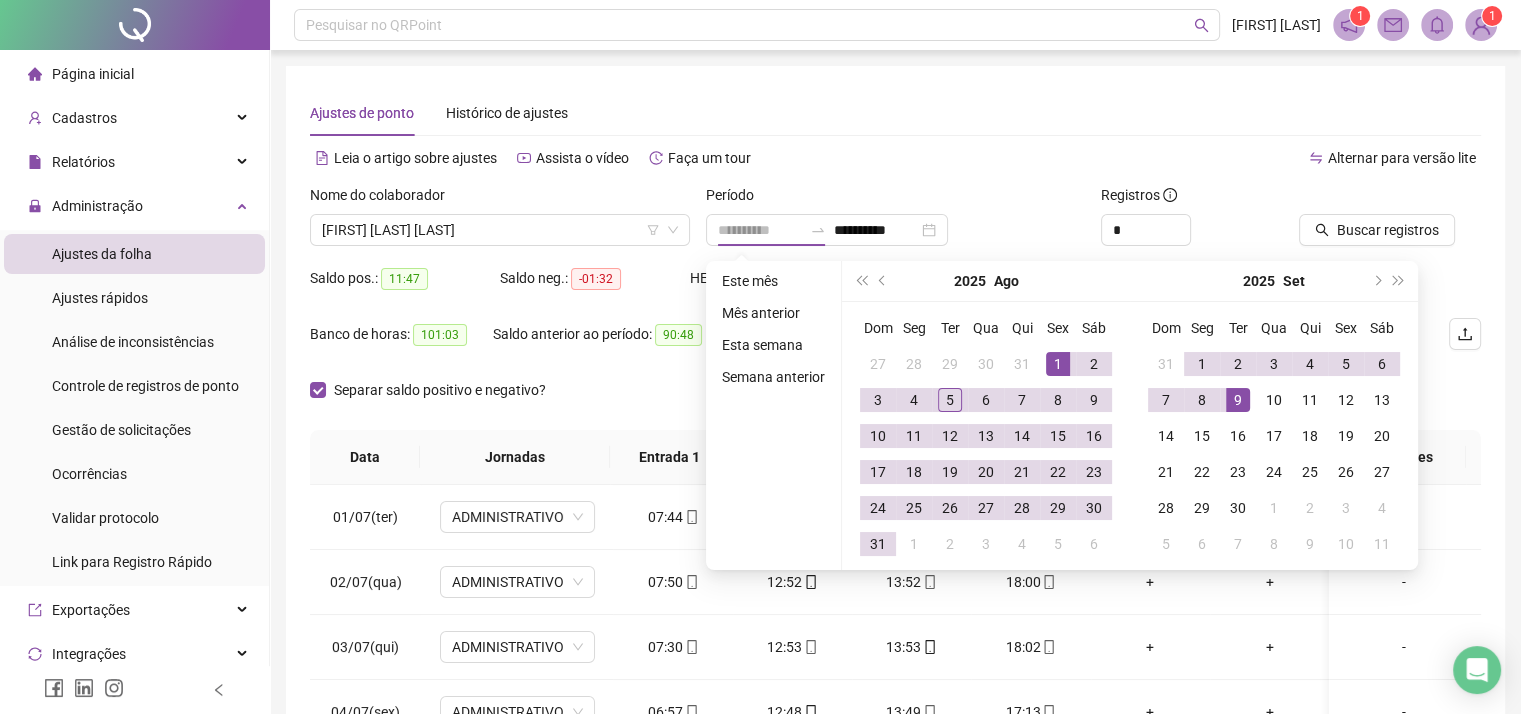 click on "1" at bounding box center (1058, 364) 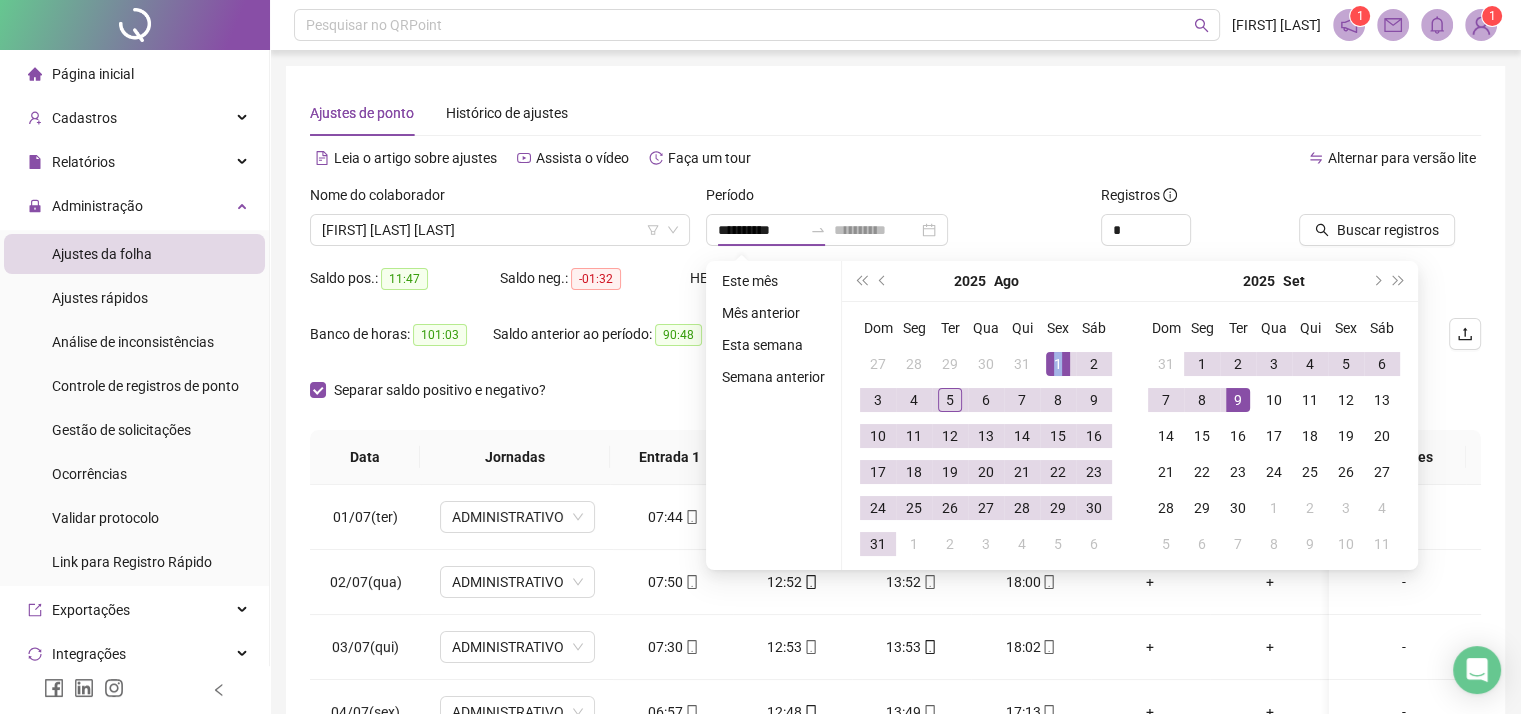 click on "1" at bounding box center [1058, 364] 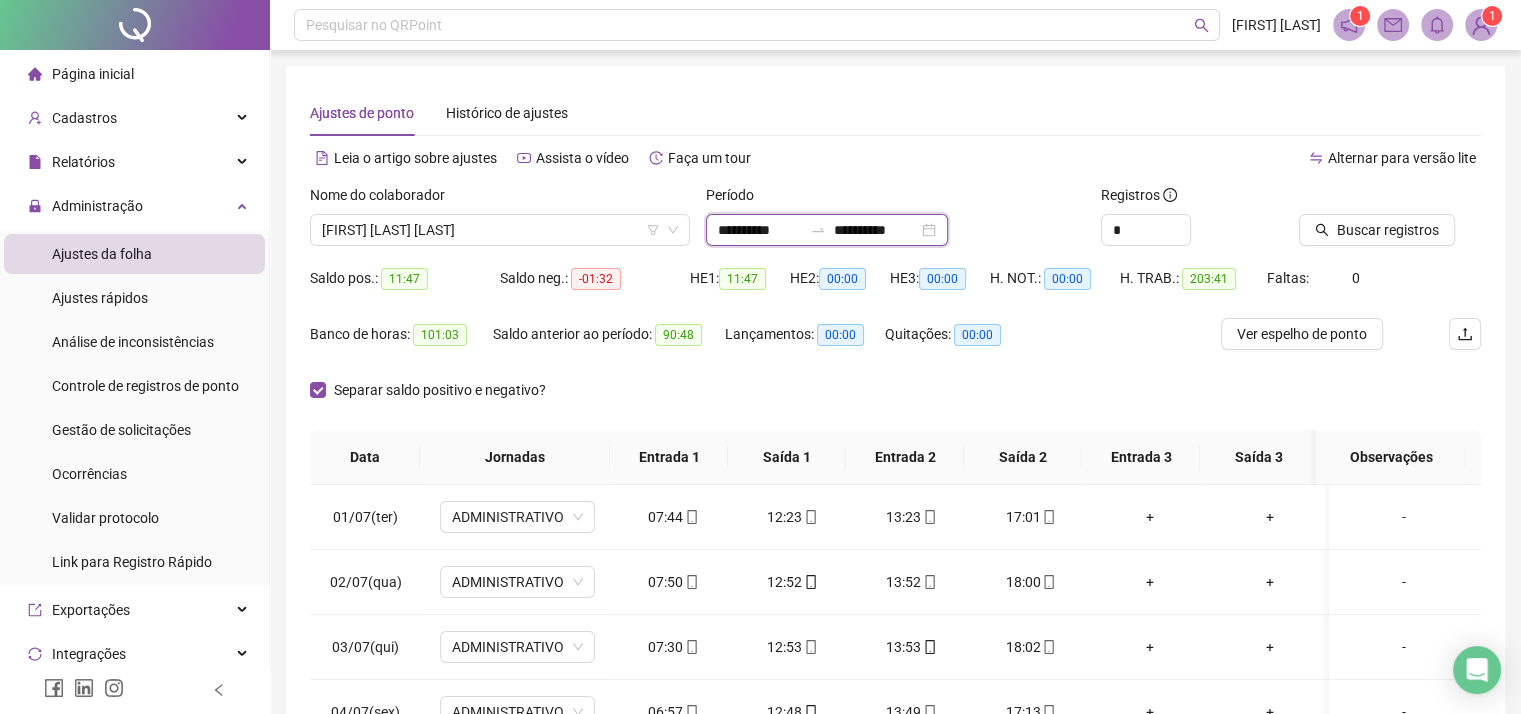 drag, startPoint x: 1044, startPoint y: 358, endPoint x: 904, endPoint y: 227, distance: 191.73158 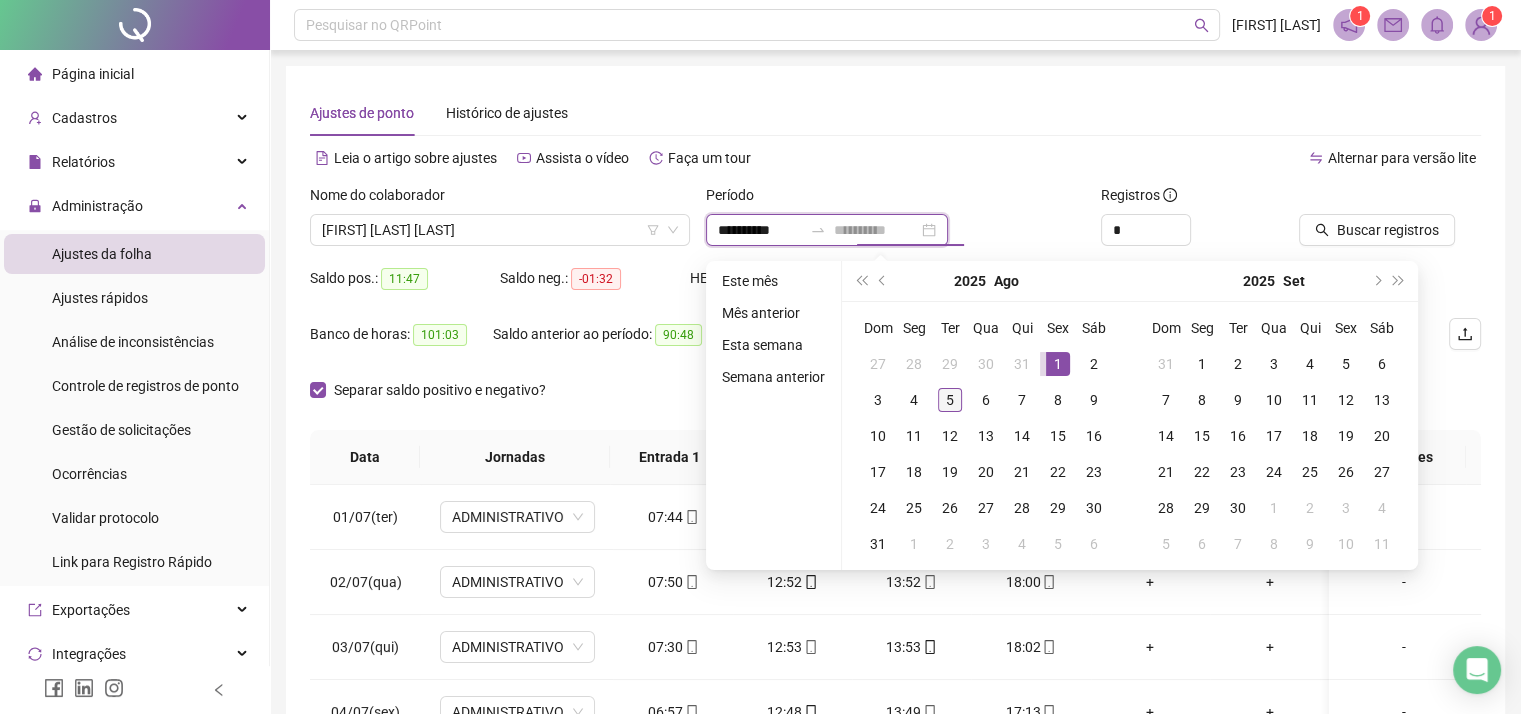 type on "**********" 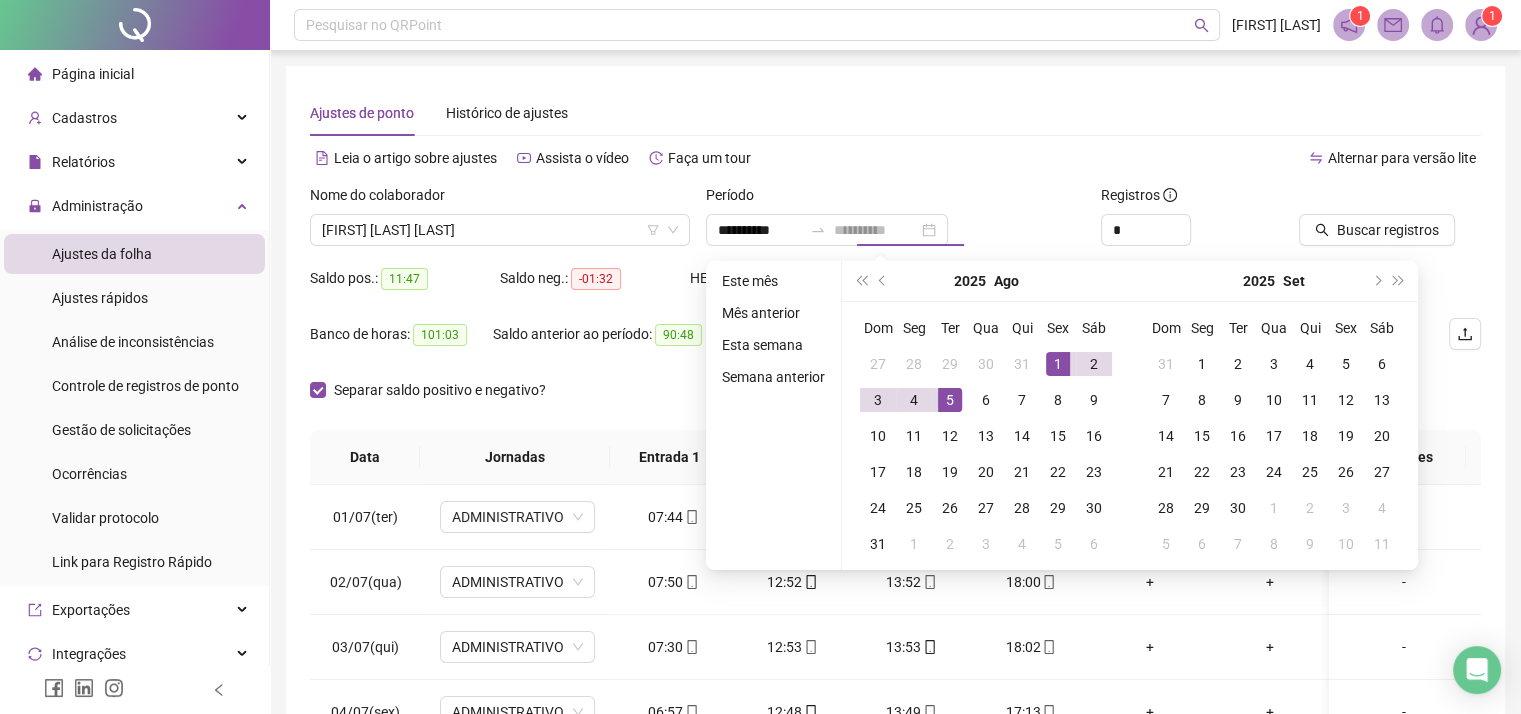 click on "5" at bounding box center [950, 400] 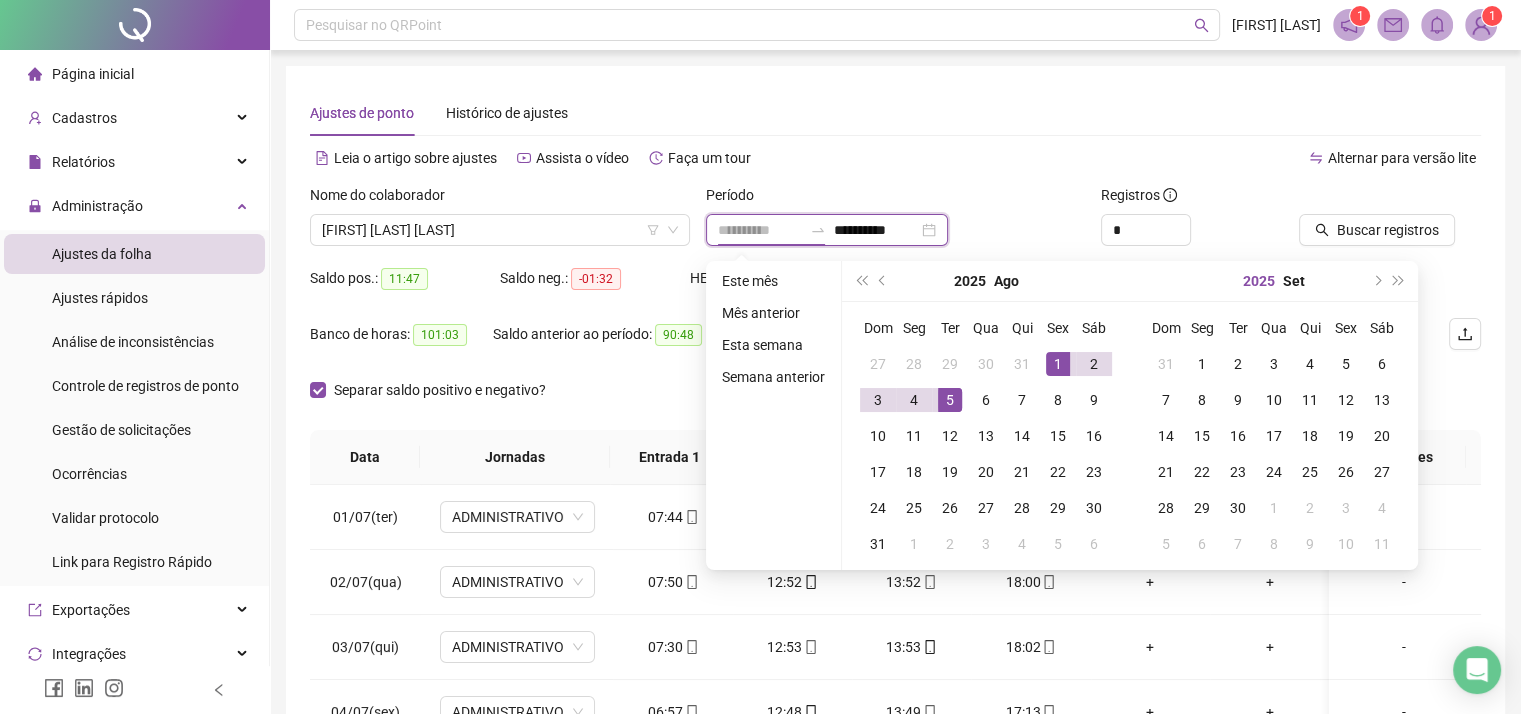 type on "**********" 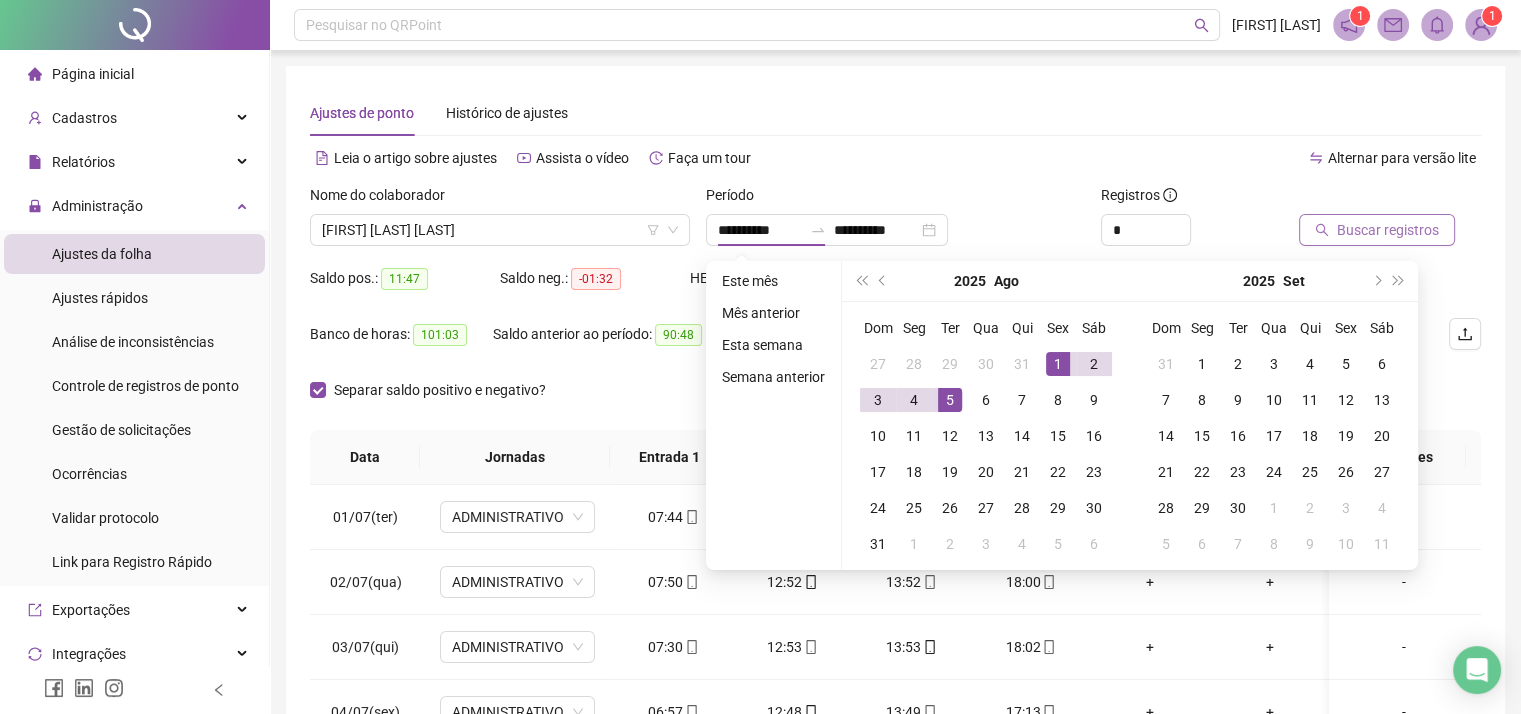 click on "Buscar registros" at bounding box center [1388, 230] 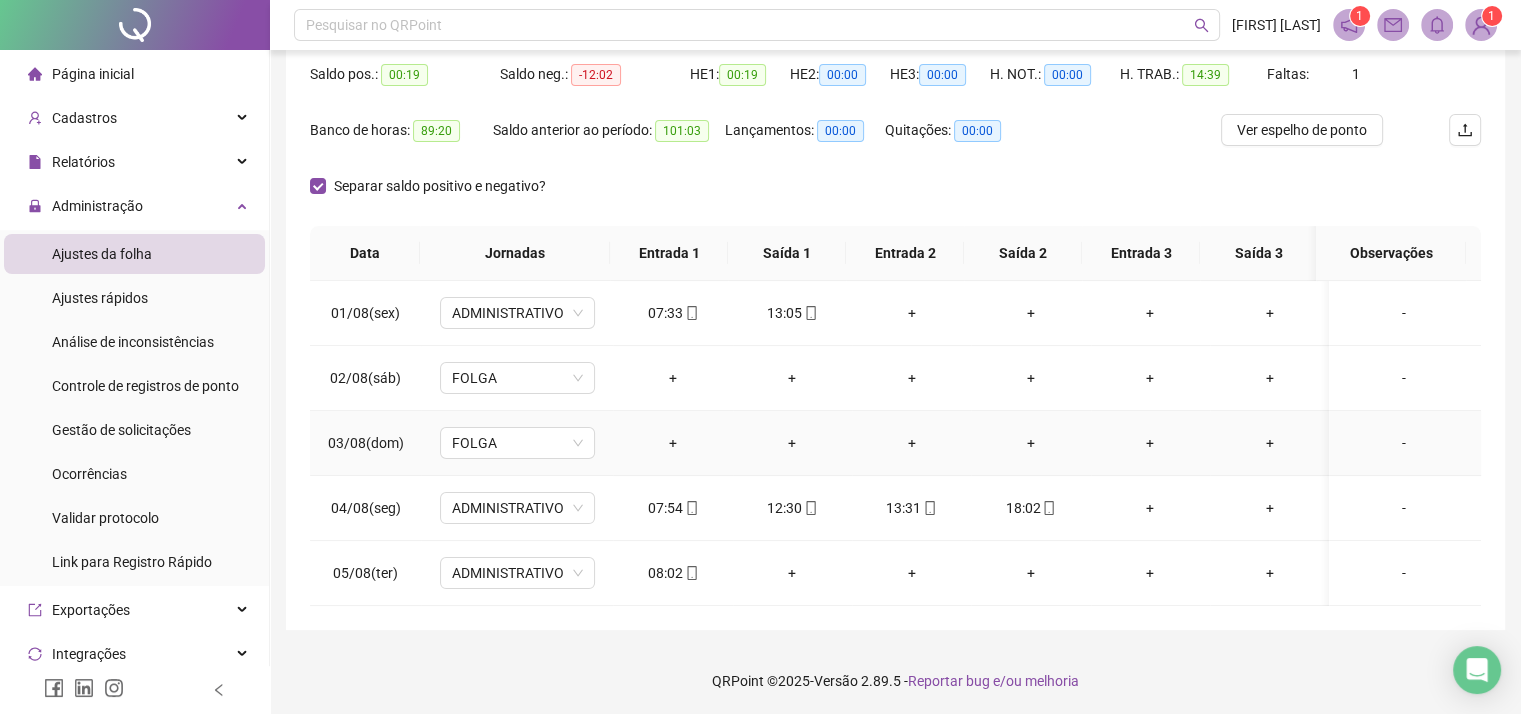 scroll, scrollTop: 205, scrollLeft: 0, axis: vertical 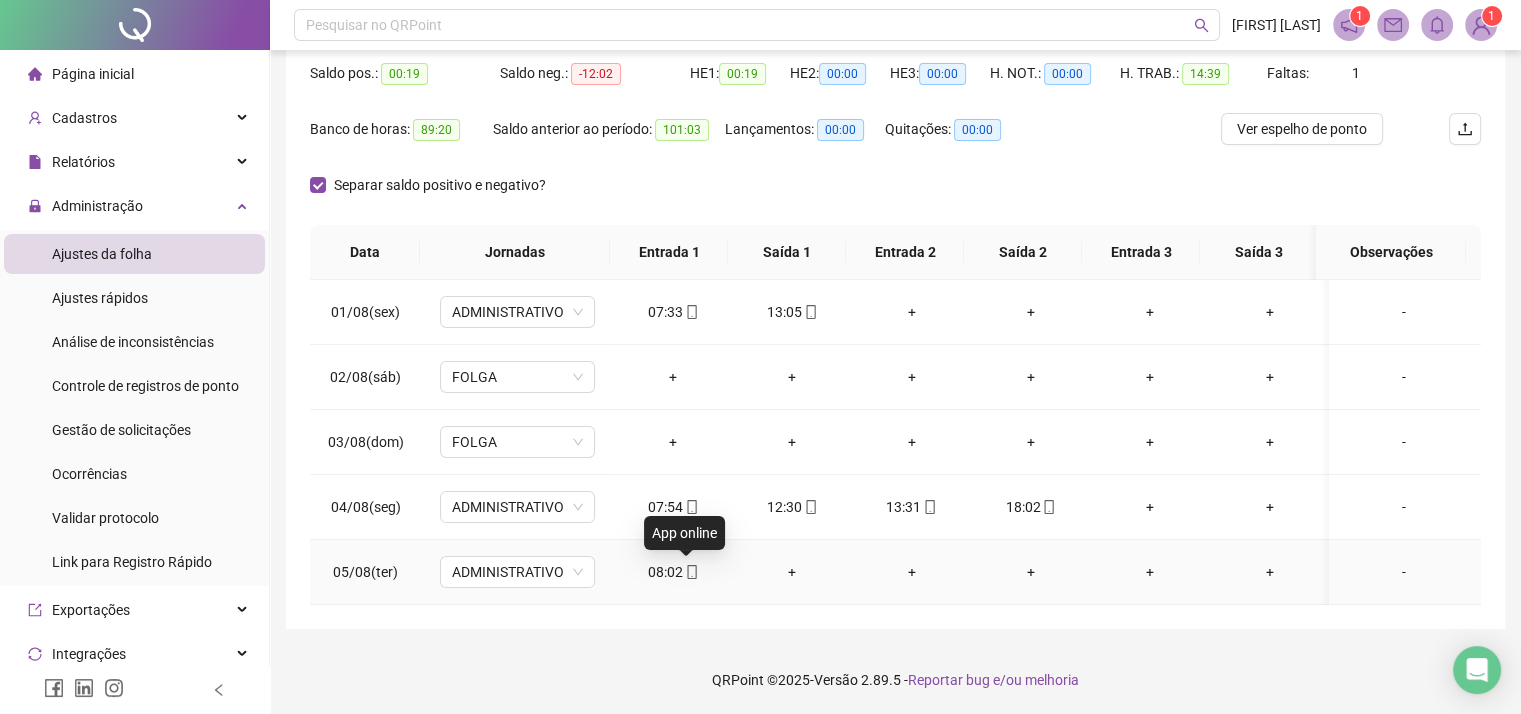 click 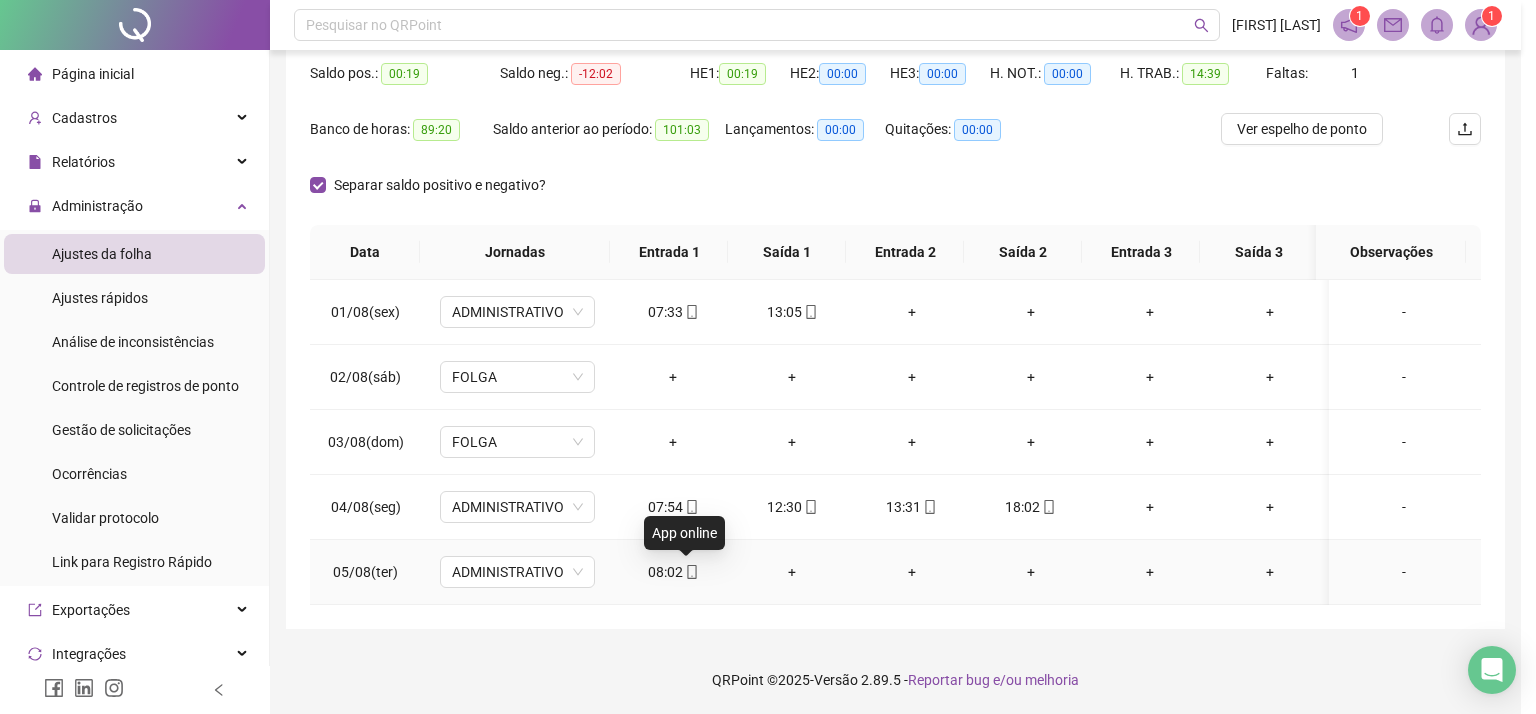 type on "**********" 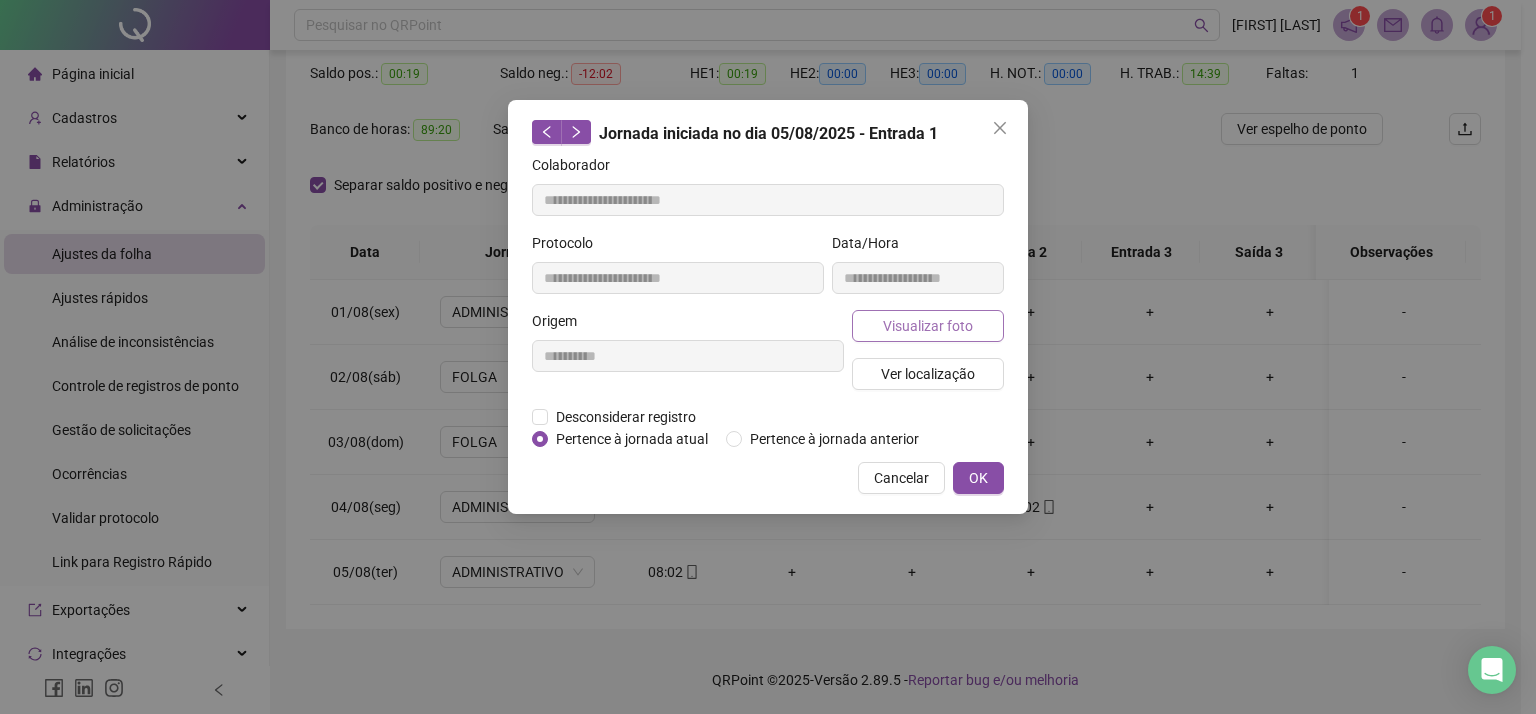 click on "Visualizar foto" at bounding box center (928, 326) 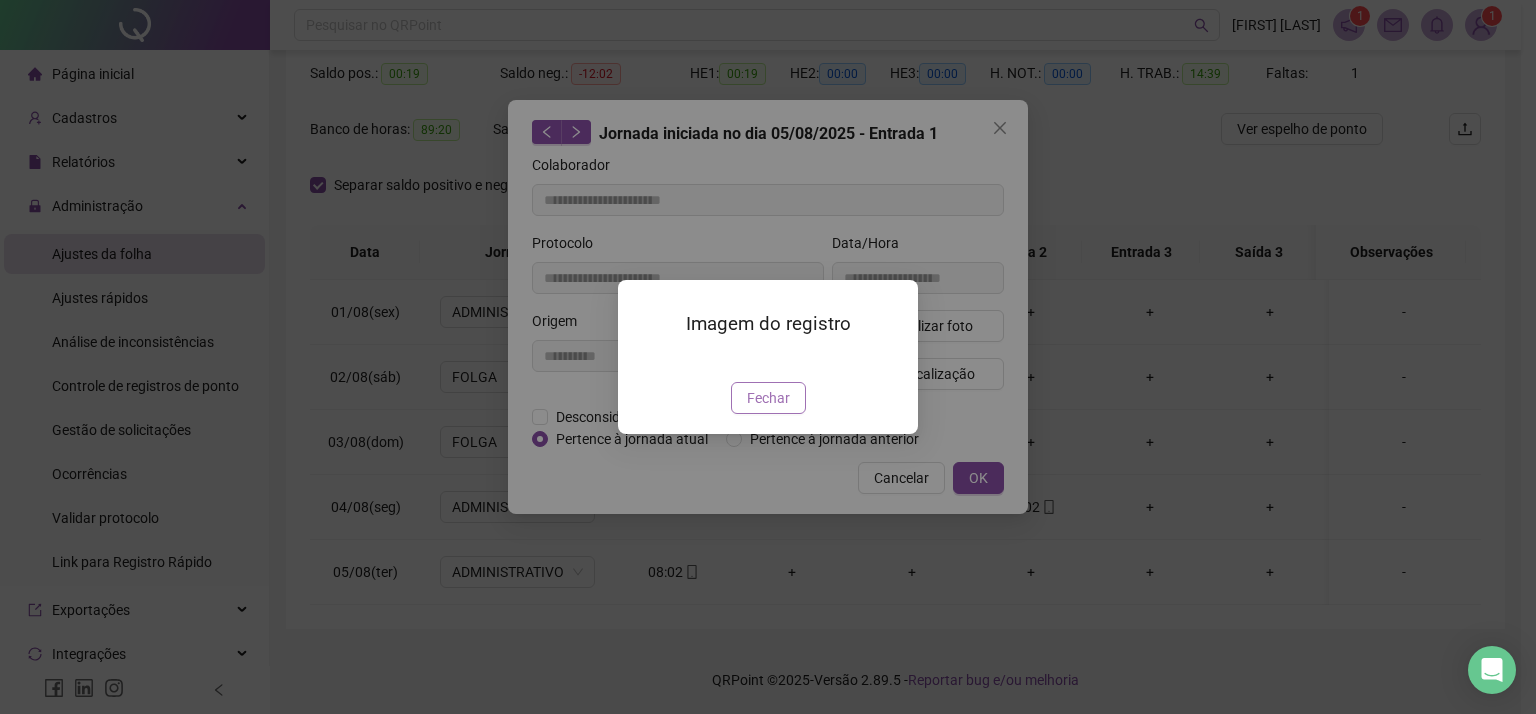 click on "Fechar" at bounding box center [768, 398] 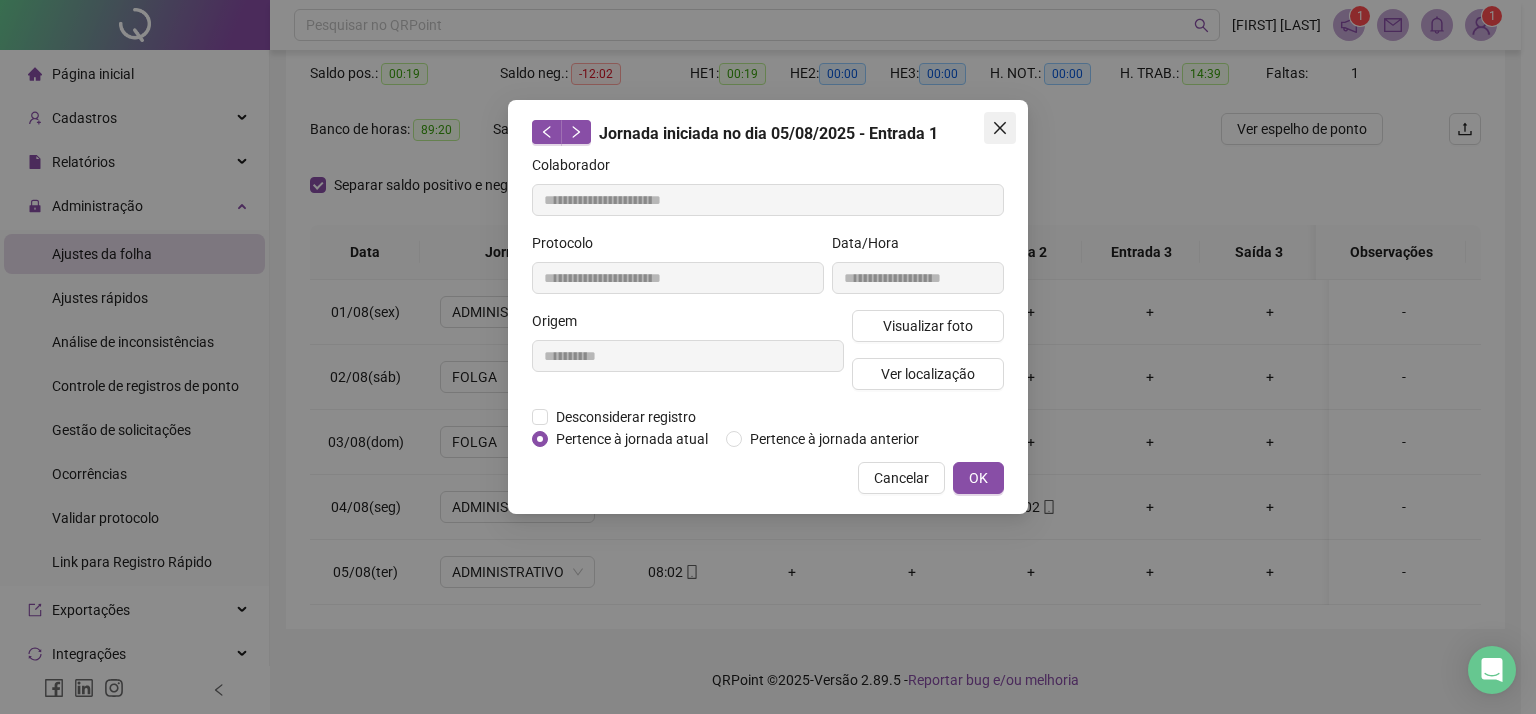 click at bounding box center (1000, 128) 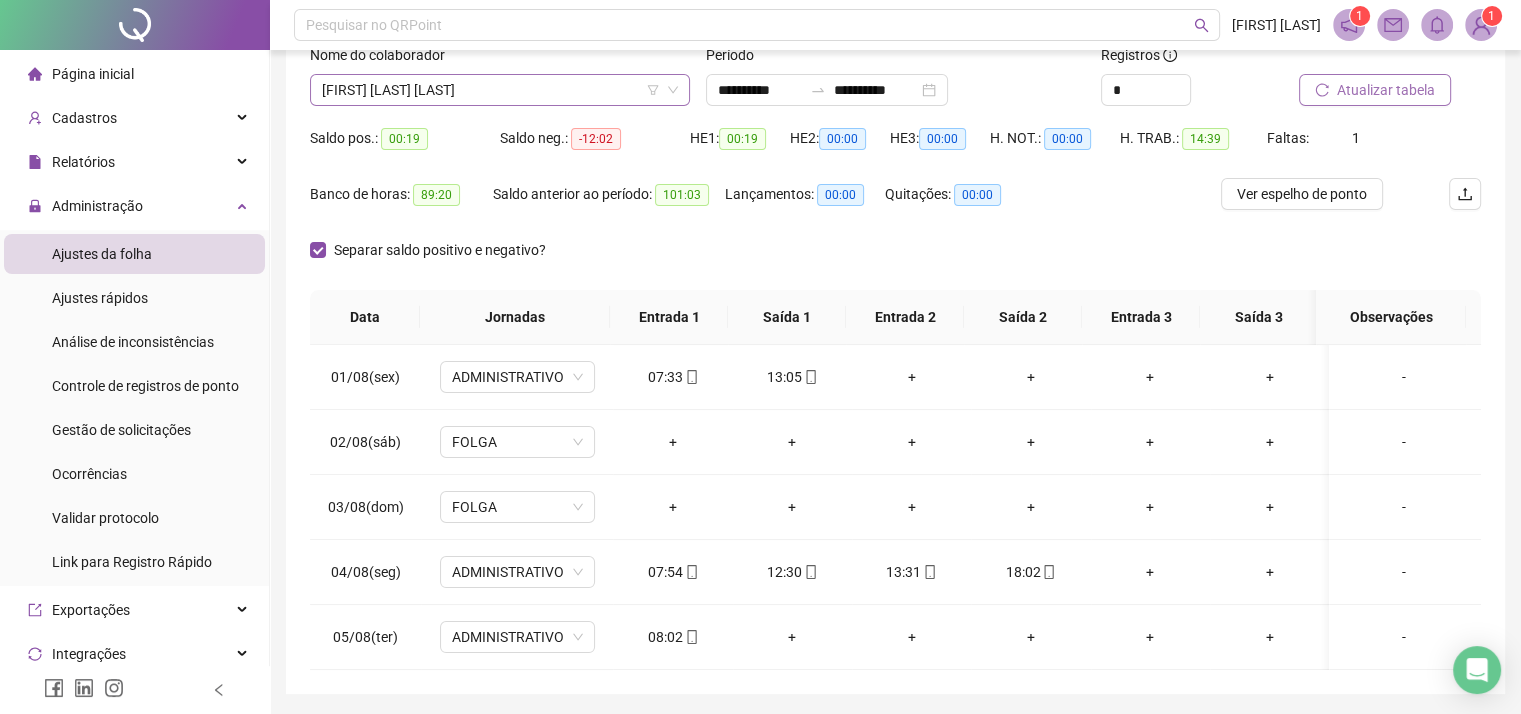 scroll, scrollTop: 105, scrollLeft: 0, axis: vertical 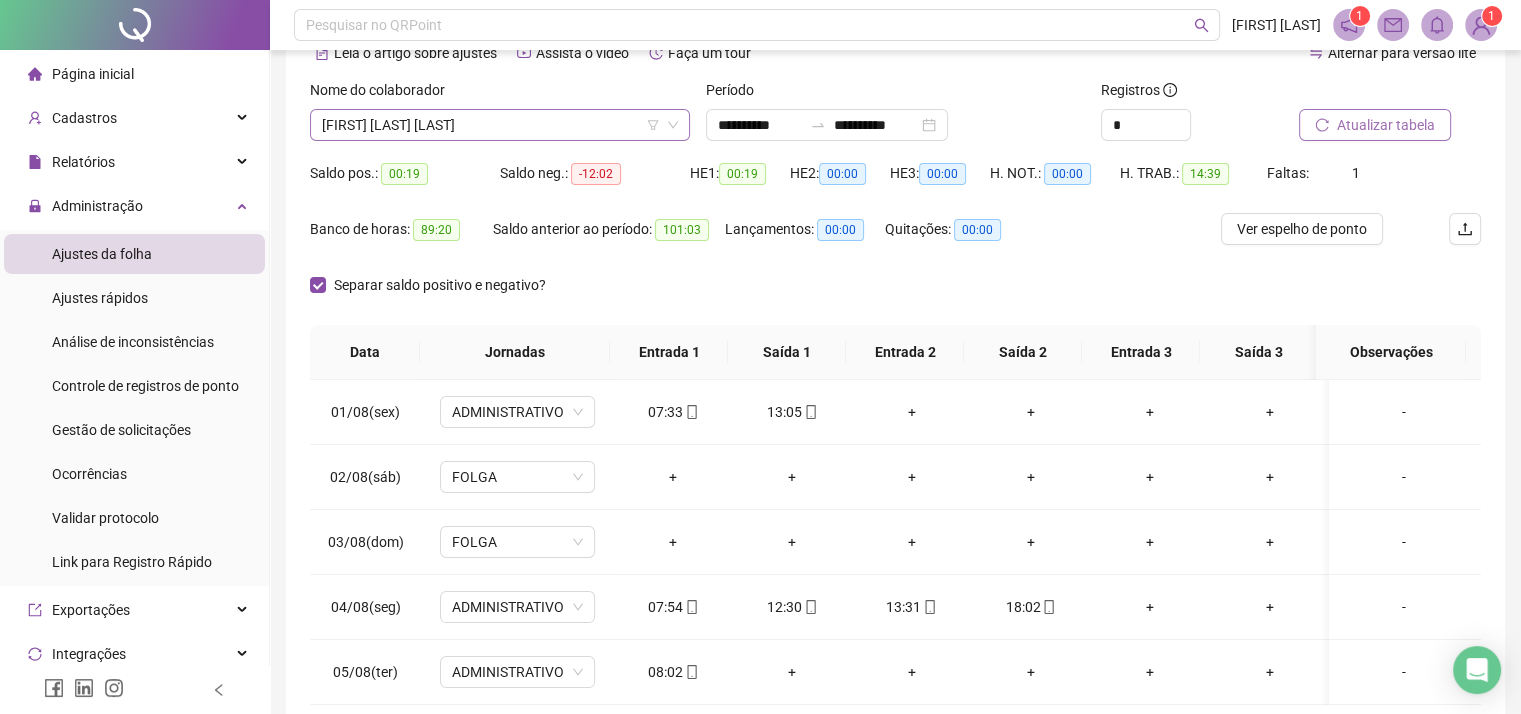 click on "[FIRST] [LAST] [LAST]" at bounding box center [500, 125] 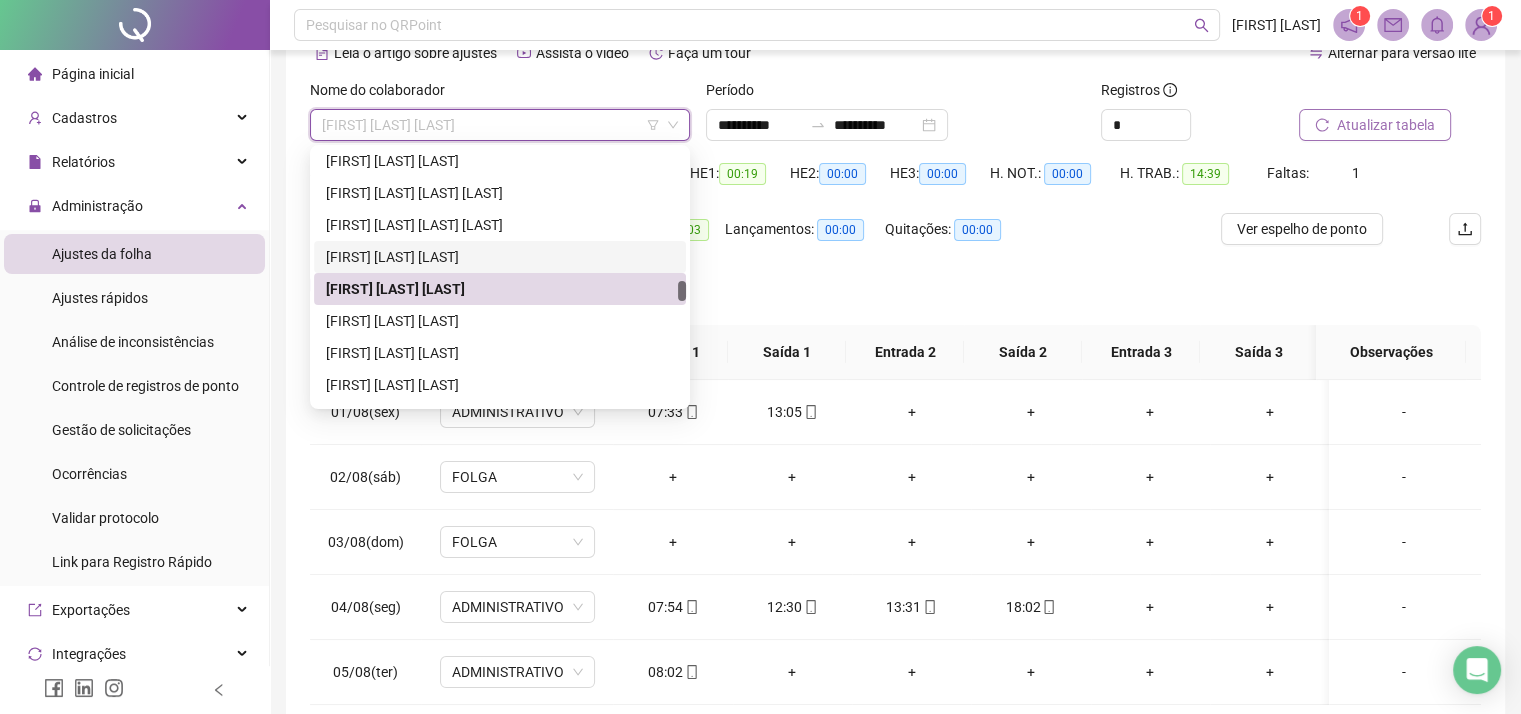 click on "[FIRST] [LAST] [LAST]" at bounding box center [500, 257] 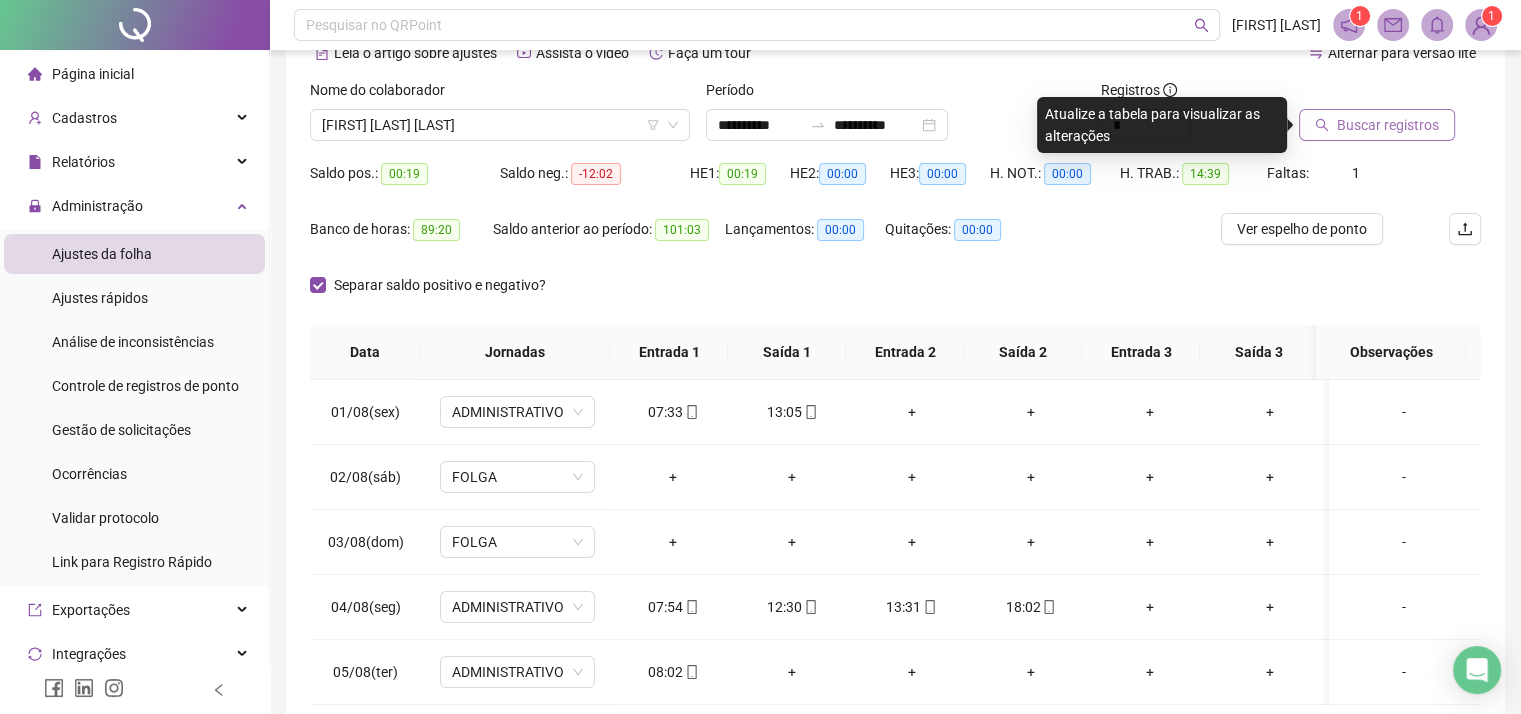 click on "Buscar registros" at bounding box center (1388, 125) 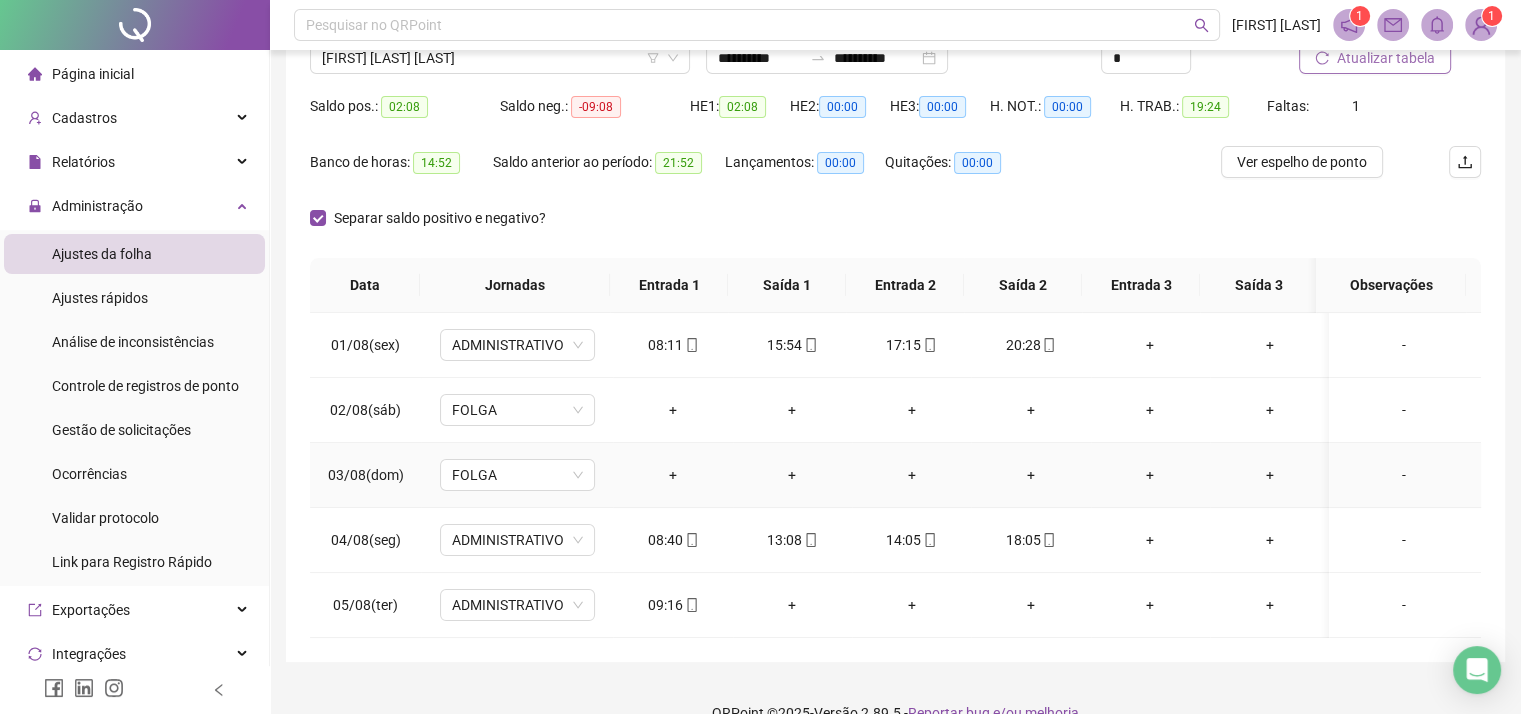 scroll, scrollTop: 205, scrollLeft: 0, axis: vertical 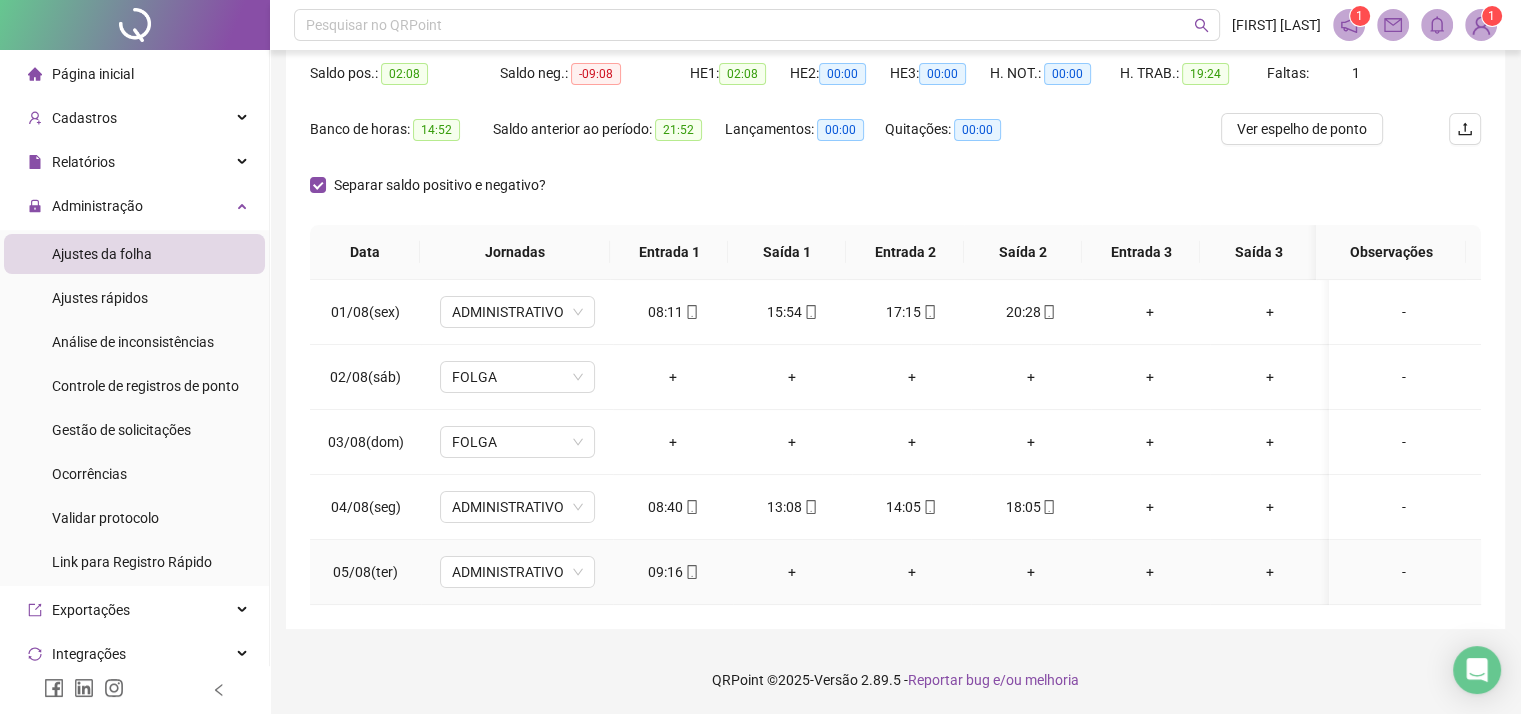 click 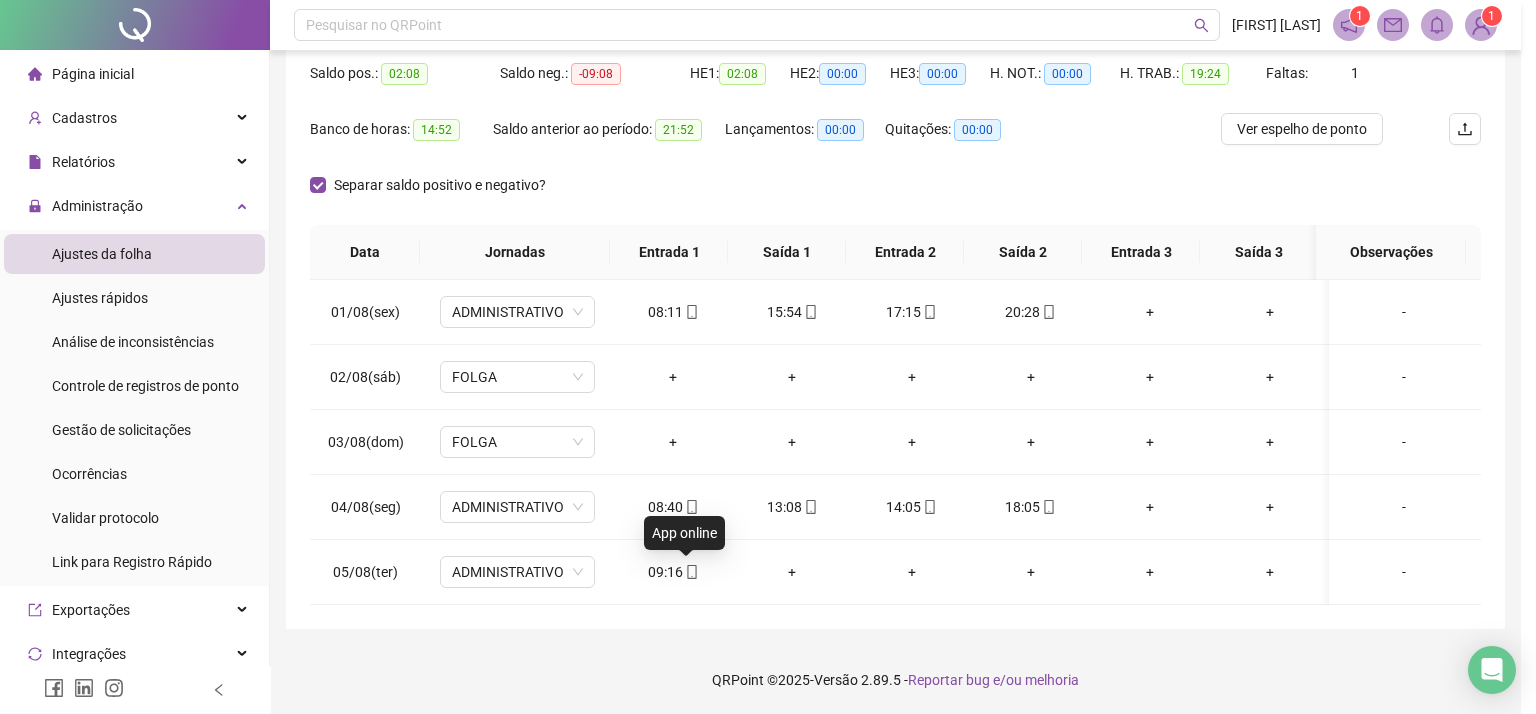 type on "**********" 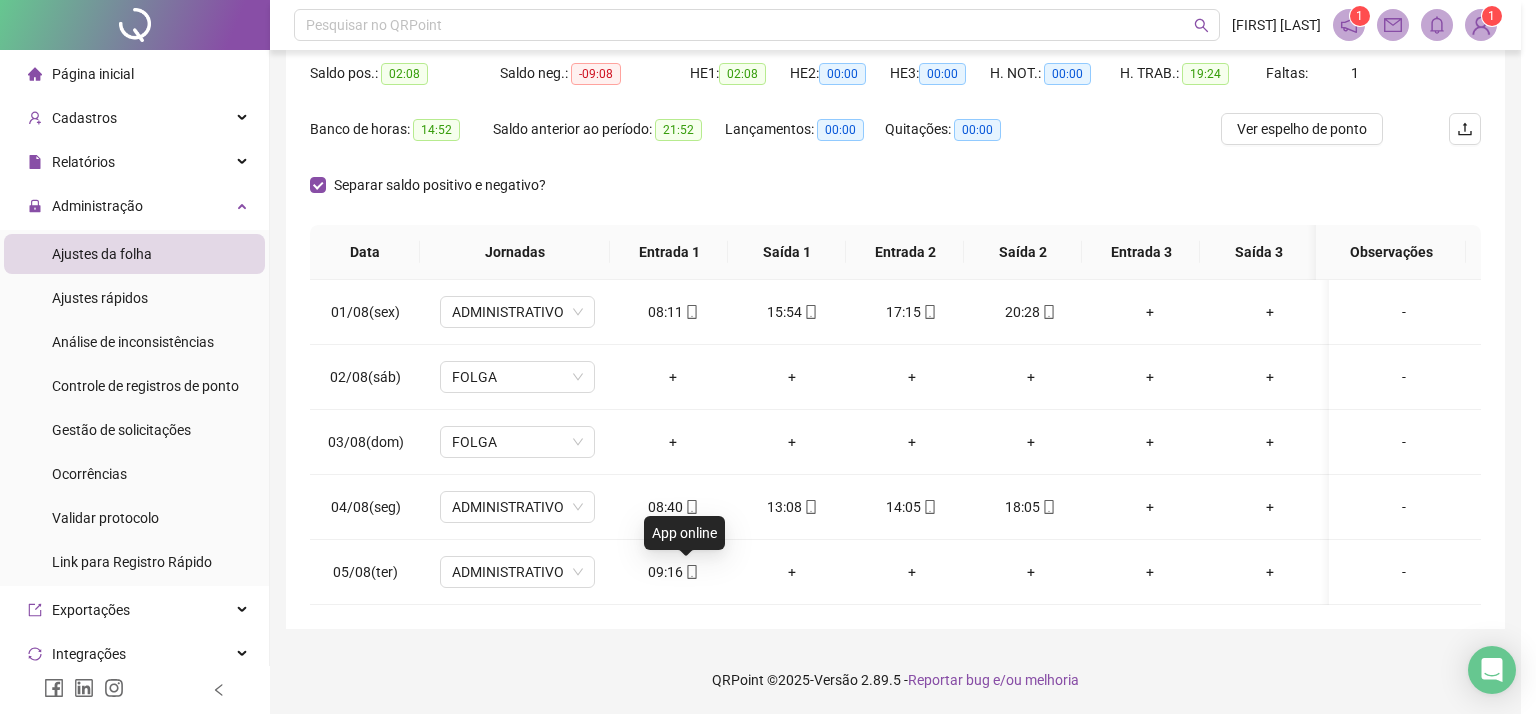 type on "**********" 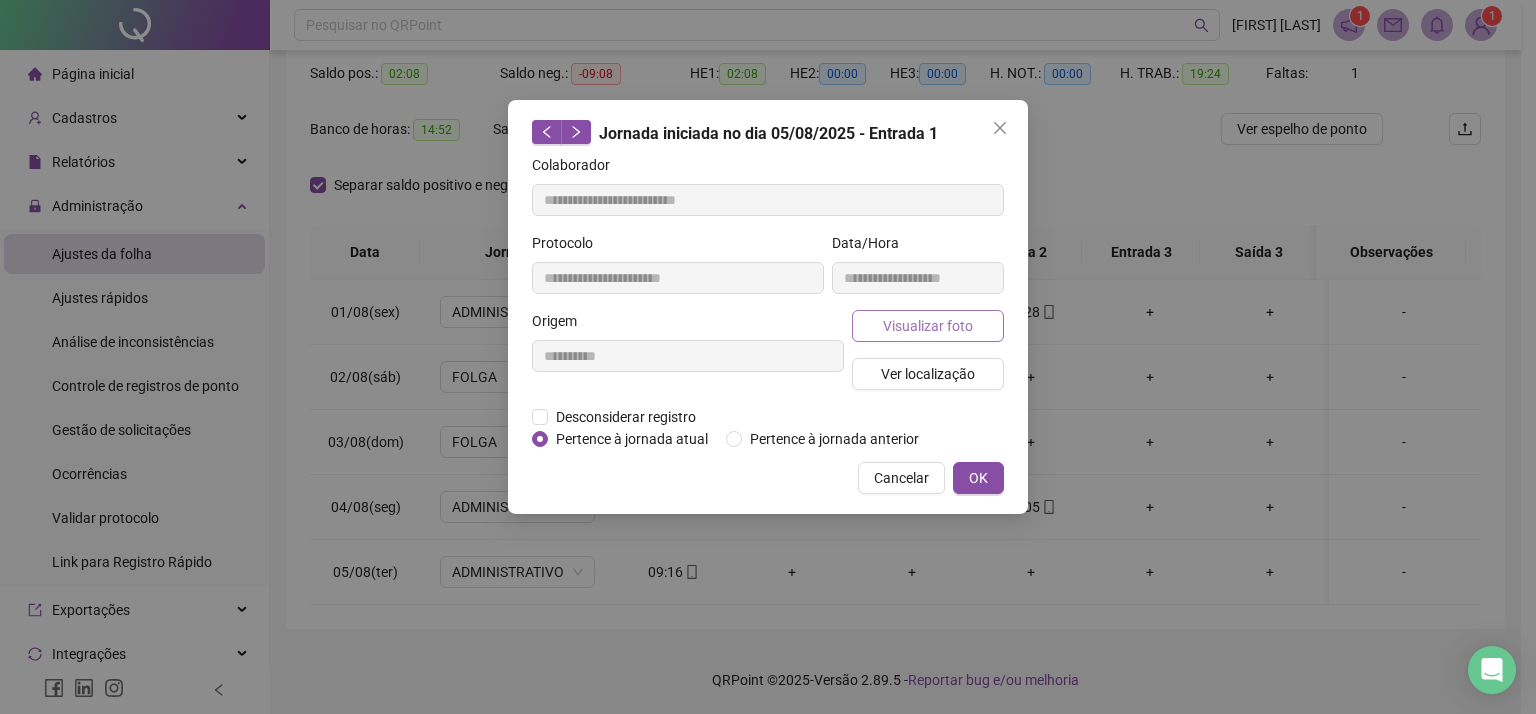 click on "Visualizar foto" at bounding box center [928, 326] 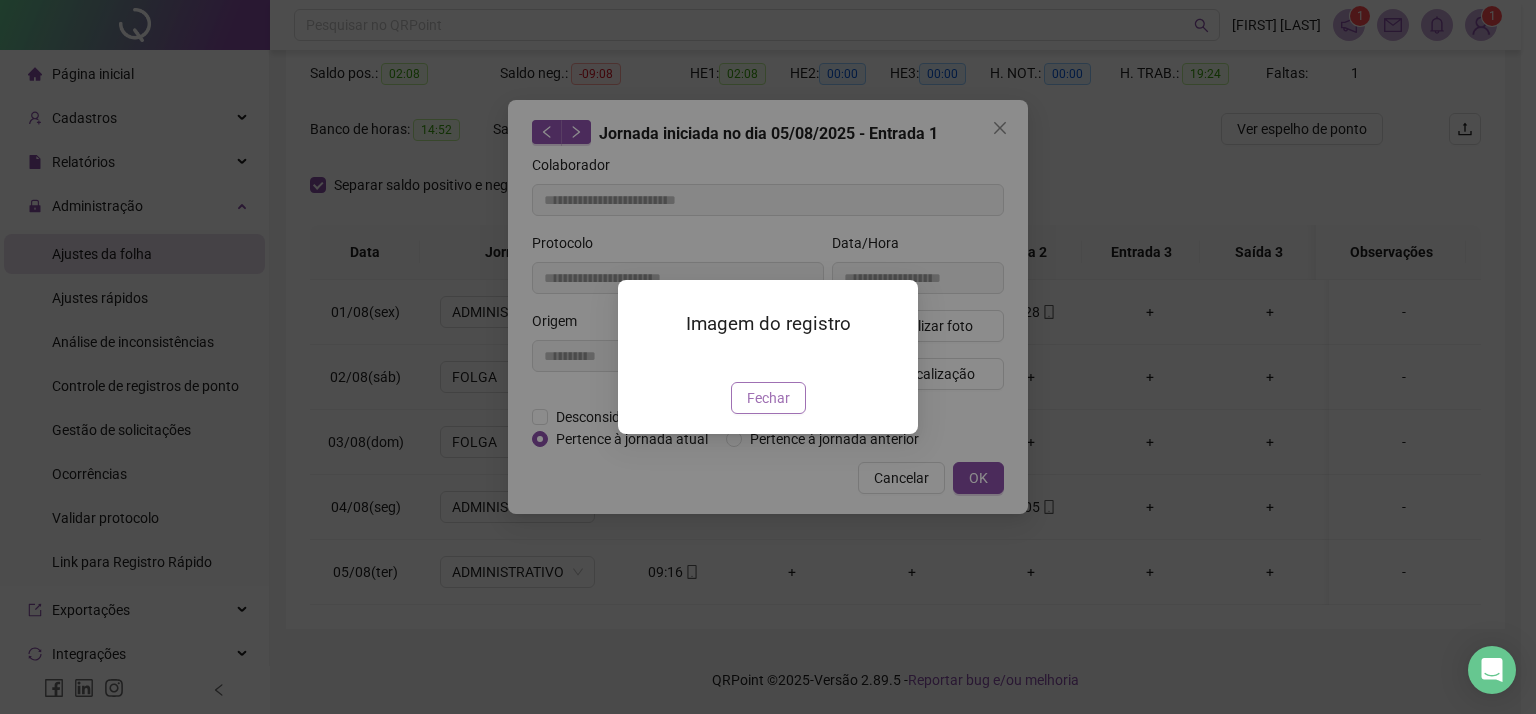 click on "Fechar" at bounding box center (768, 398) 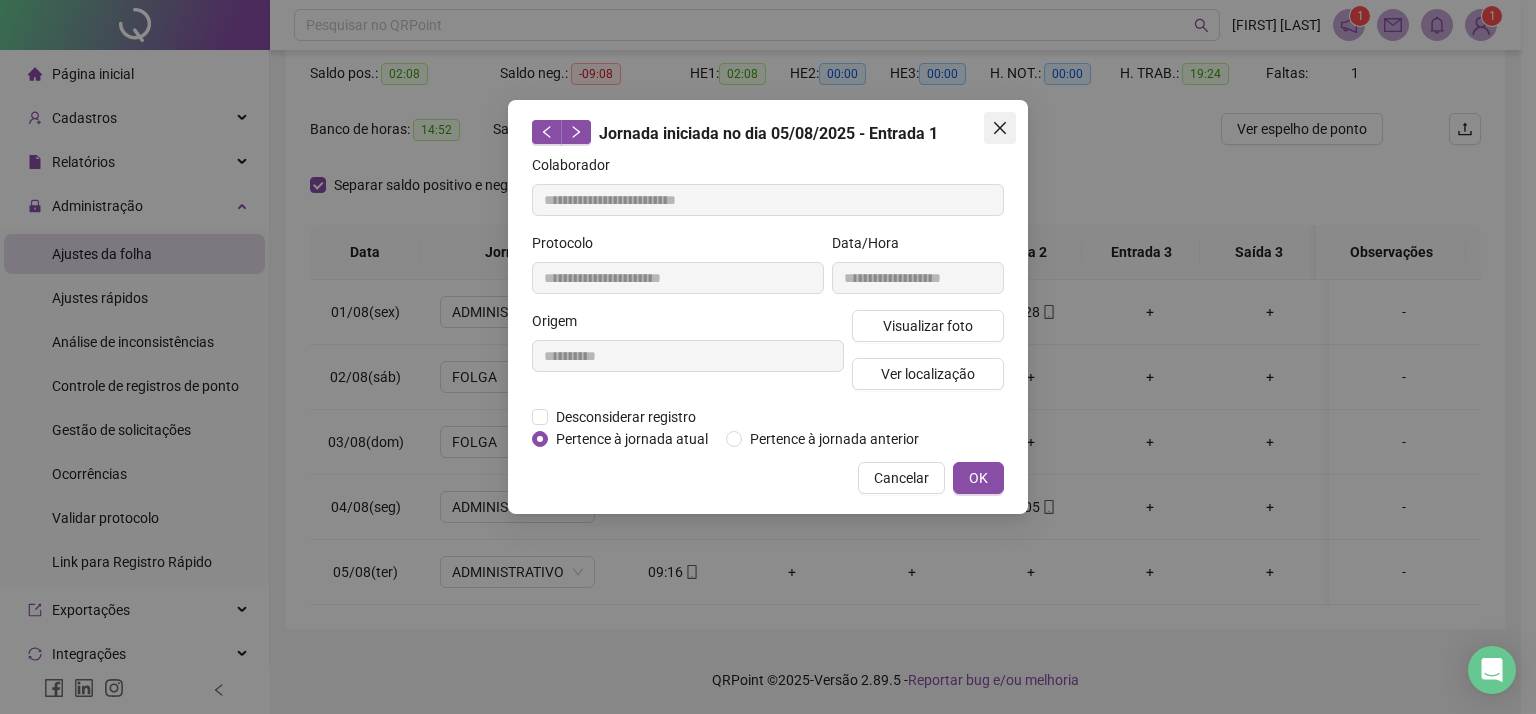 click at bounding box center (1000, 128) 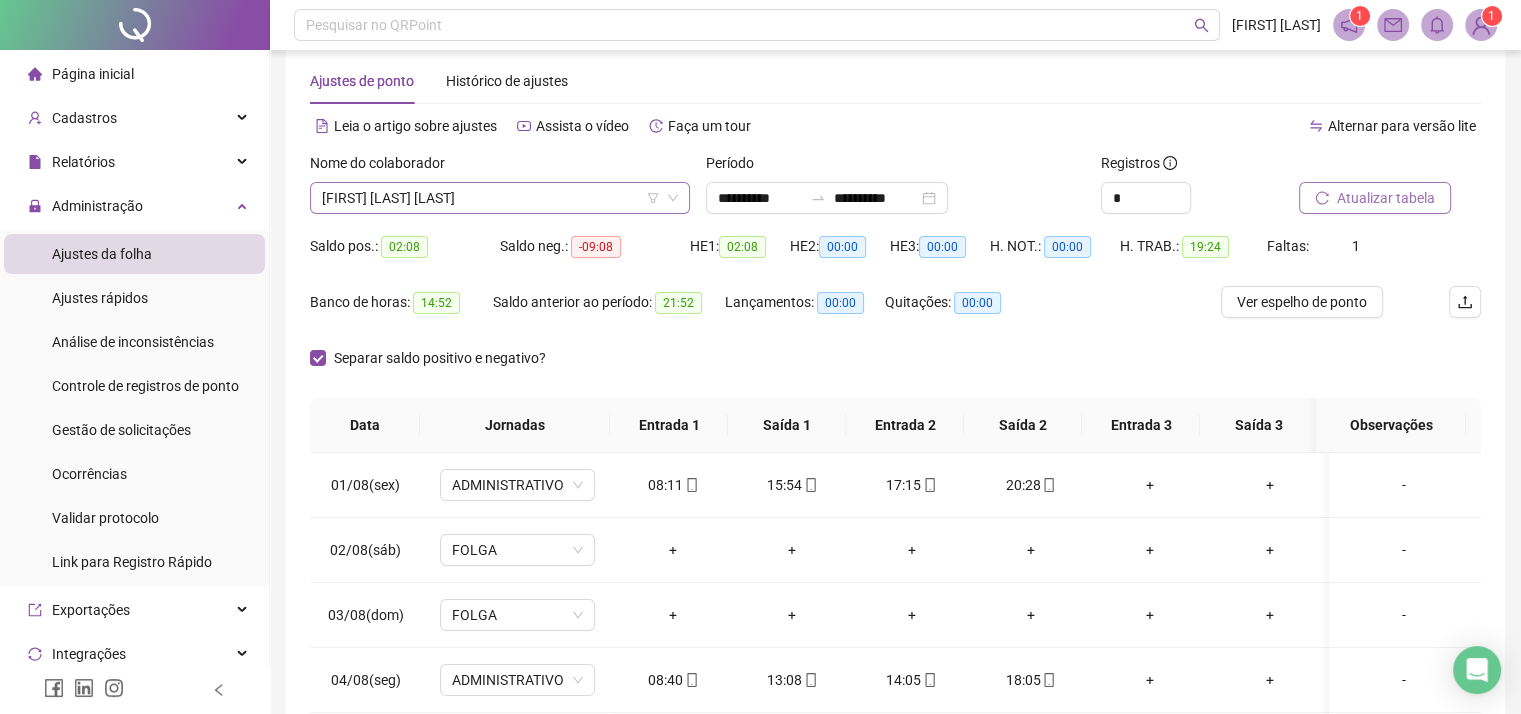 scroll, scrollTop: 0, scrollLeft: 0, axis: both 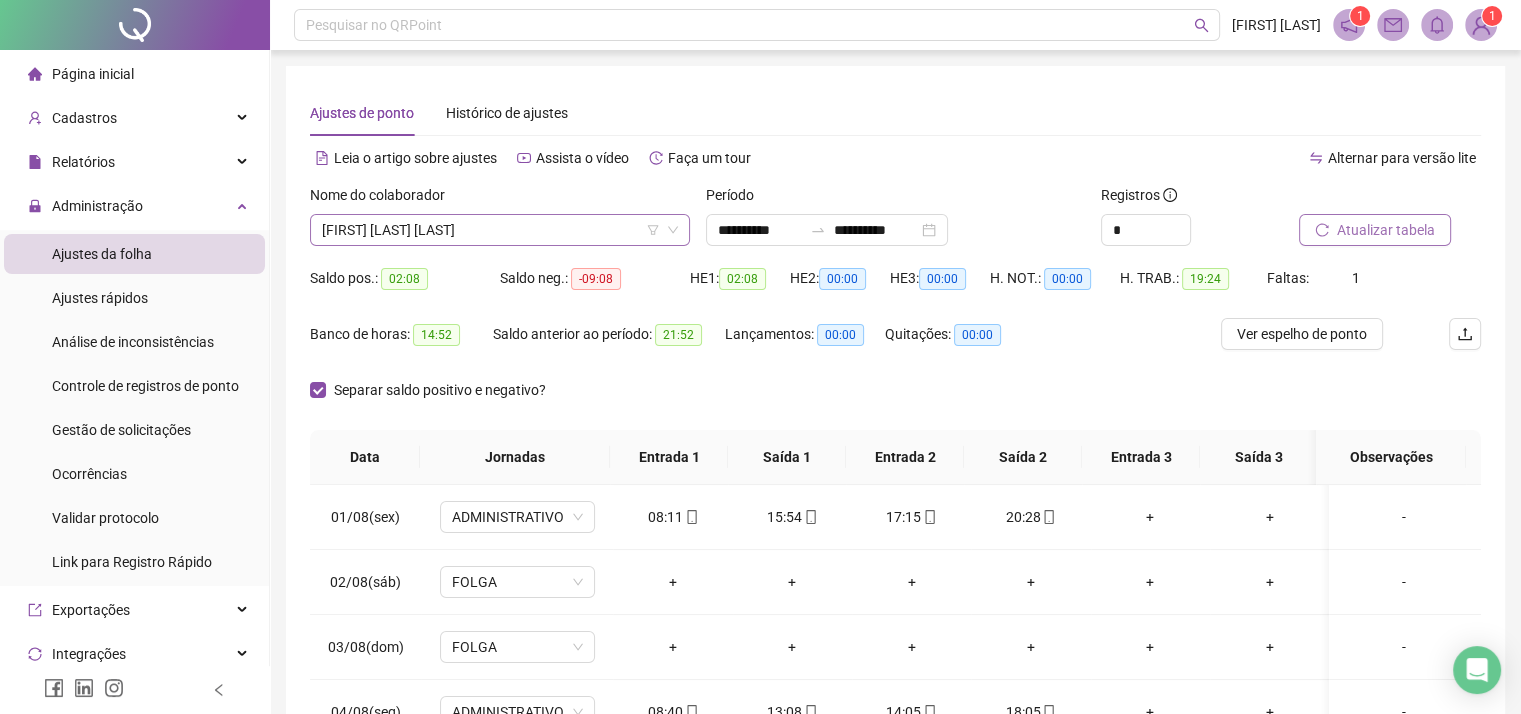 click on "[FIRST] [LAST] [LAST]" at bounding box center [500, 230] 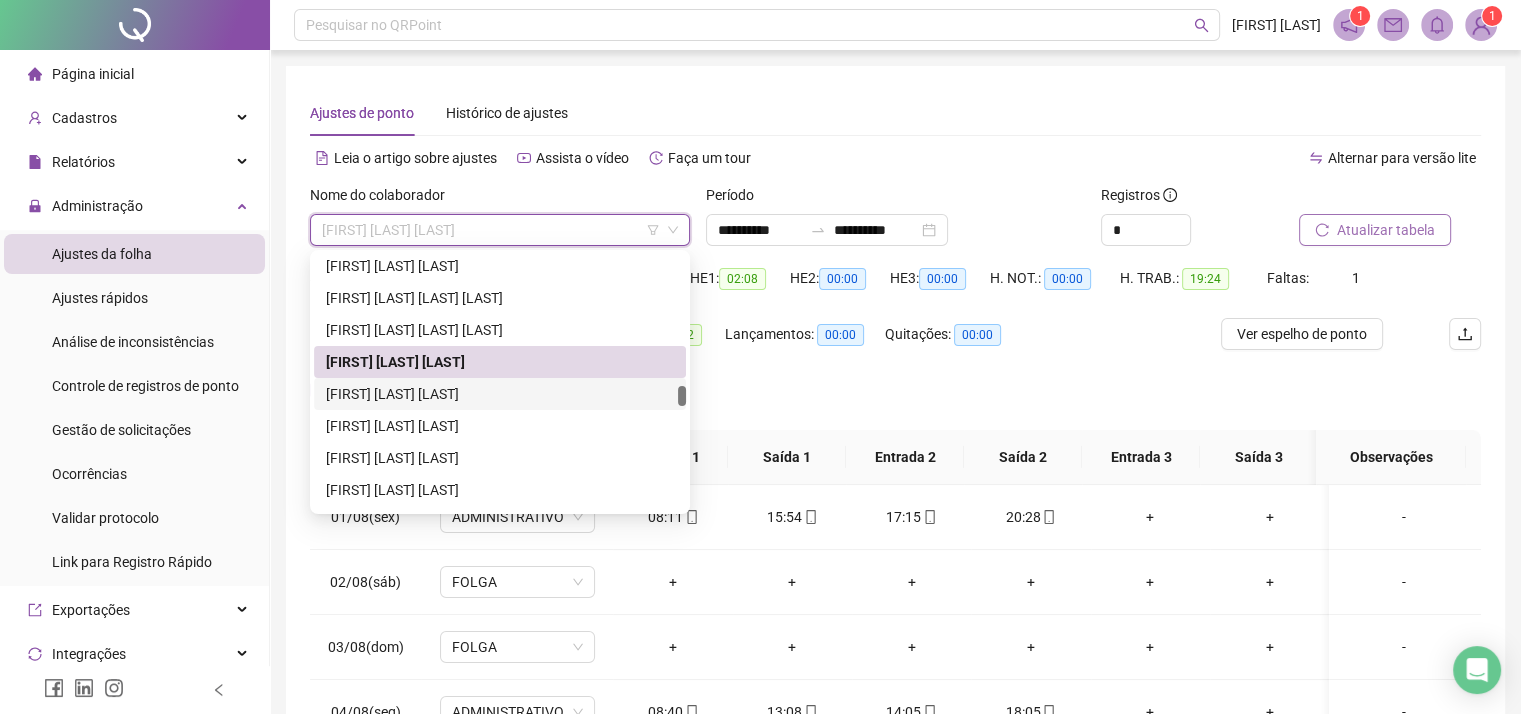 click on "[FIRST] [LAST] [LAST]" at bounding box center (500, 394) 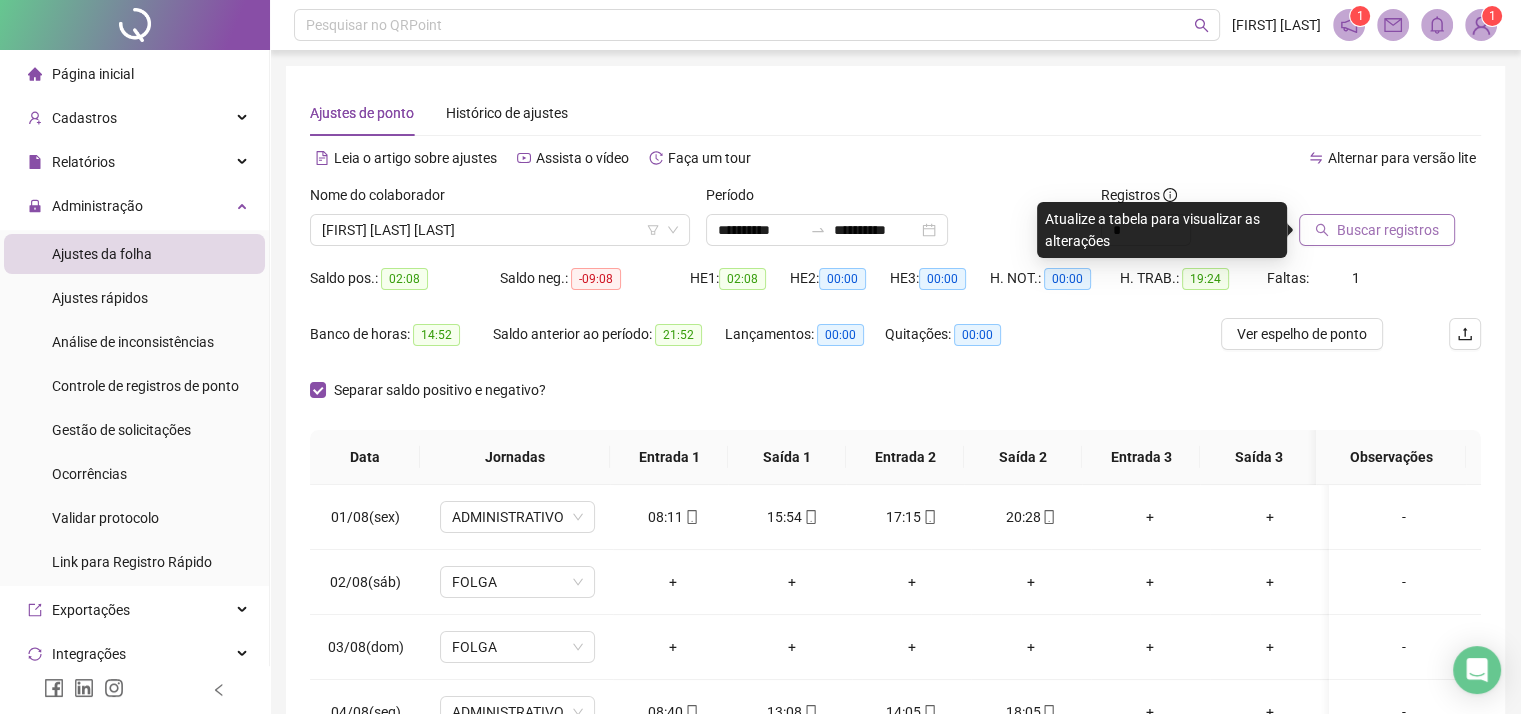 click on "Buscar registros" at bounding box center [1388, 230] 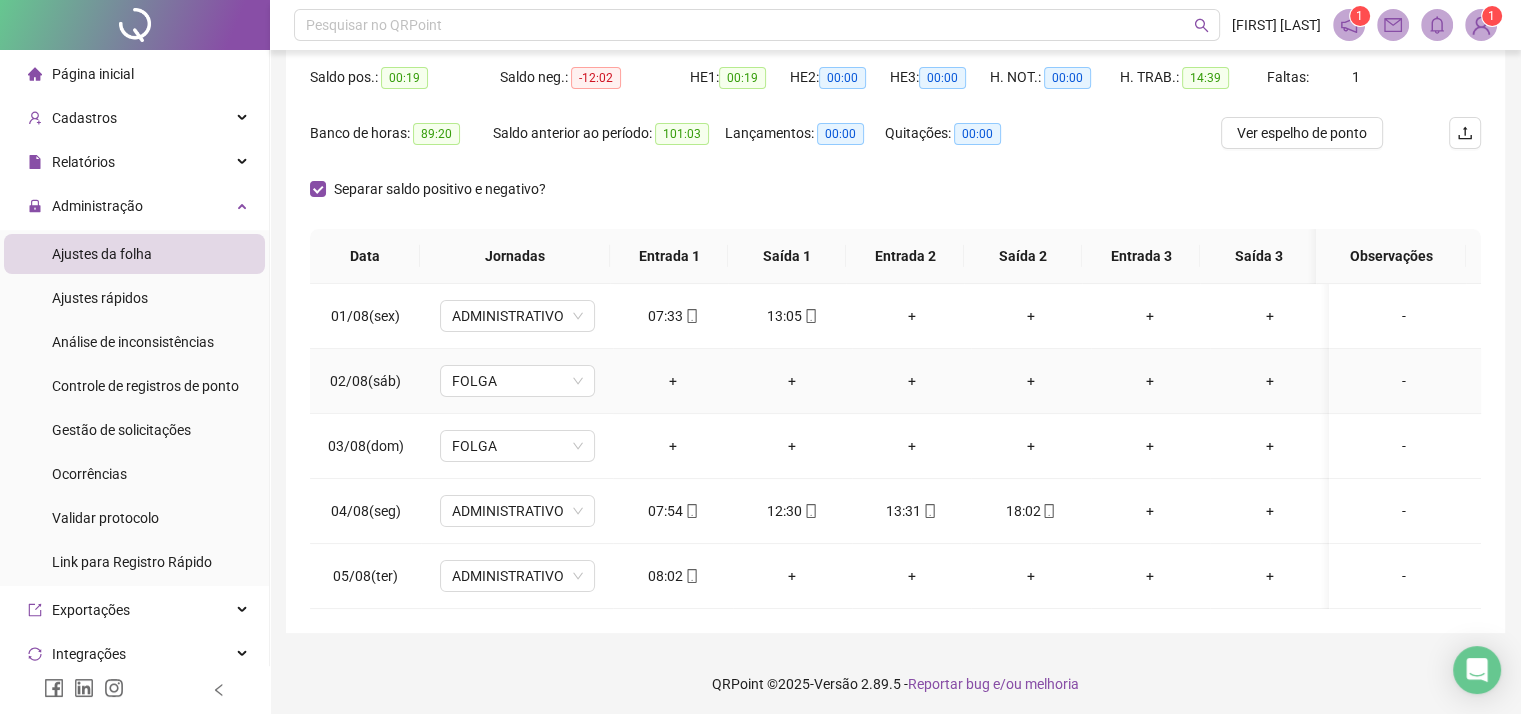 scroll, scrollTop: 205, scrollLeft: 0, axis: vertical 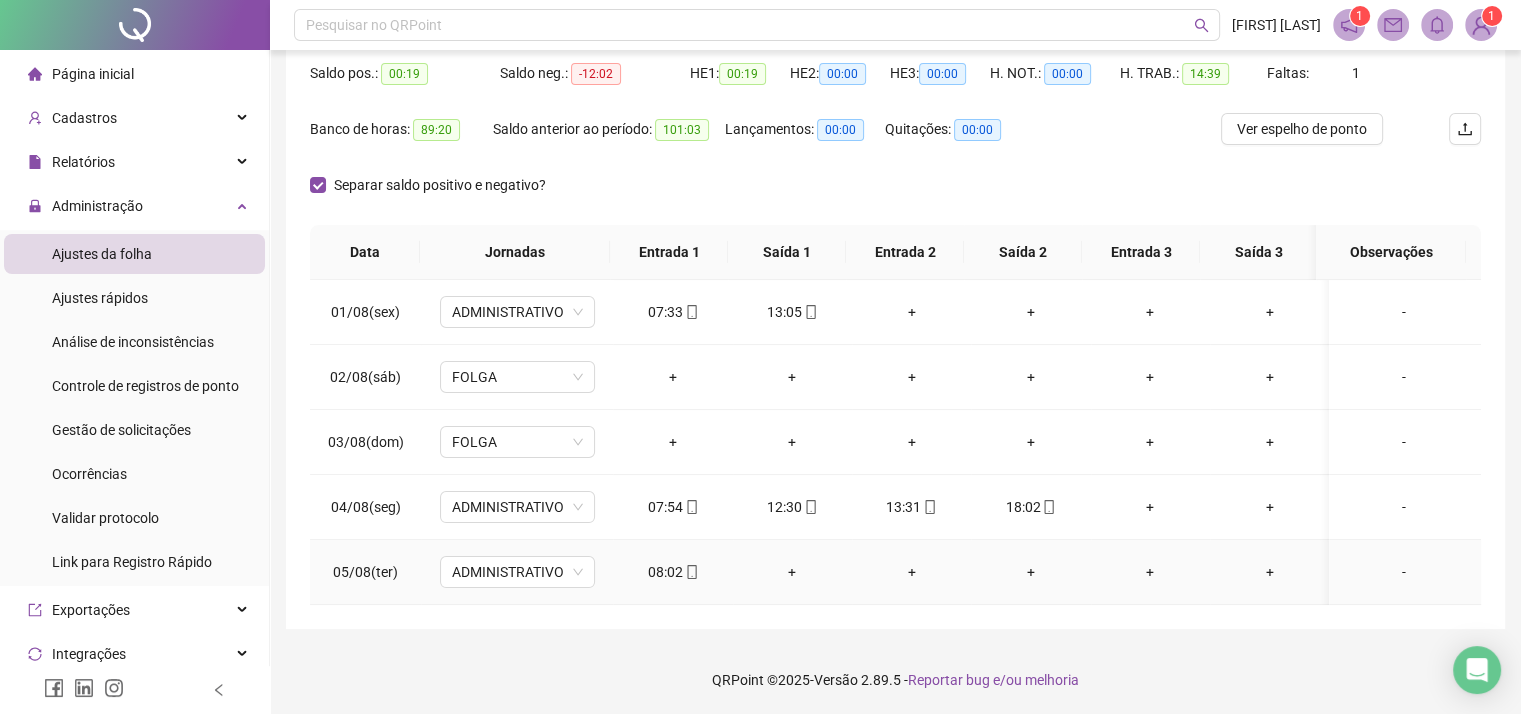 click 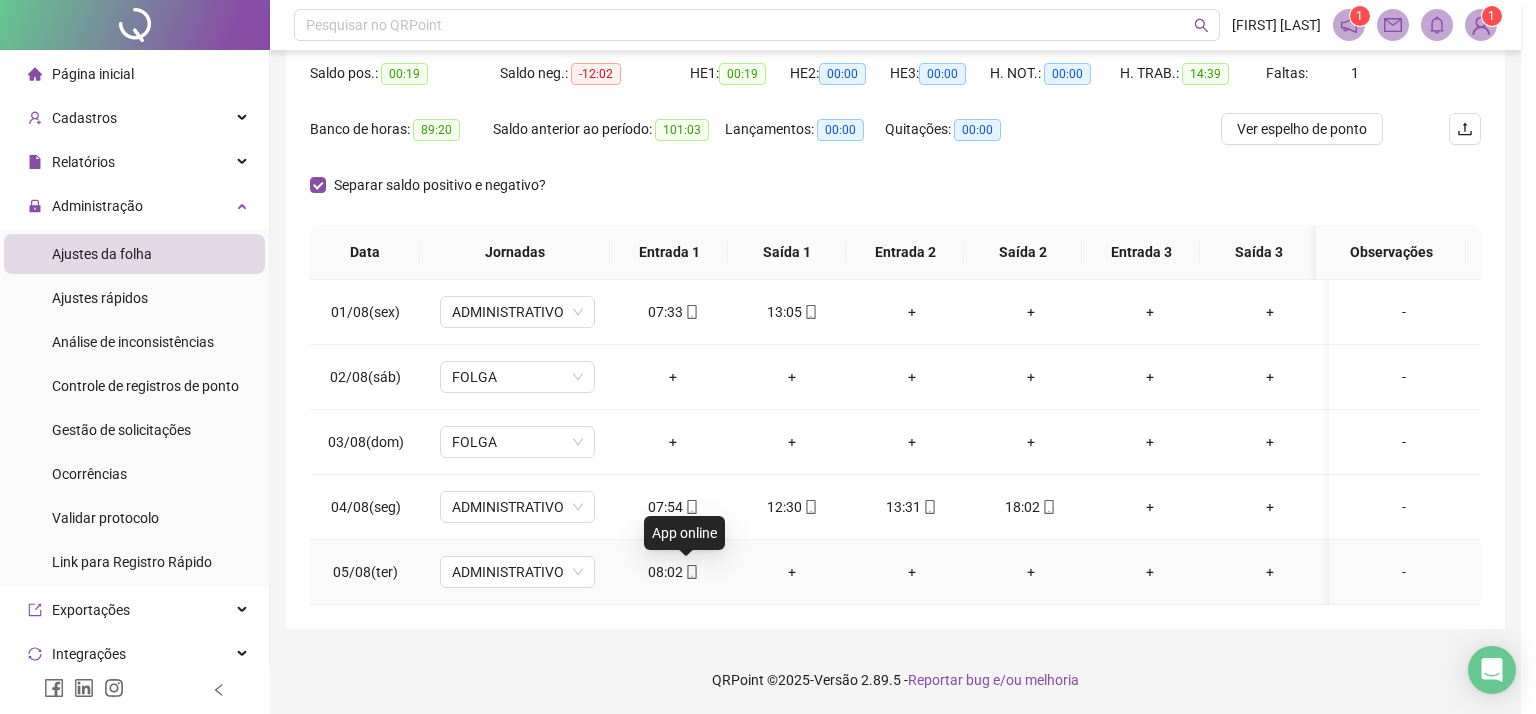 type on "**********" 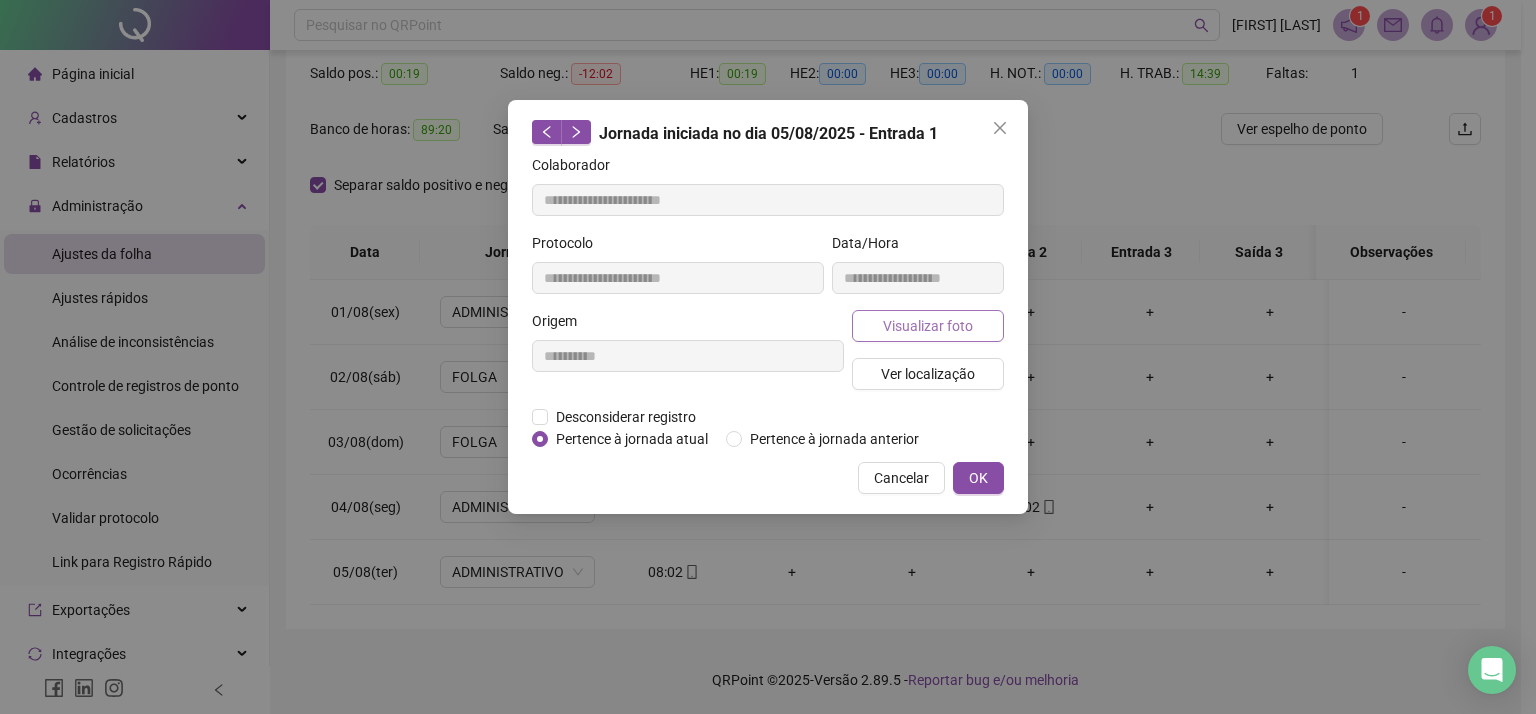 click on "Visualizar foto" at bounding box center [928, 326] 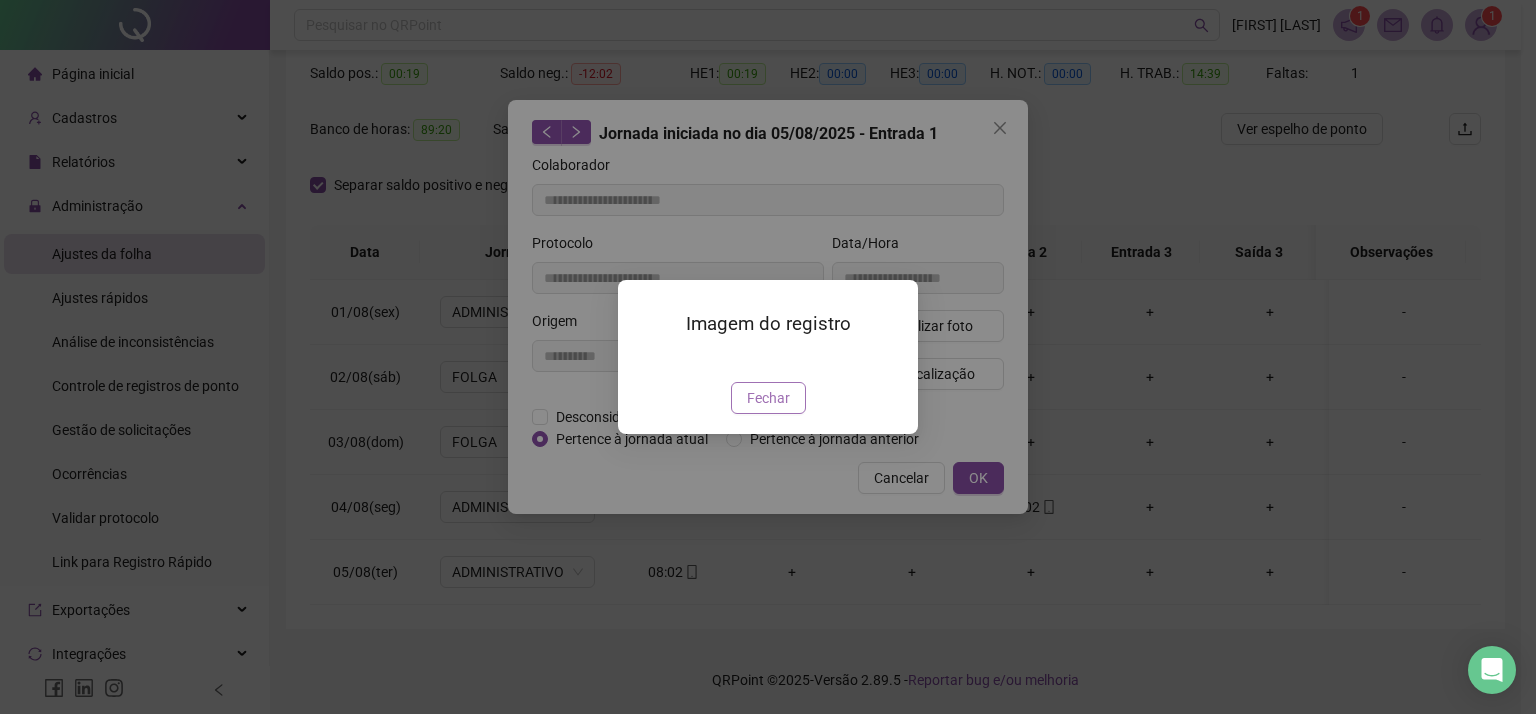 click on "Fechar" at bounding box center (768, 398) 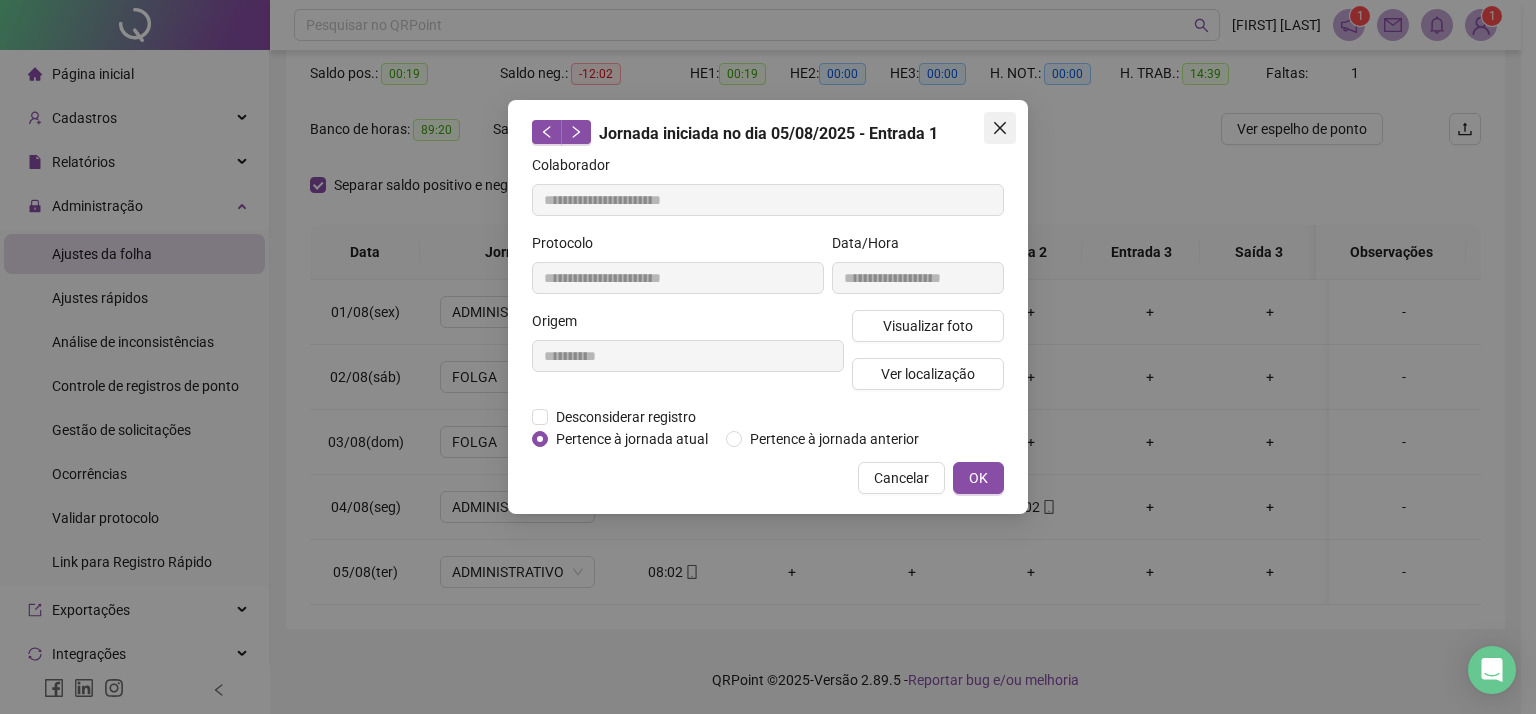 click 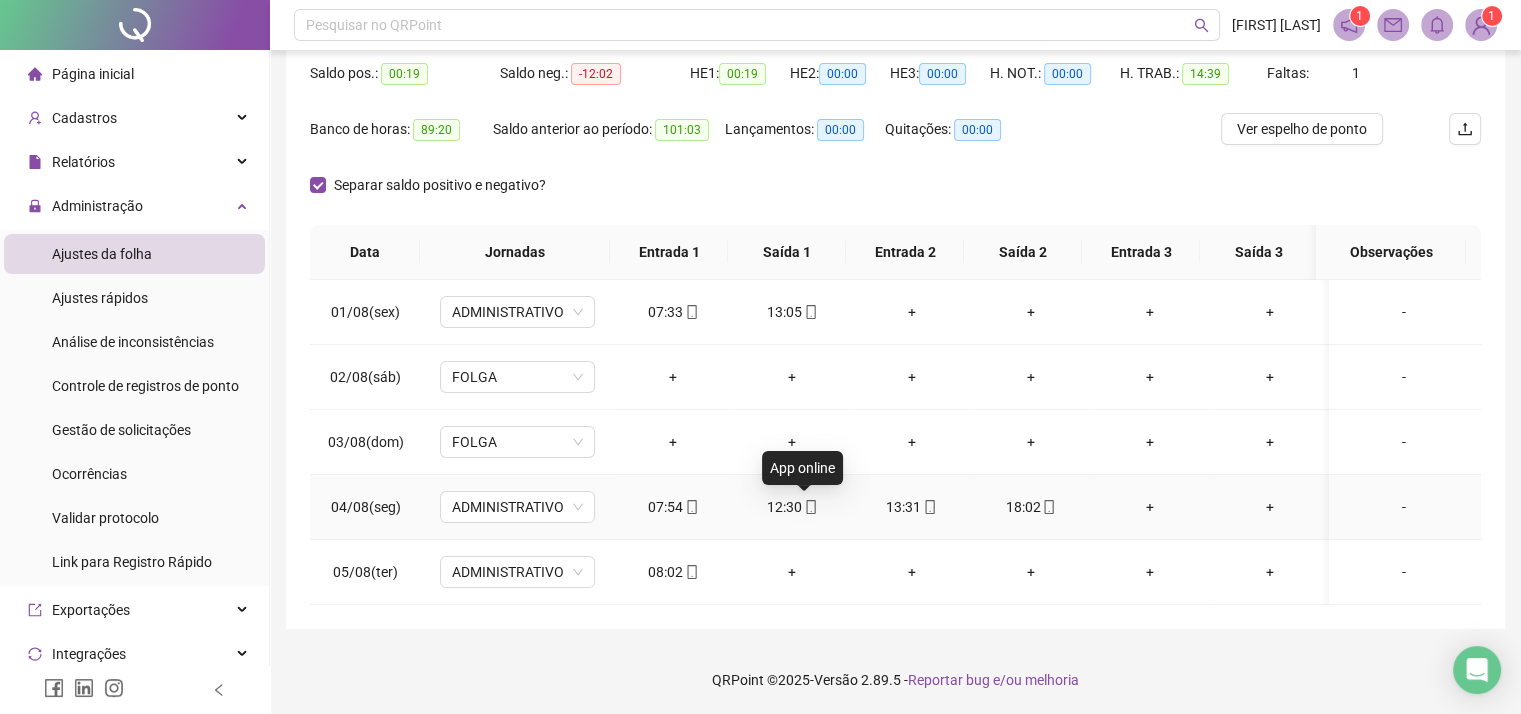 click 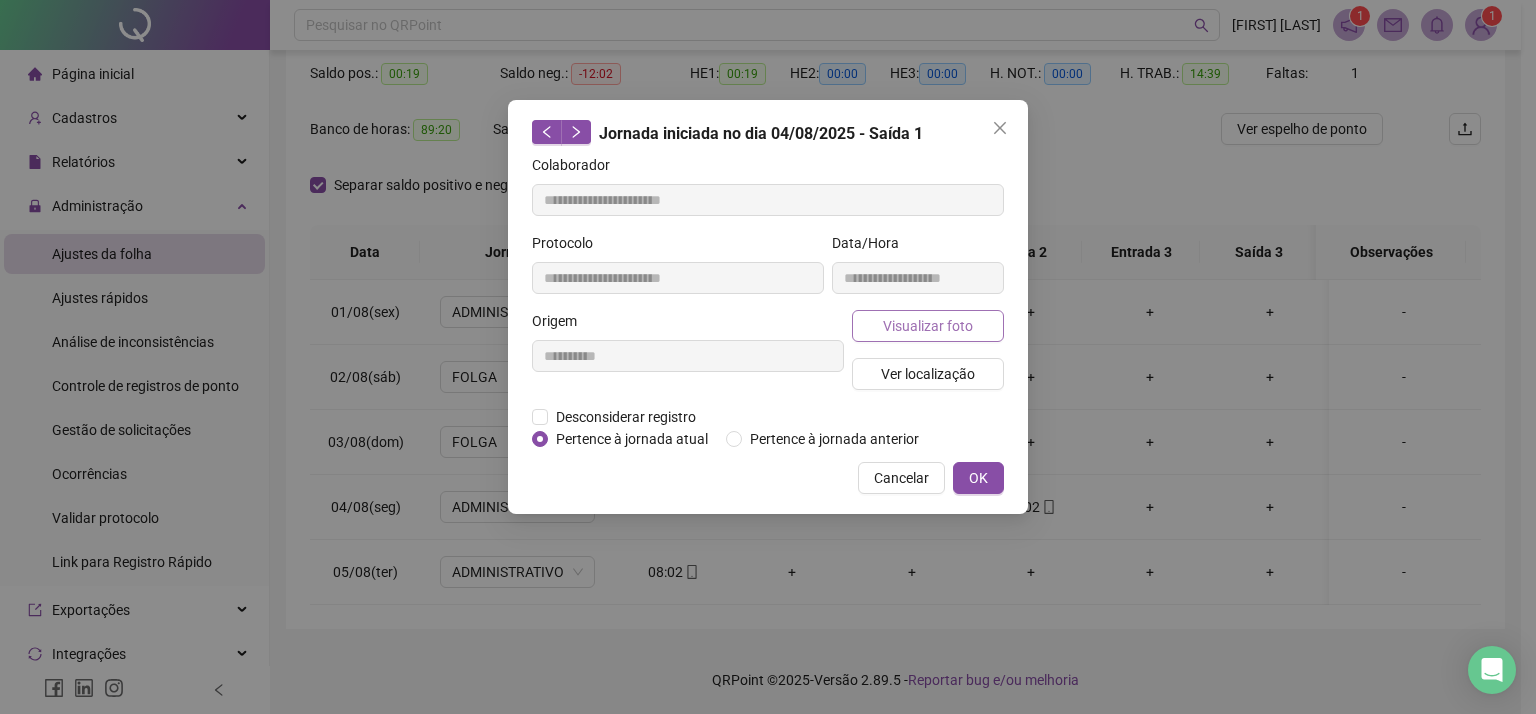 click on "Visualizar foto" at bounding box center [928, 326] 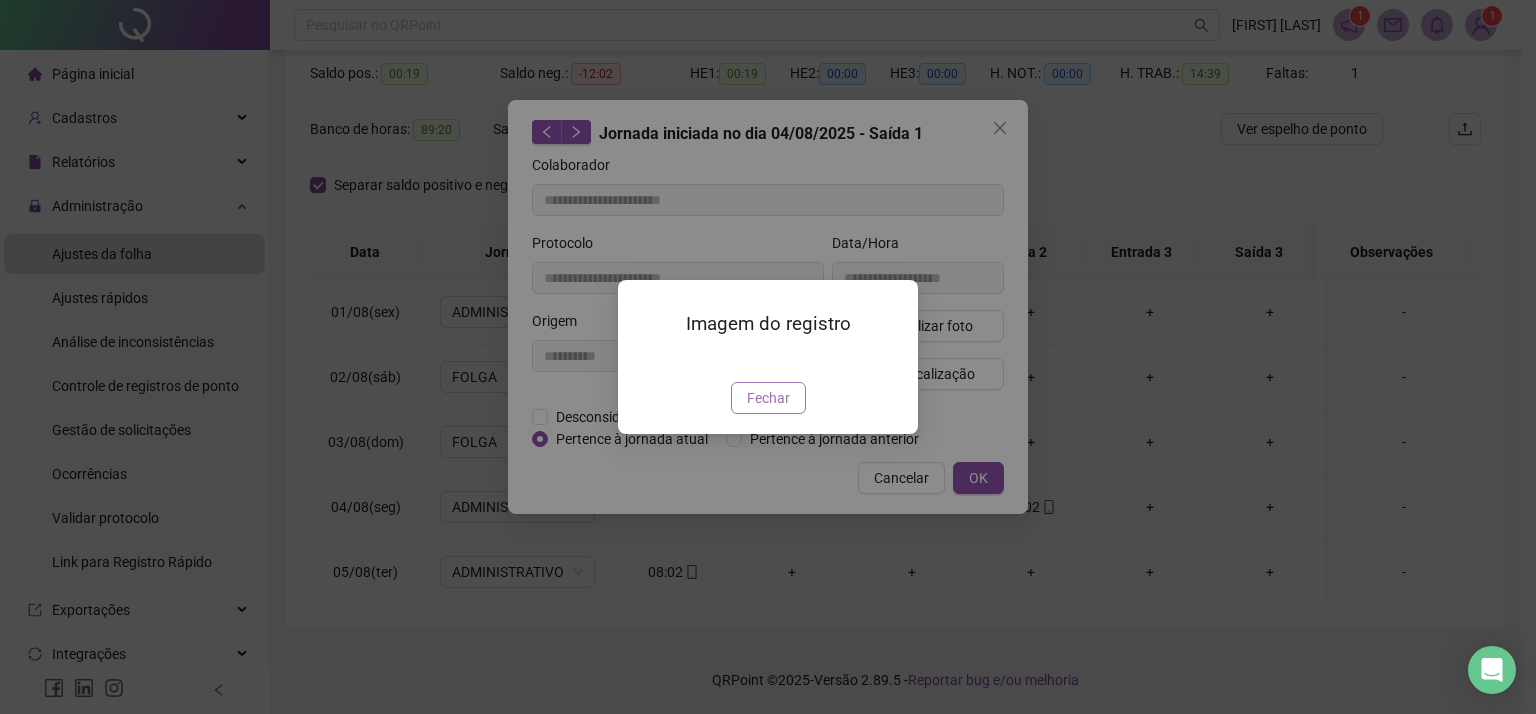 click on "Fechar" at bounding box center (768, 398) 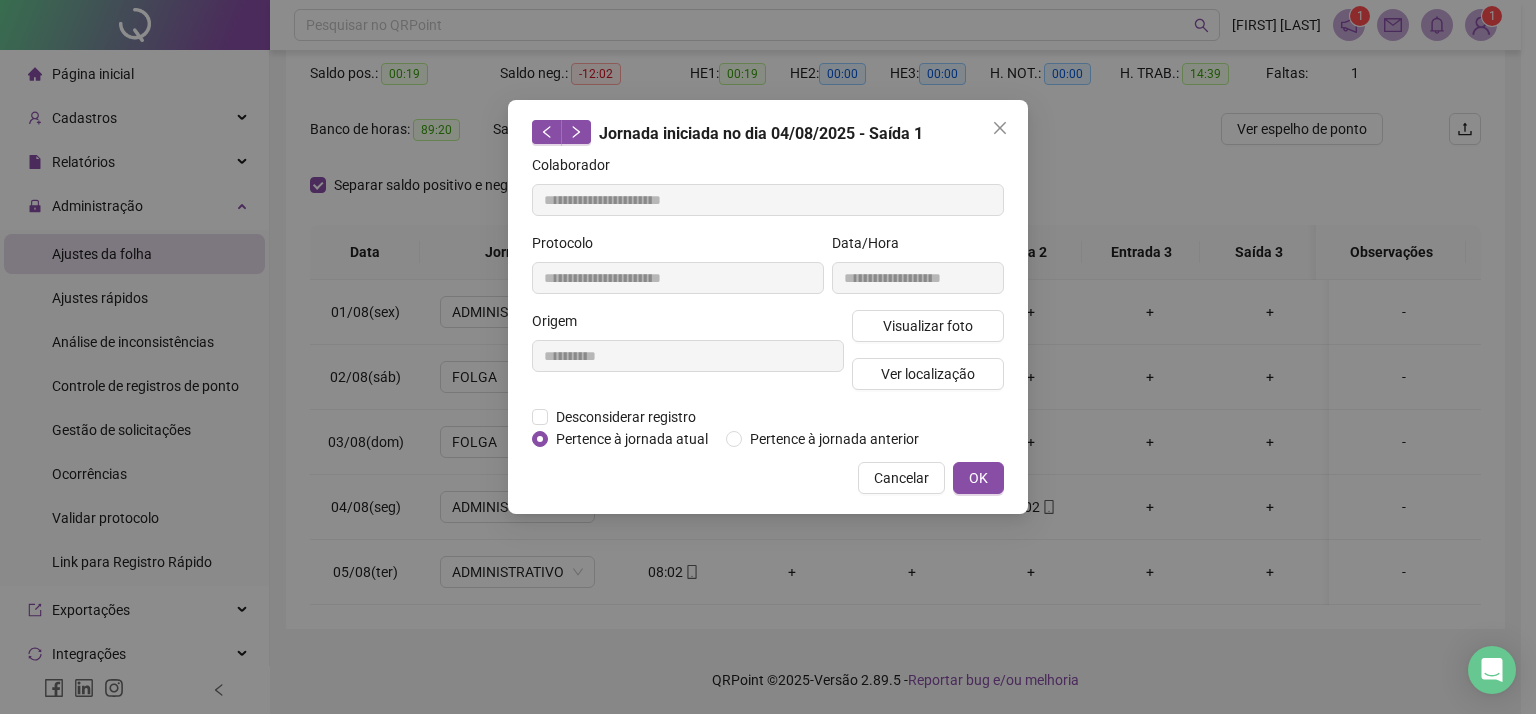 click on "**********" at bounding box center (768, 357) 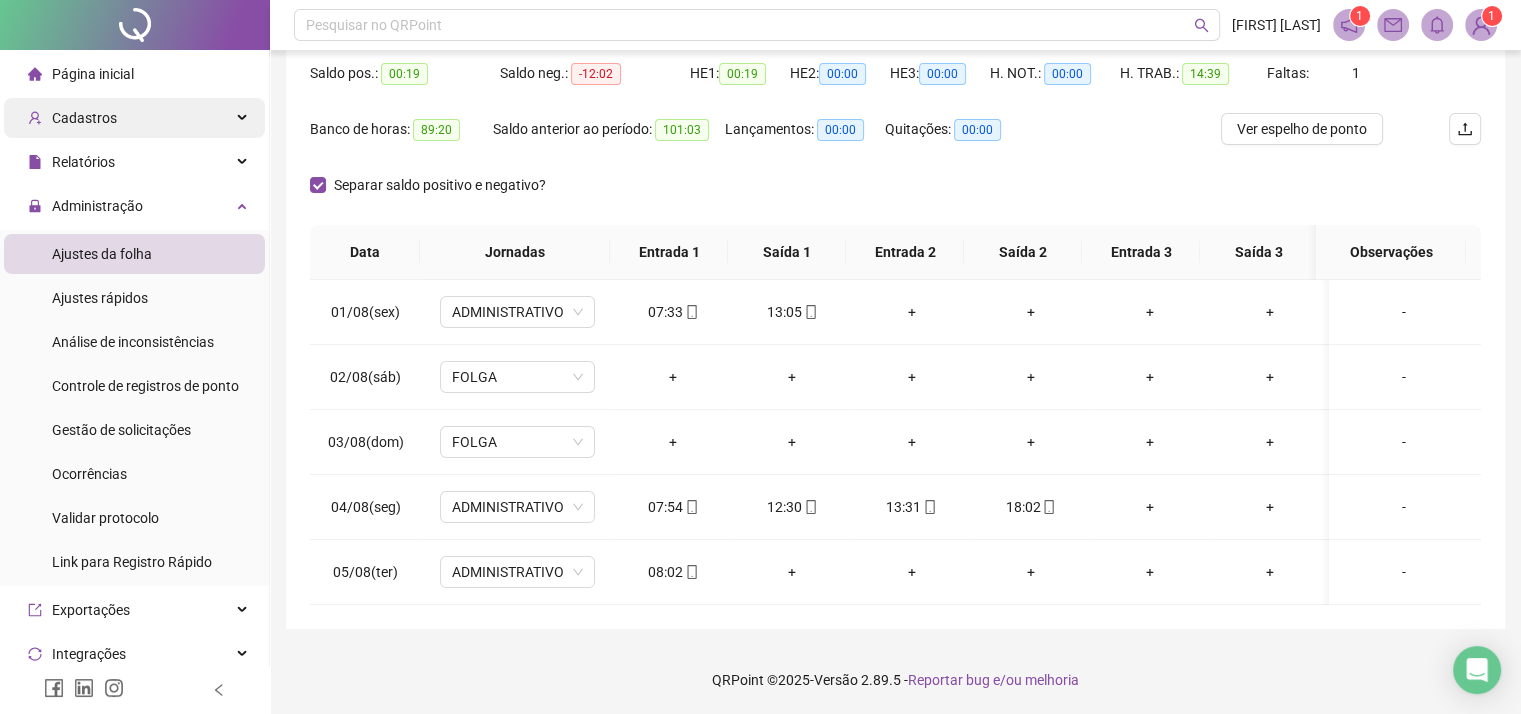 click on "Cadastros" at bounding box center (134, 118) 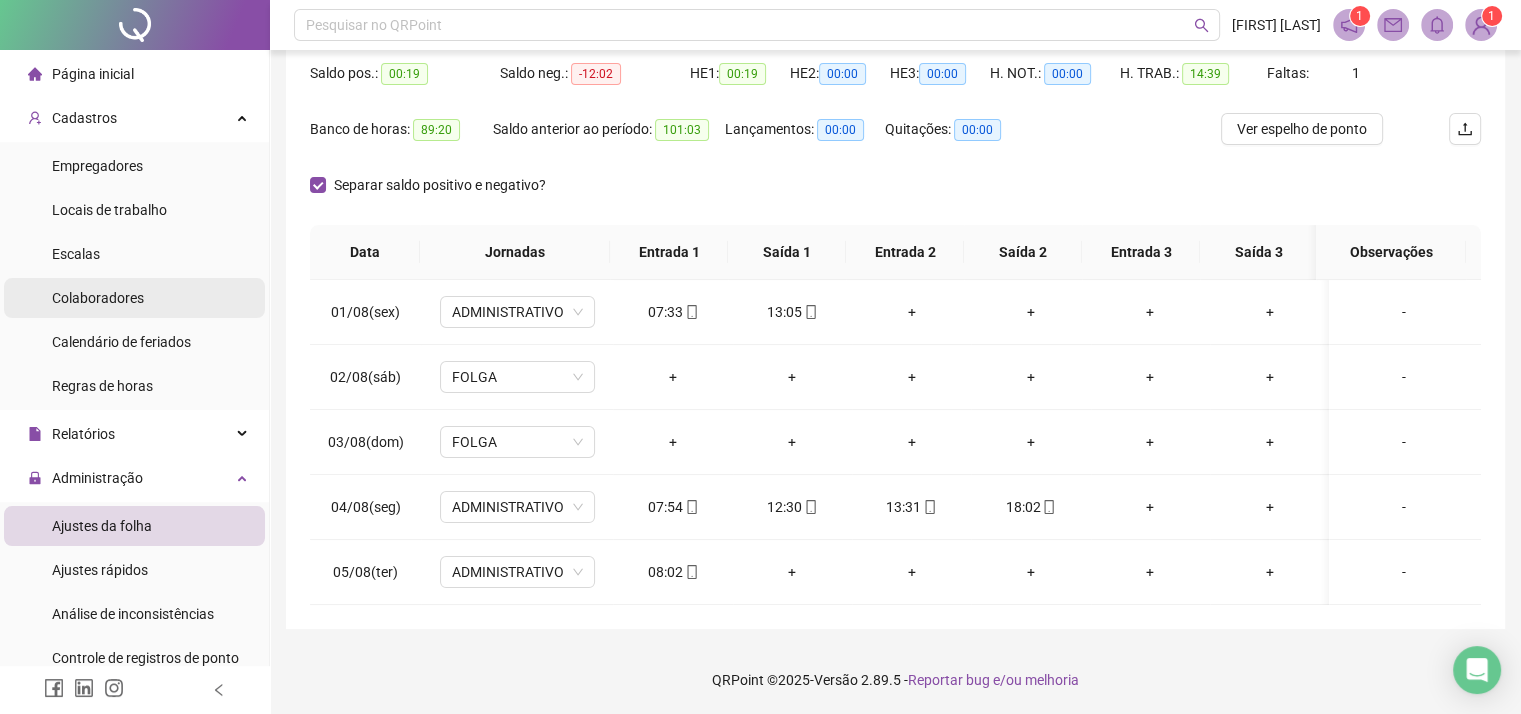 click on "Colaboradores" at bounding box center (98, 298) 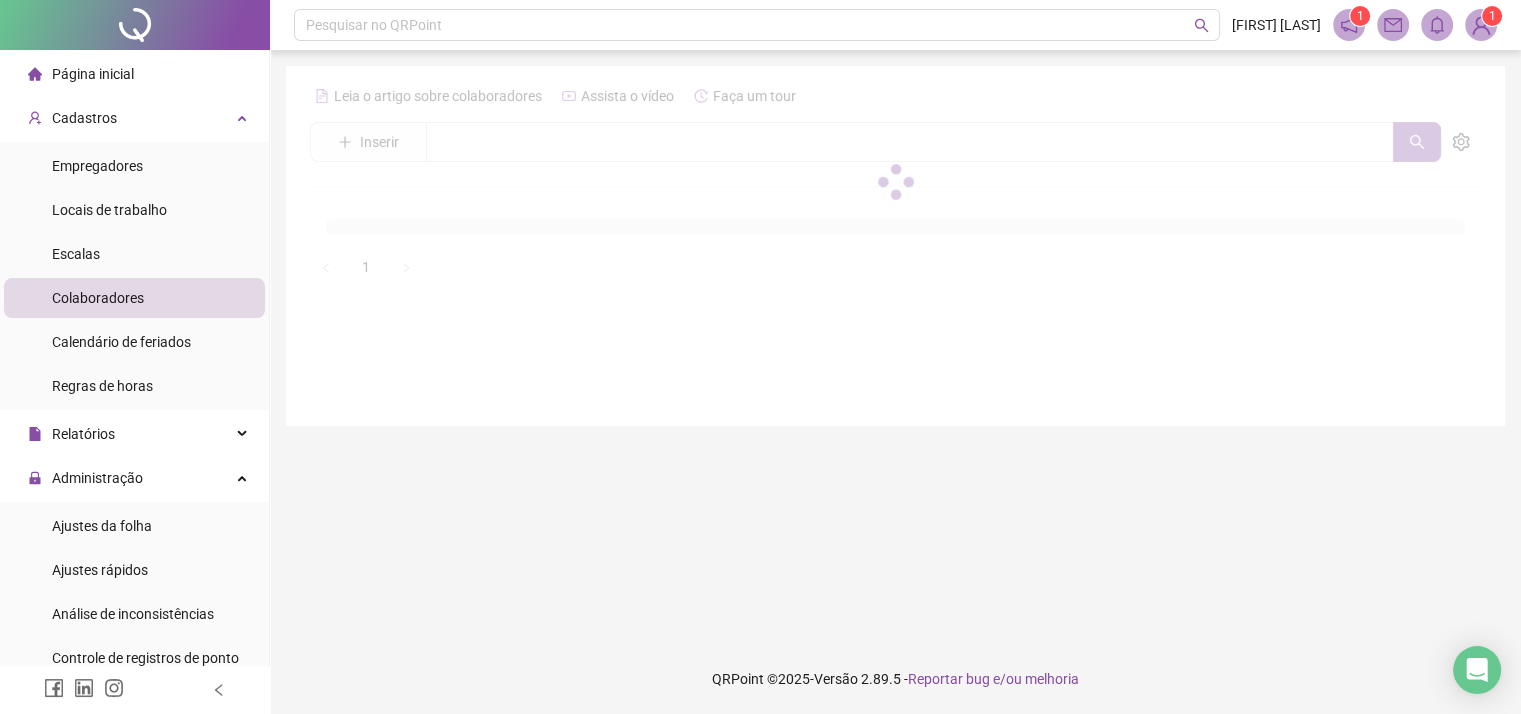 scroll, scrollTop: 0, scrollLeft: 0, axis: both 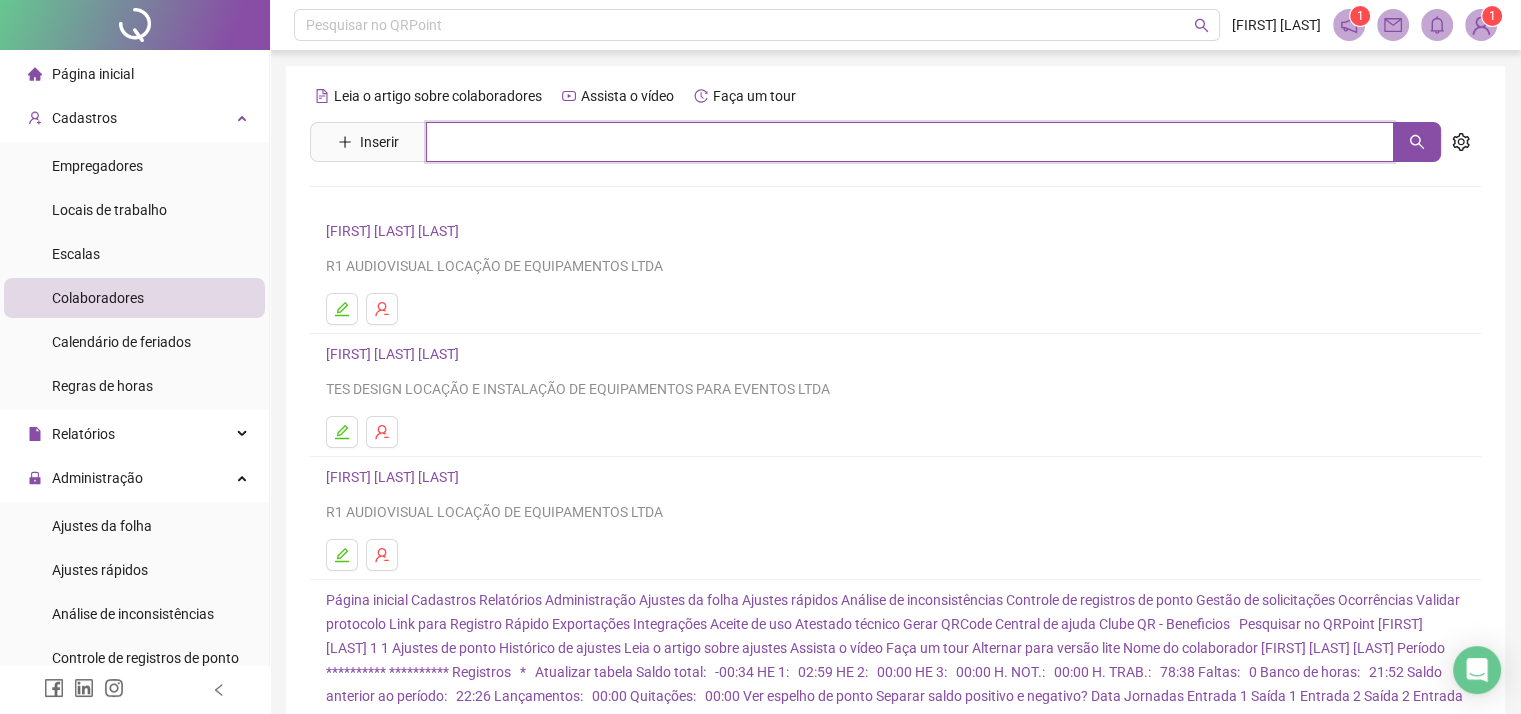 click at bounding box center (910, 142) 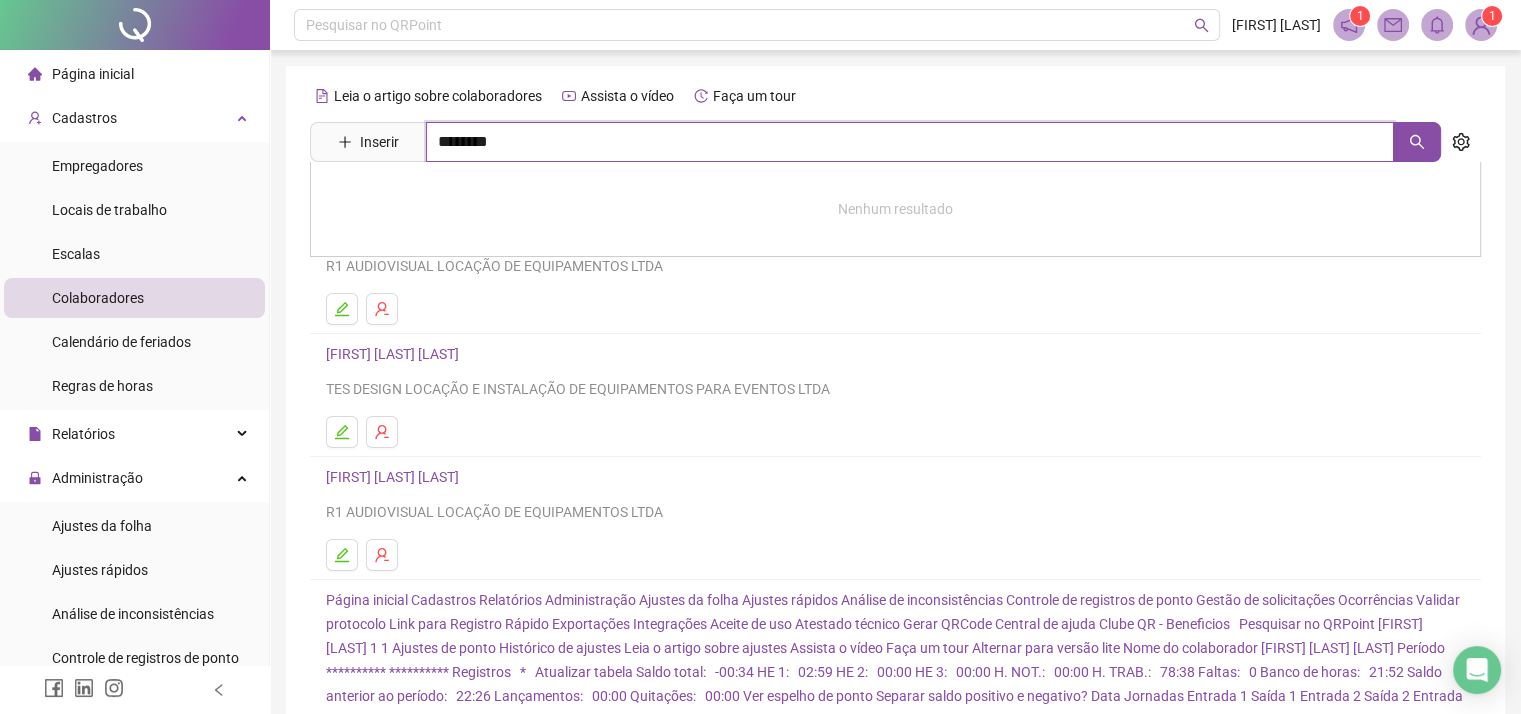 type on "********" 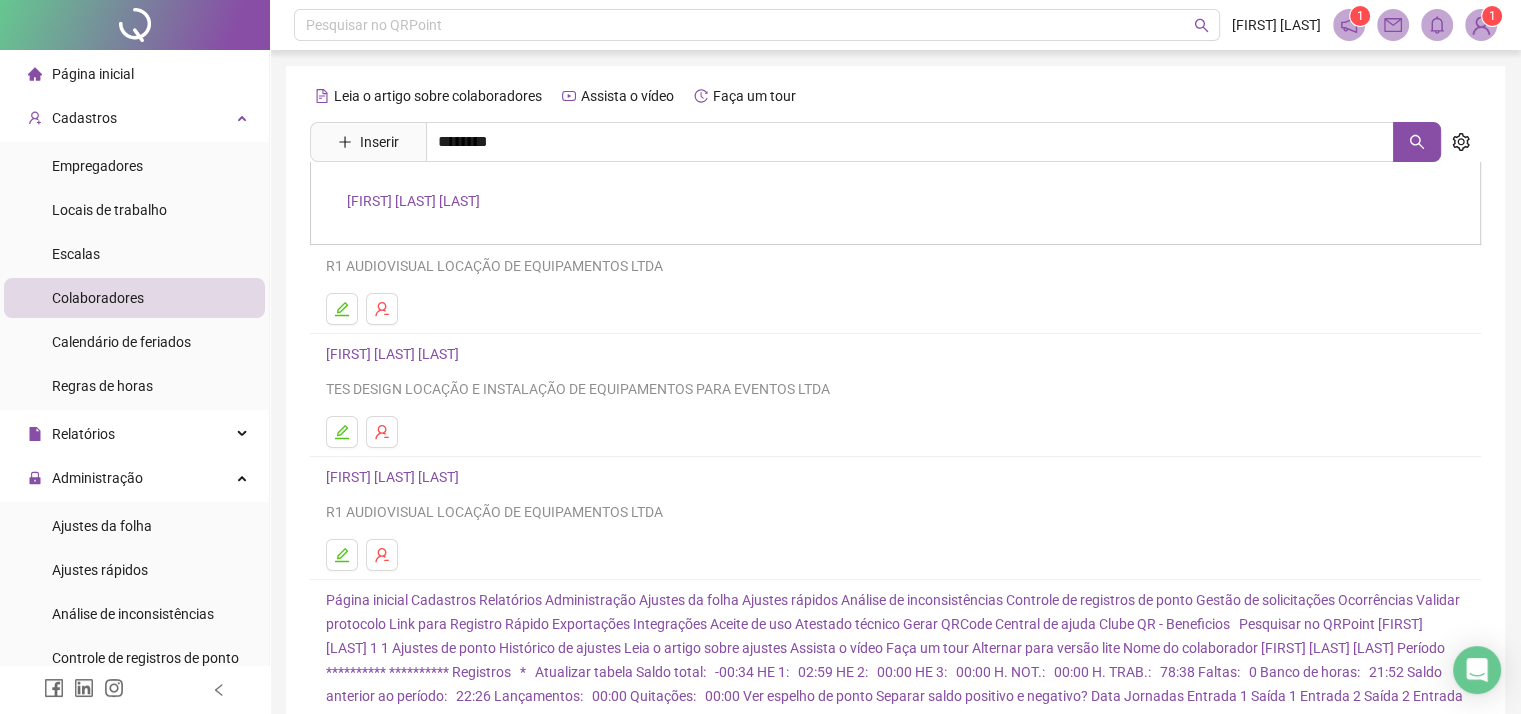click on "[FIRST] [LAST] [LAST]" at bounding box center [413, 201] 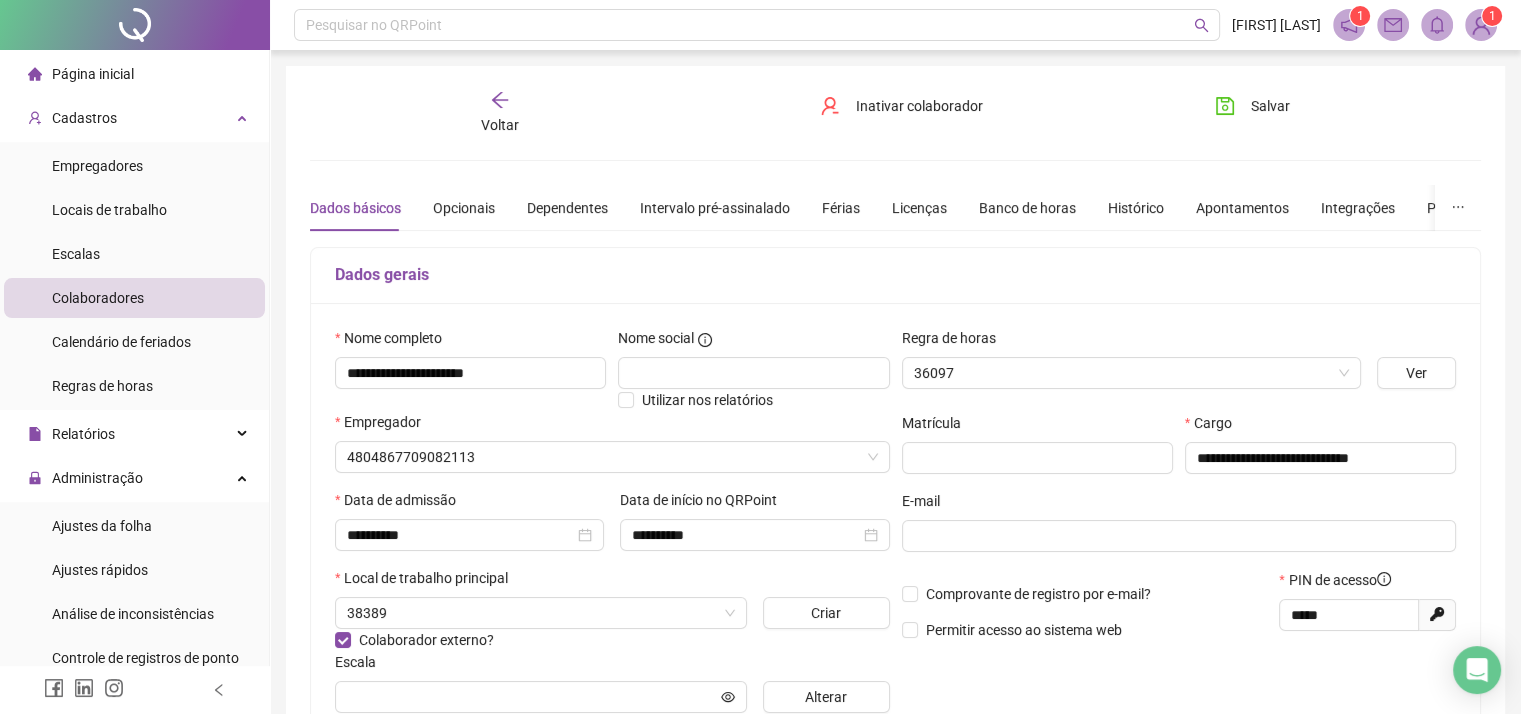type on "**********" 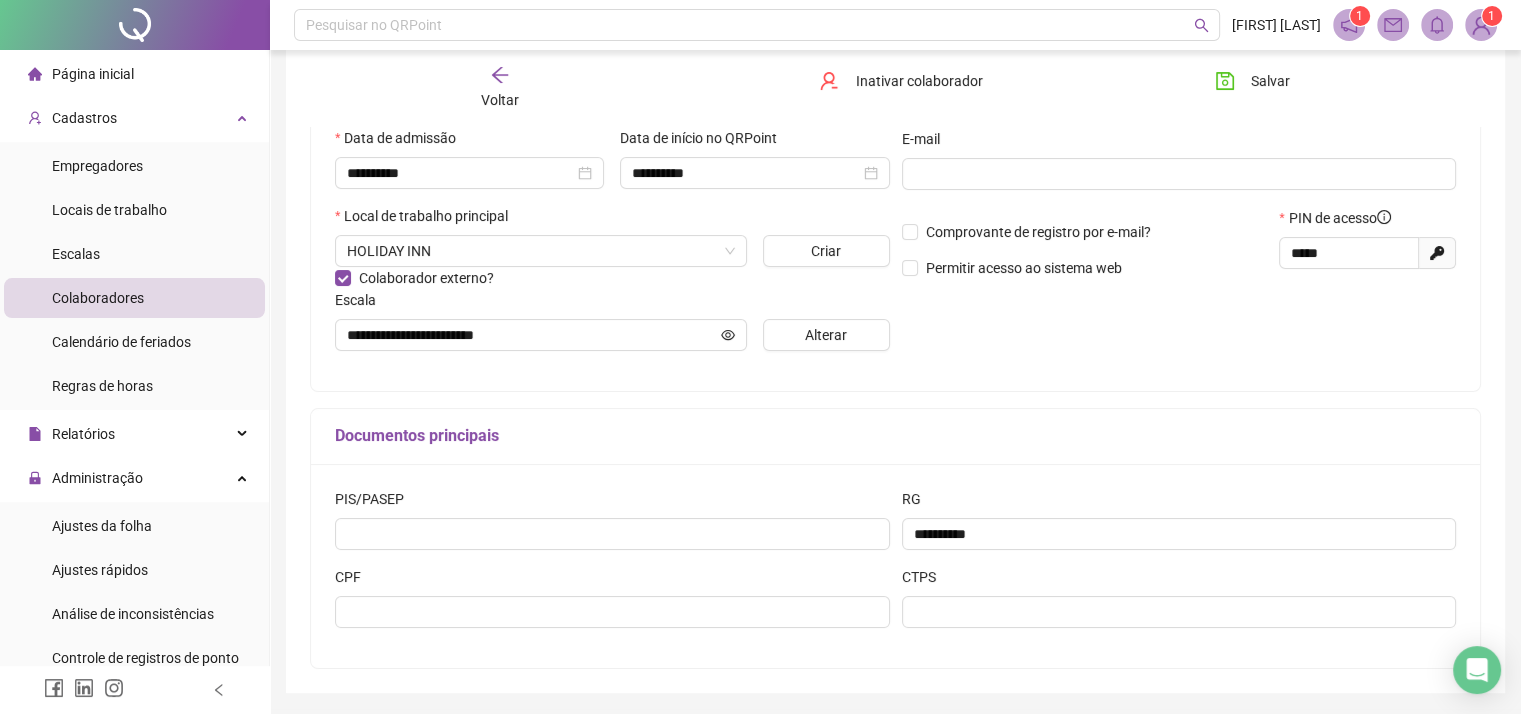 scroll, scrollTop: 400, scrollLeft: 0, axis: vertical 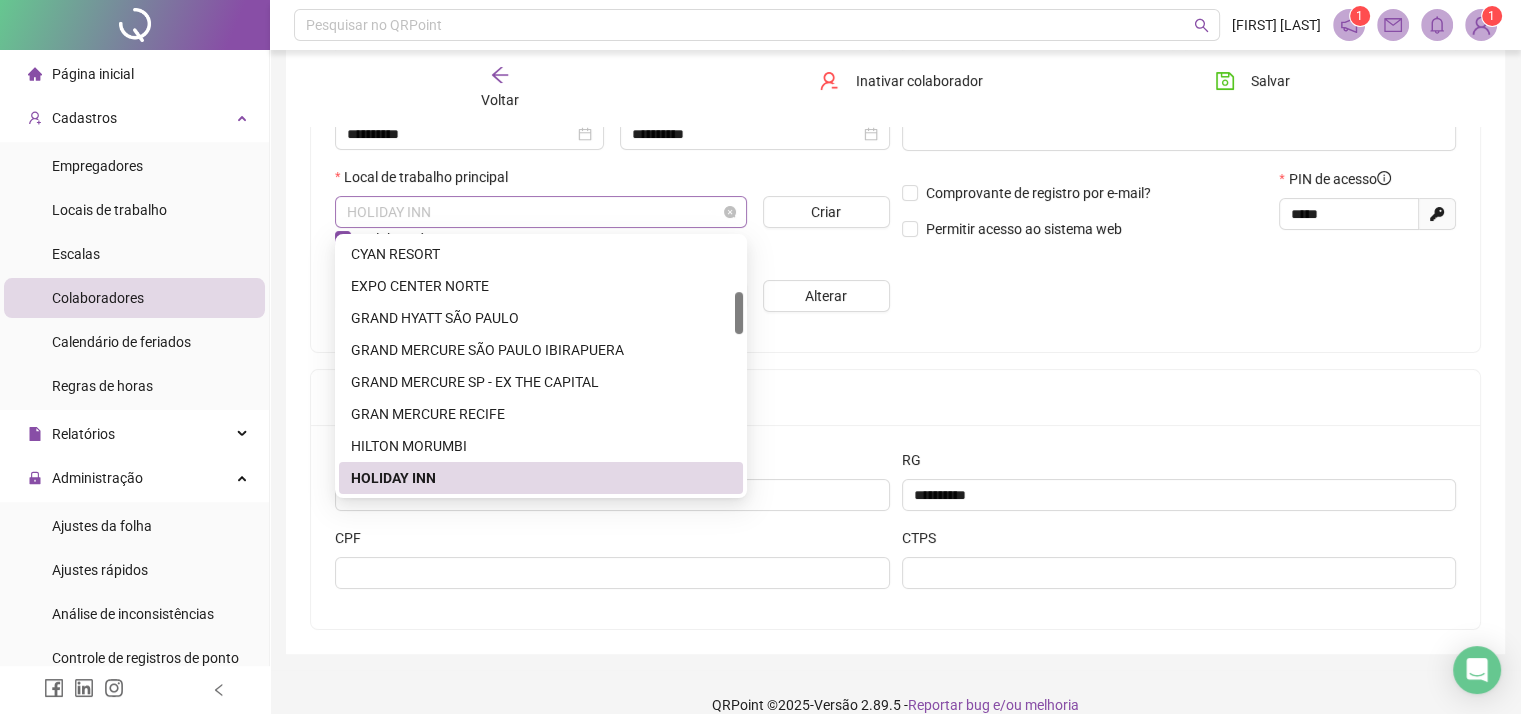 drag, startPoint x: 451, startPoint y: 205, endPoint x: 352, endPoint y: 207, distance: 99.0202 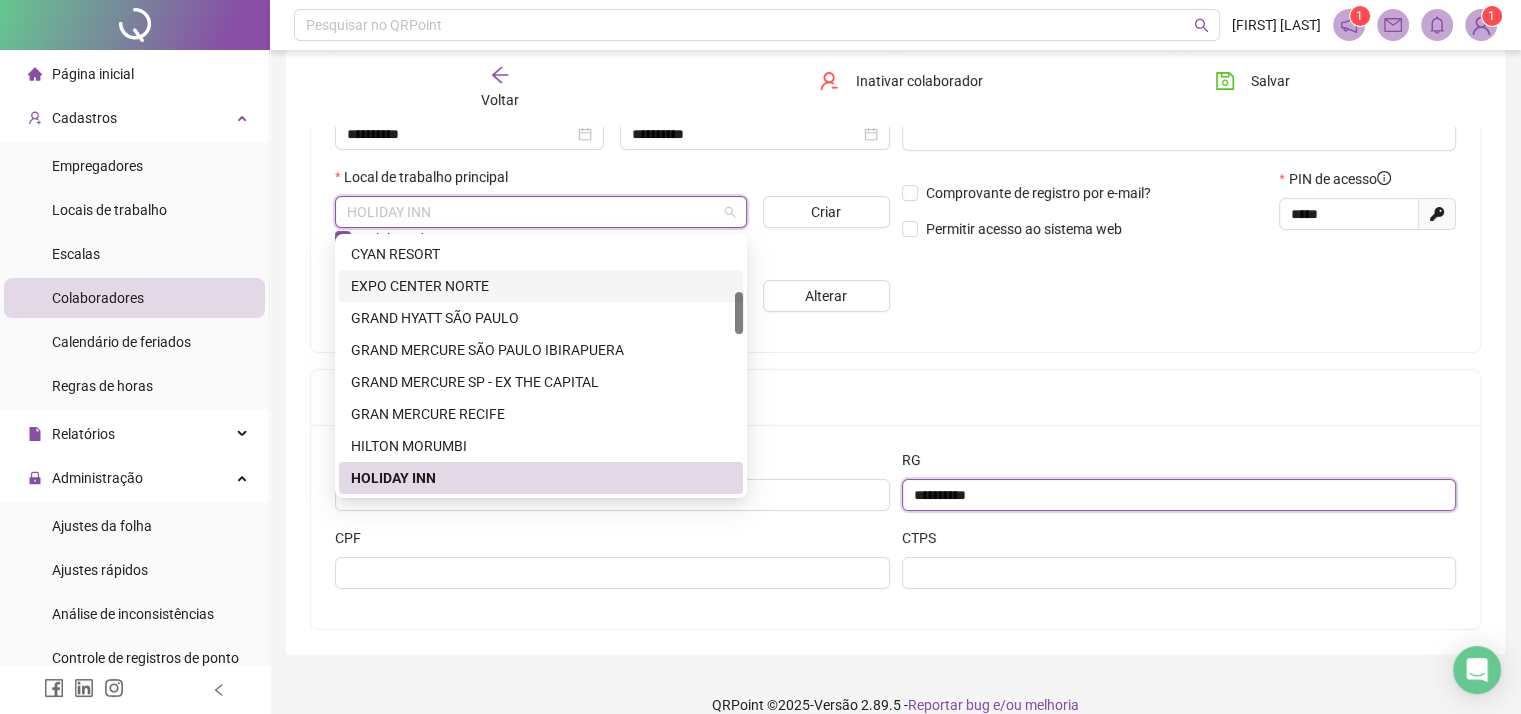click on "**********" at bounding box center [1179, 495] 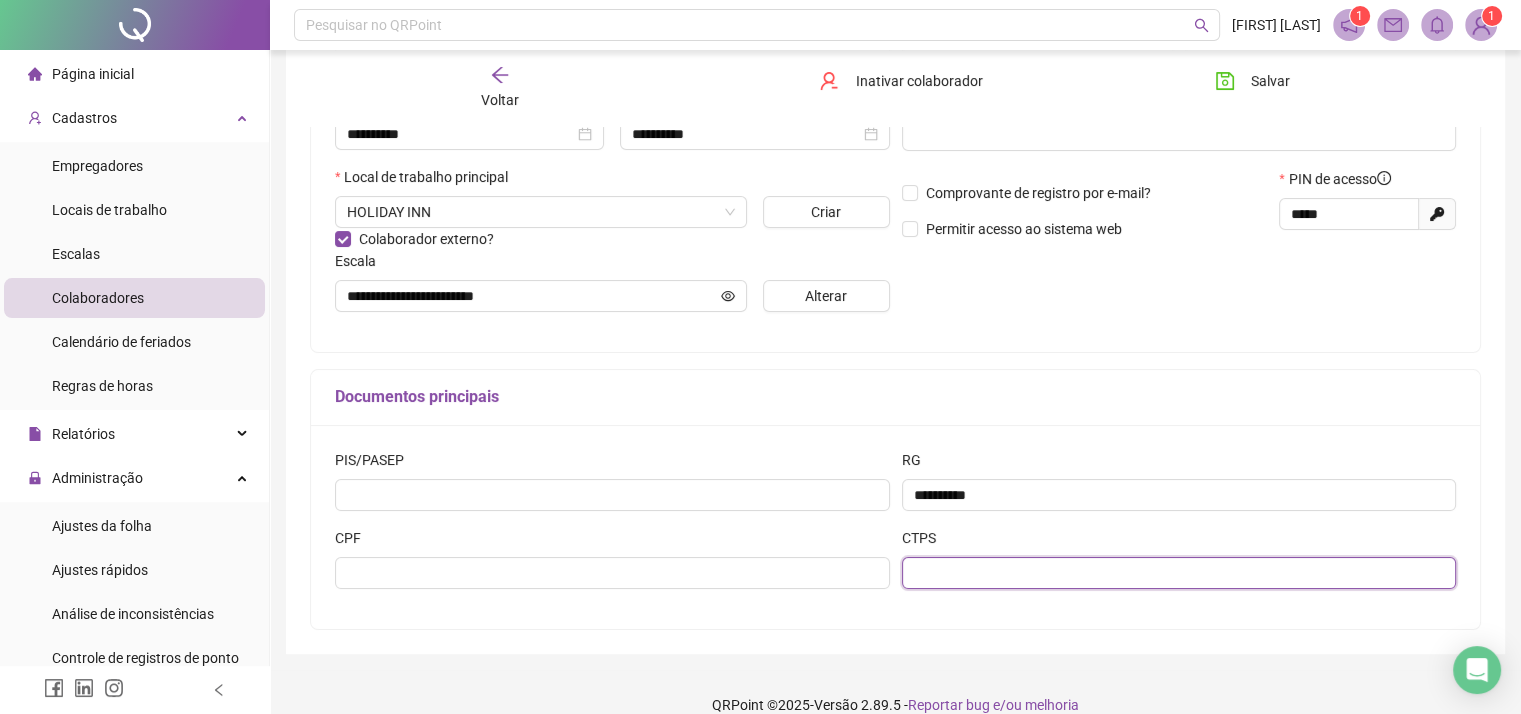 click at bounding box center (1179, 573) 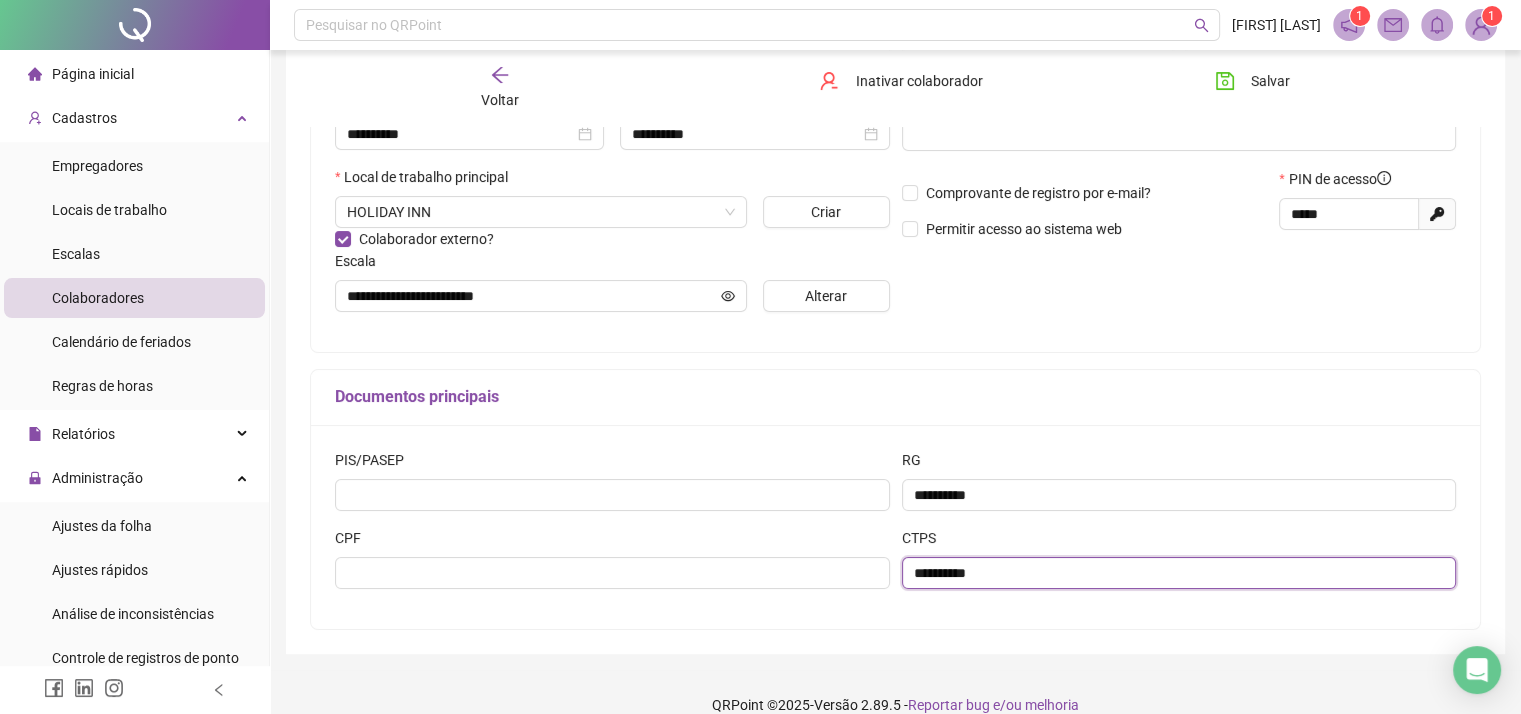 type on "**********" 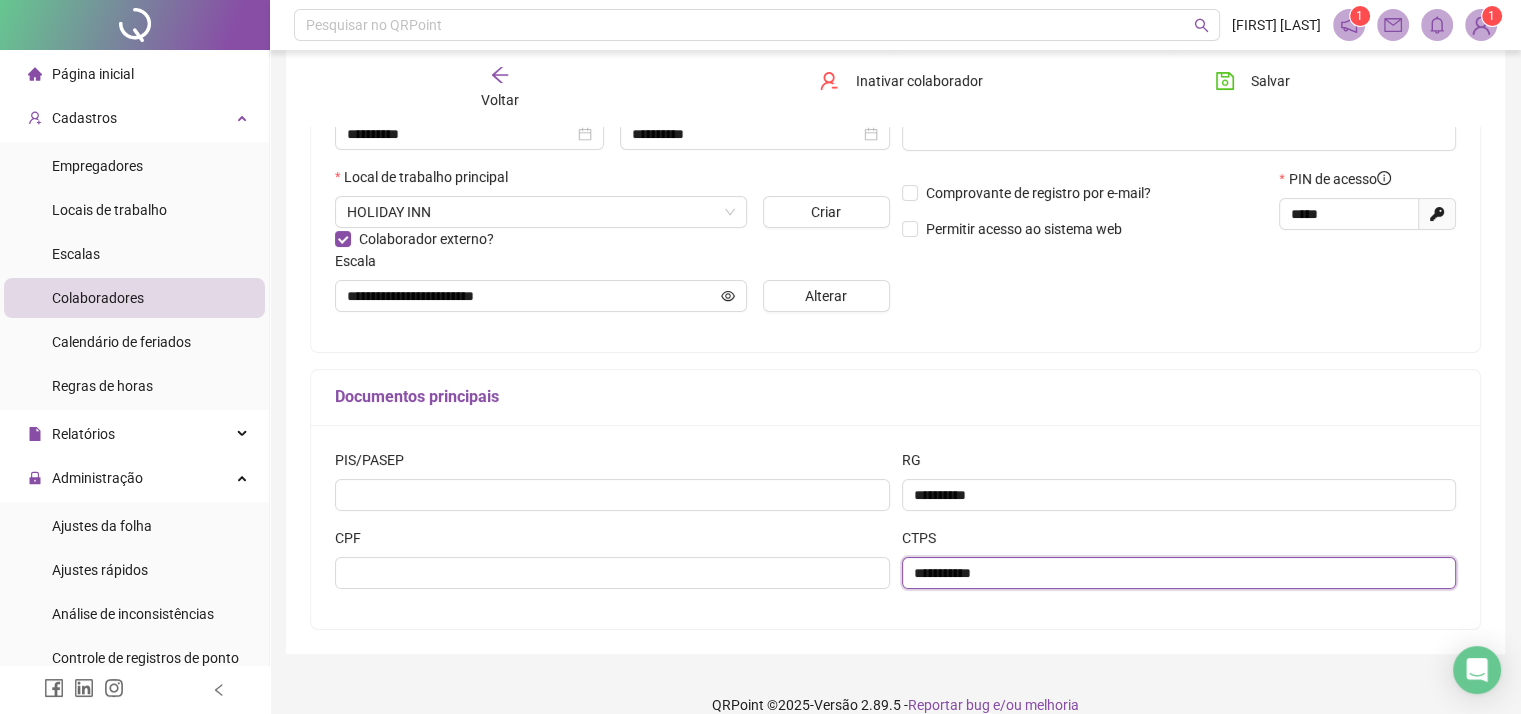 type 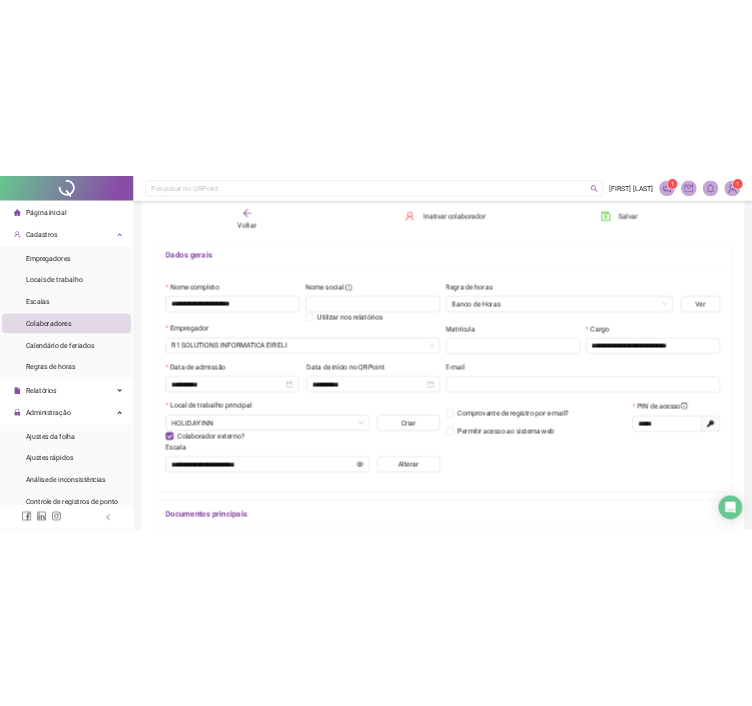 scroll, scrollTop: 100, scrollLeft: 0, axis: vertical 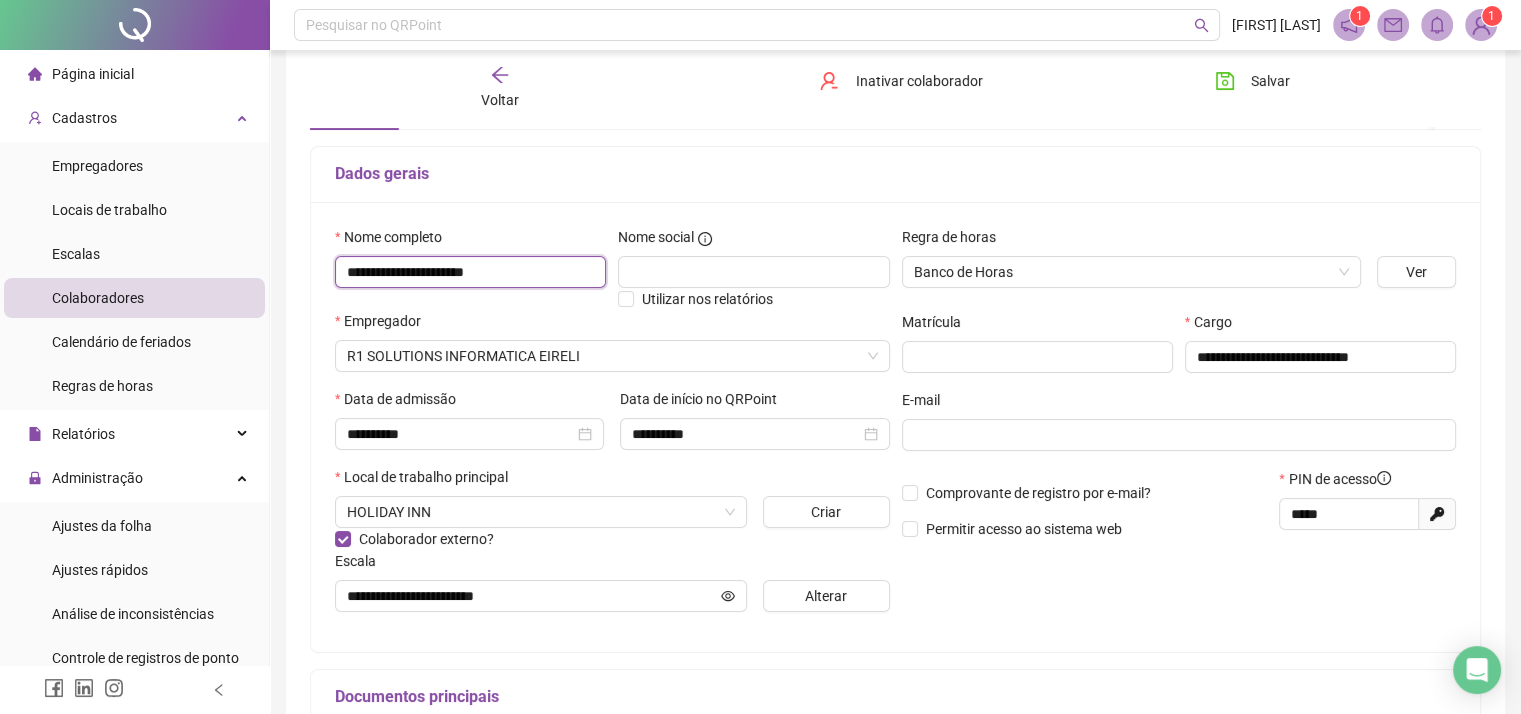 click on "**********" at bounding box center [470, 272] 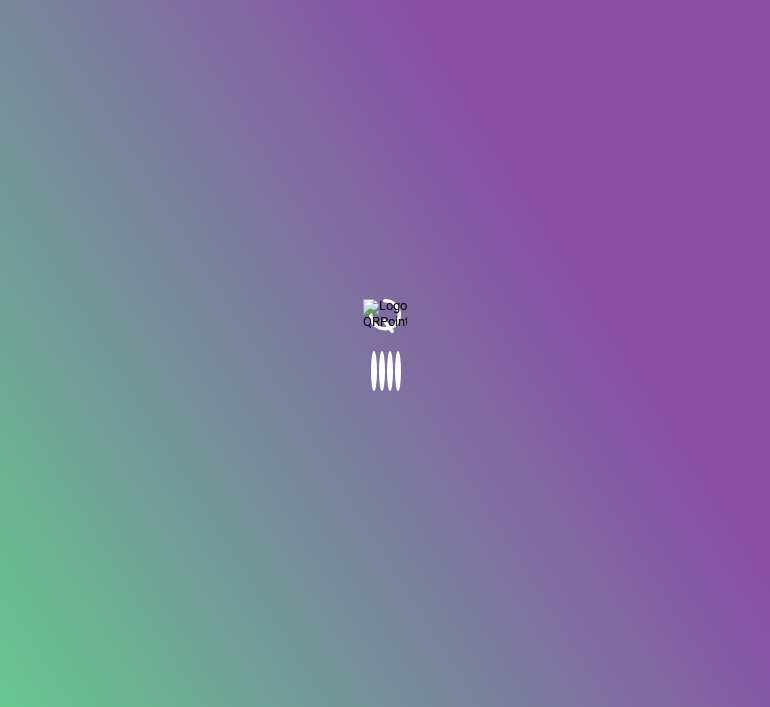 scroll, scrollTop: 0, scrollLeft: 0, axis: both 